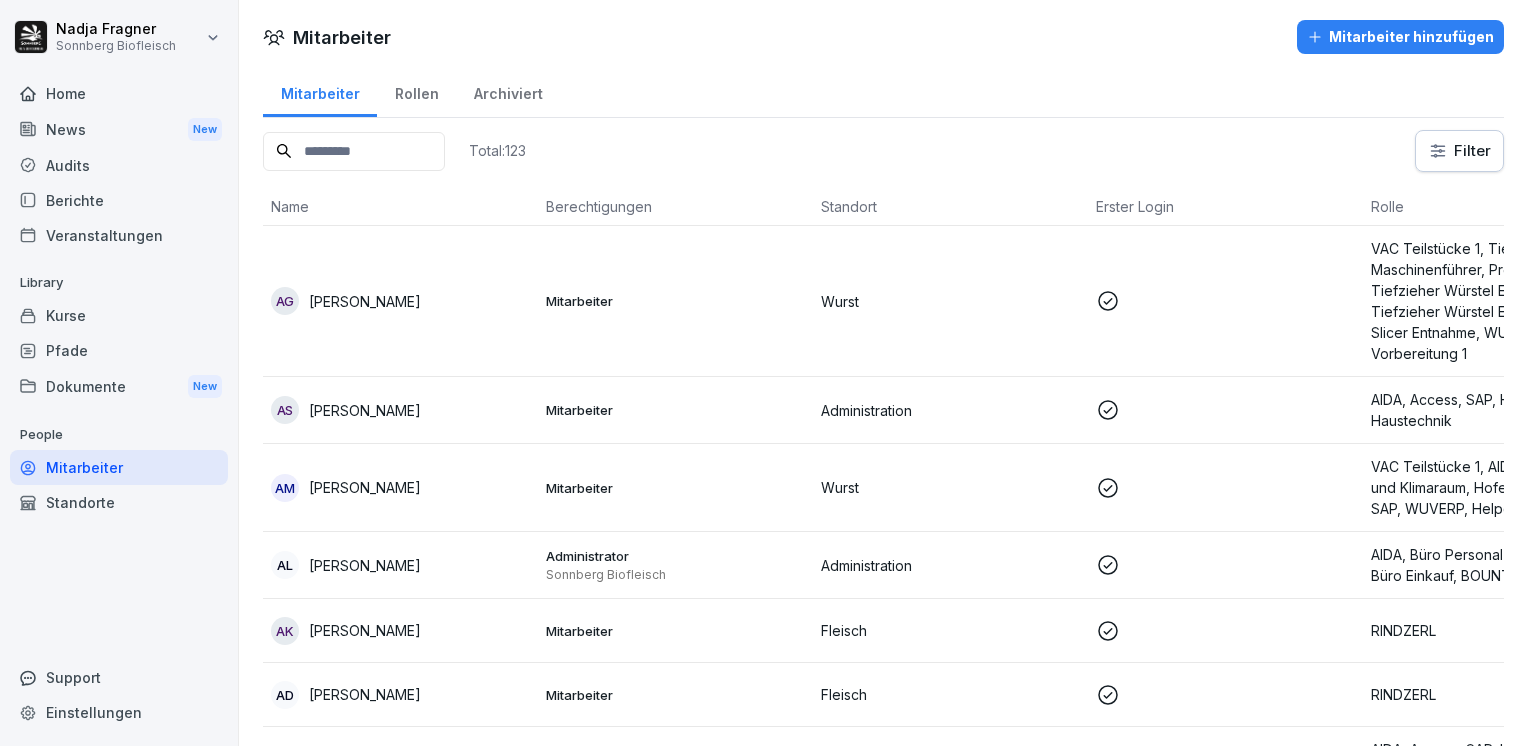 scroll, scrollTop: 0, scrollLeft: 0, axis: both 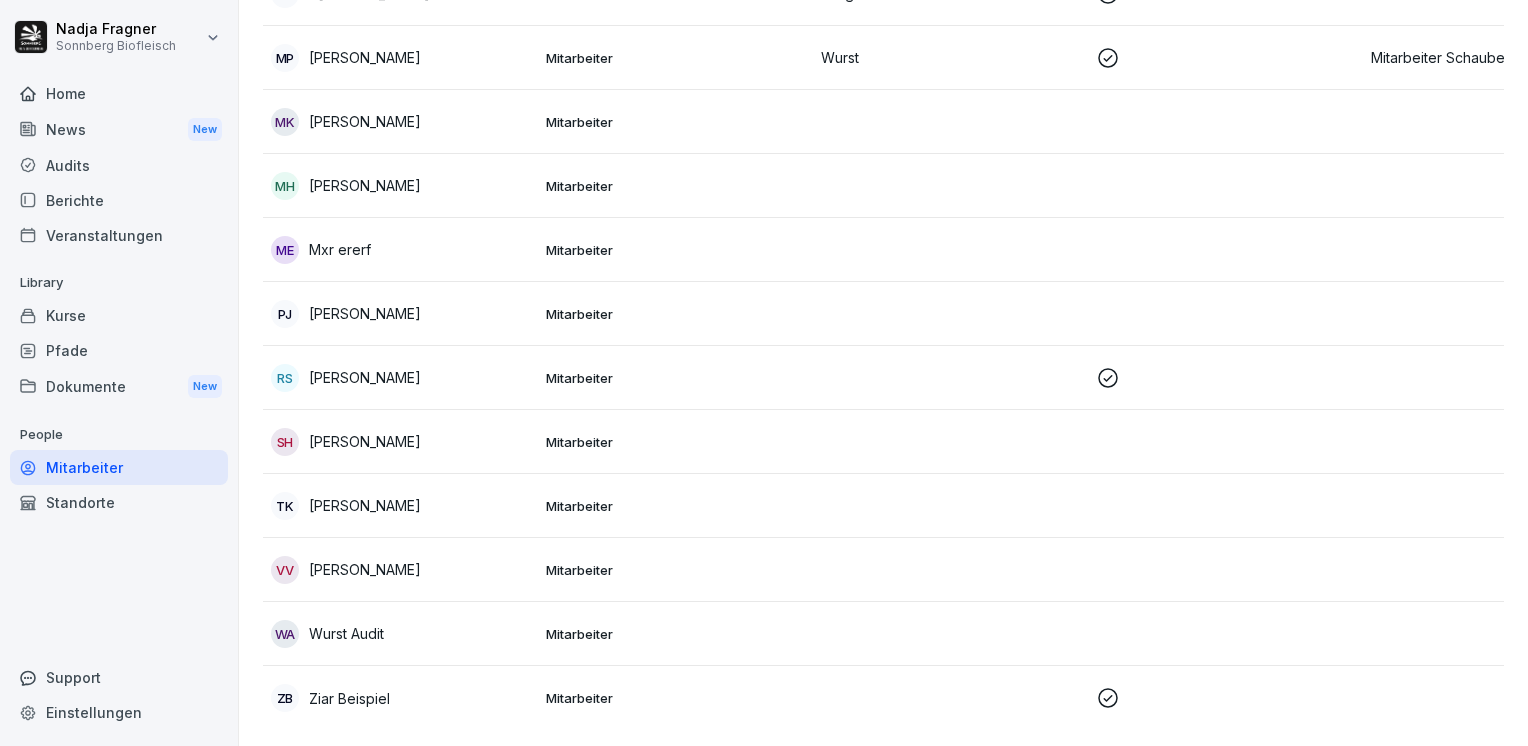 click on "Mitarbeiter" at bounding box center [675, 506] 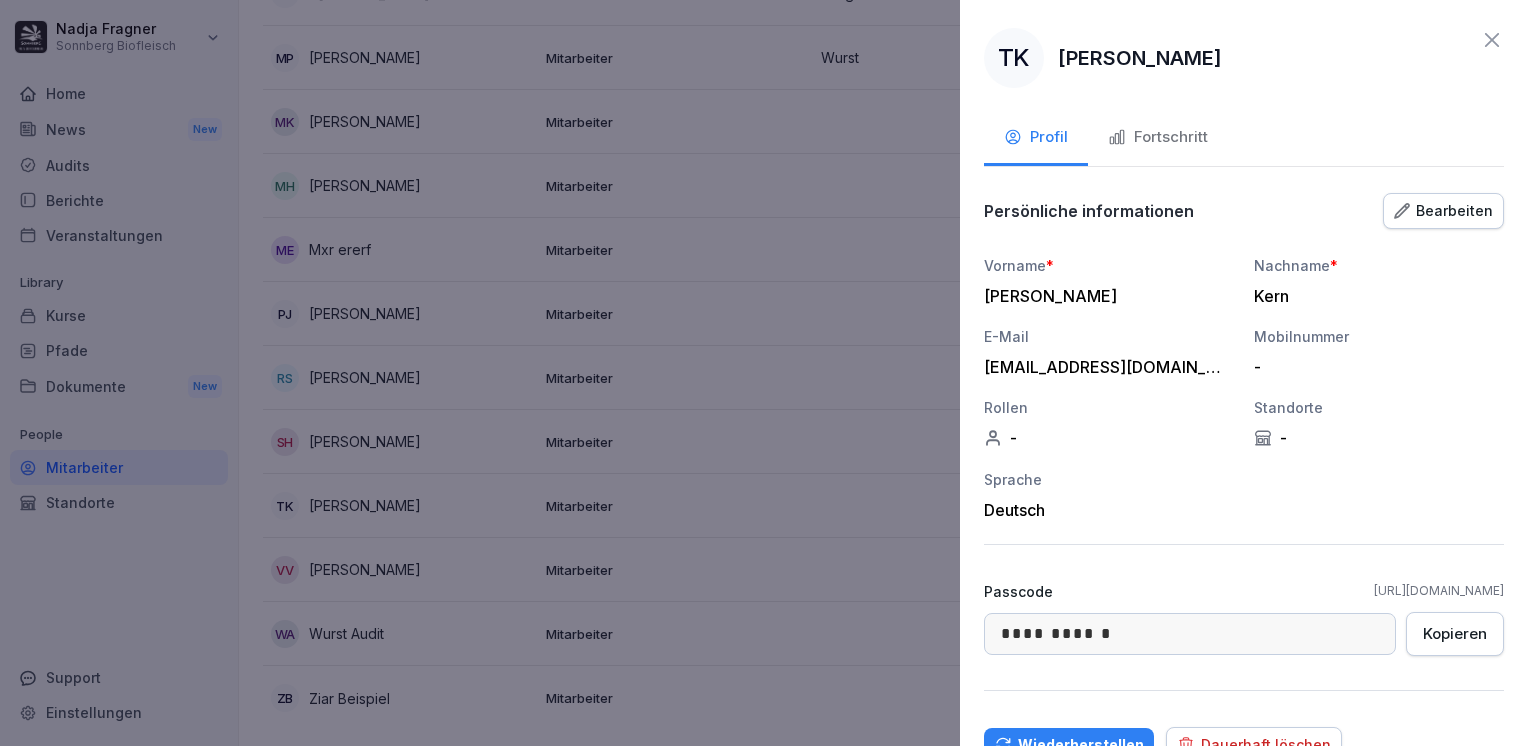 click on "Fortschritt" at bounding box center [1158, 139] 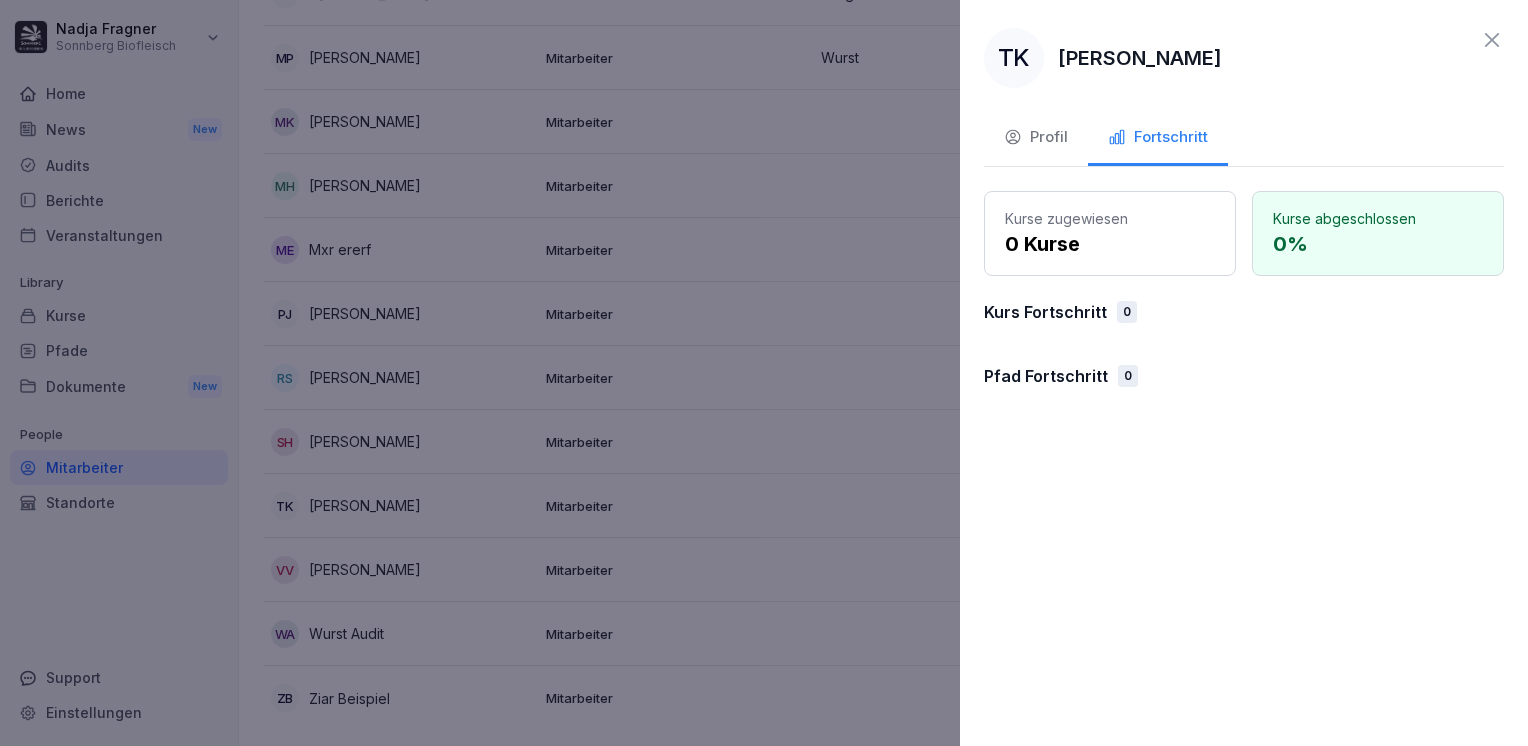 click on "Profil" at bounding box center (1036, 137) 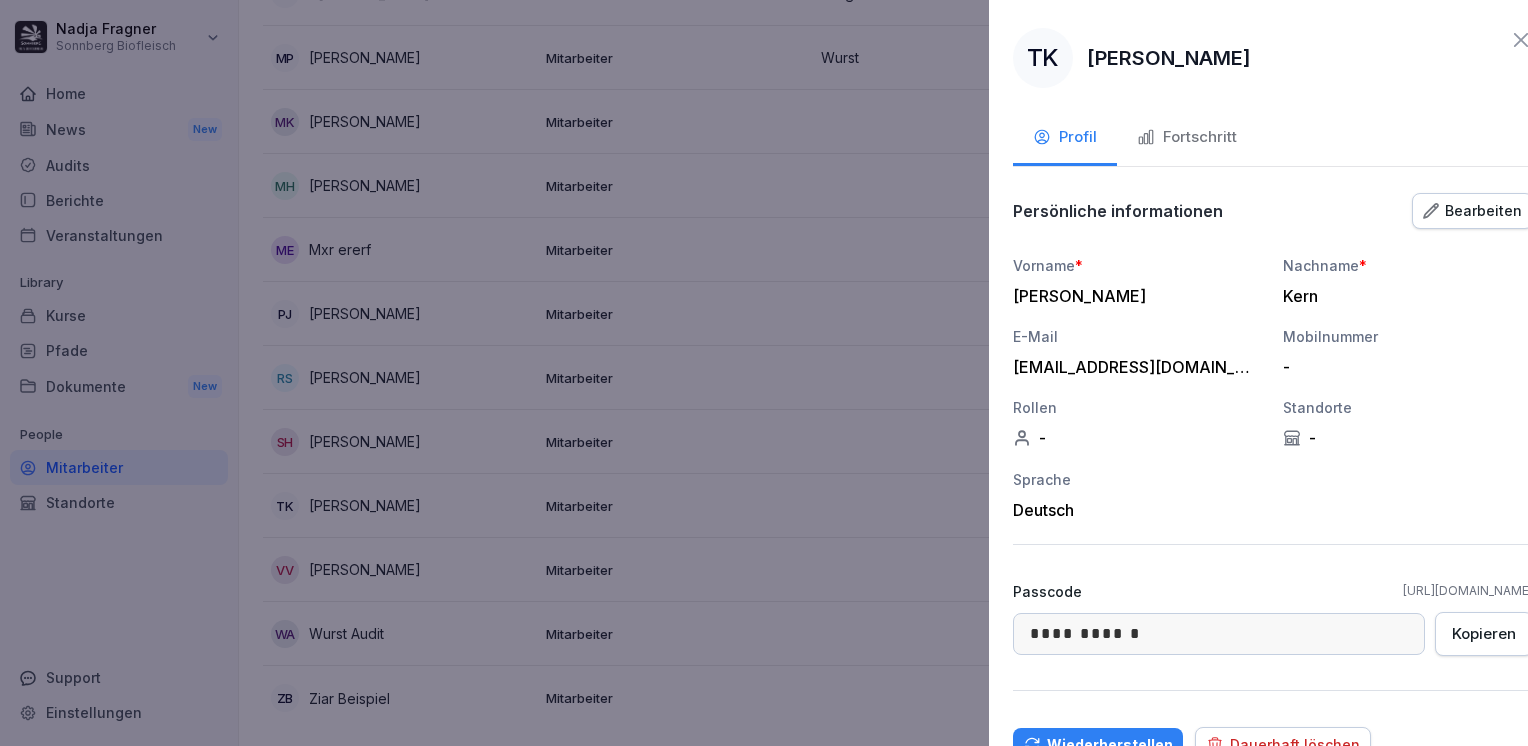 click at bounding box center (764, 373) 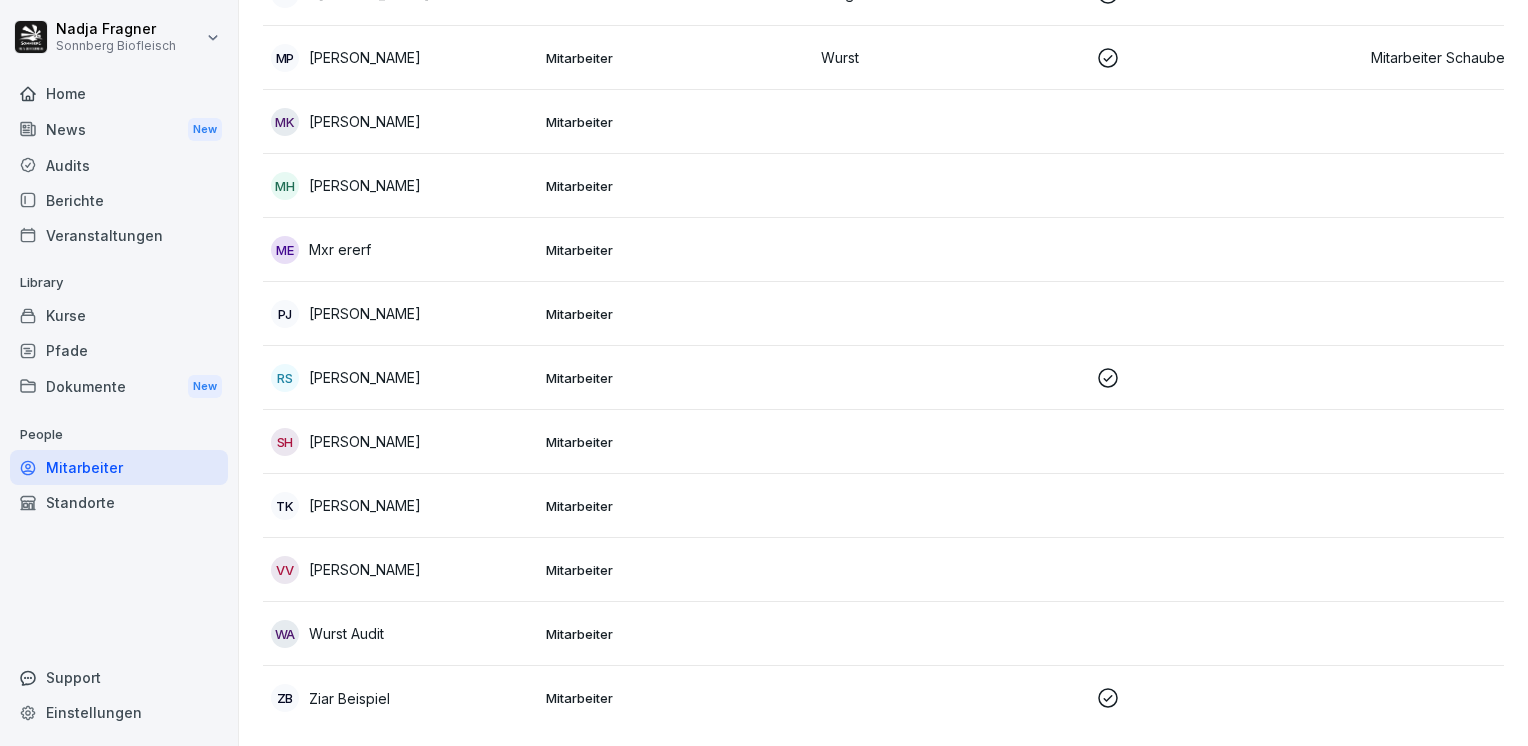 click on "Mitarbeiter" at bounding box center [119, 467] 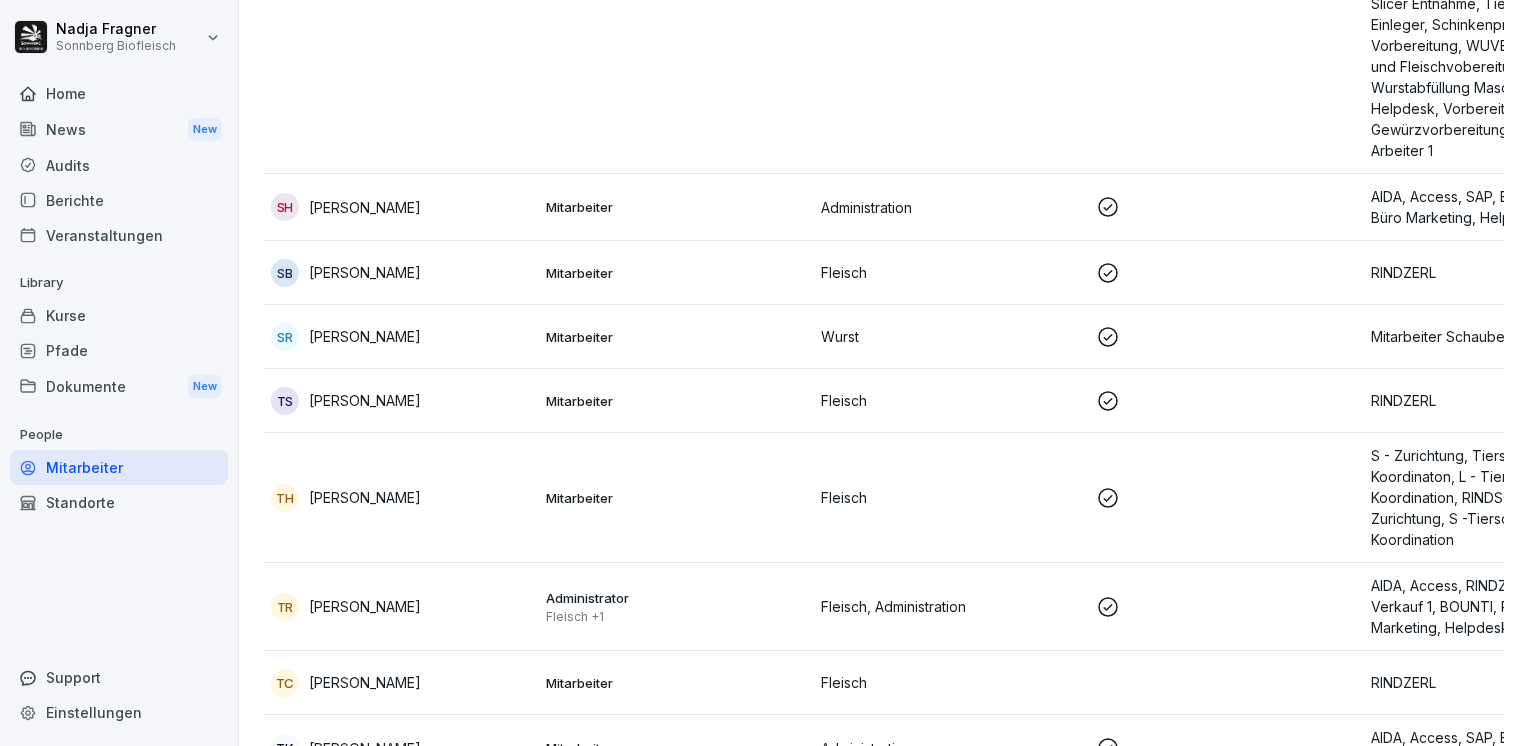 scroll, scrollTop: 10420, scrollLeft: 0, axis: vertical 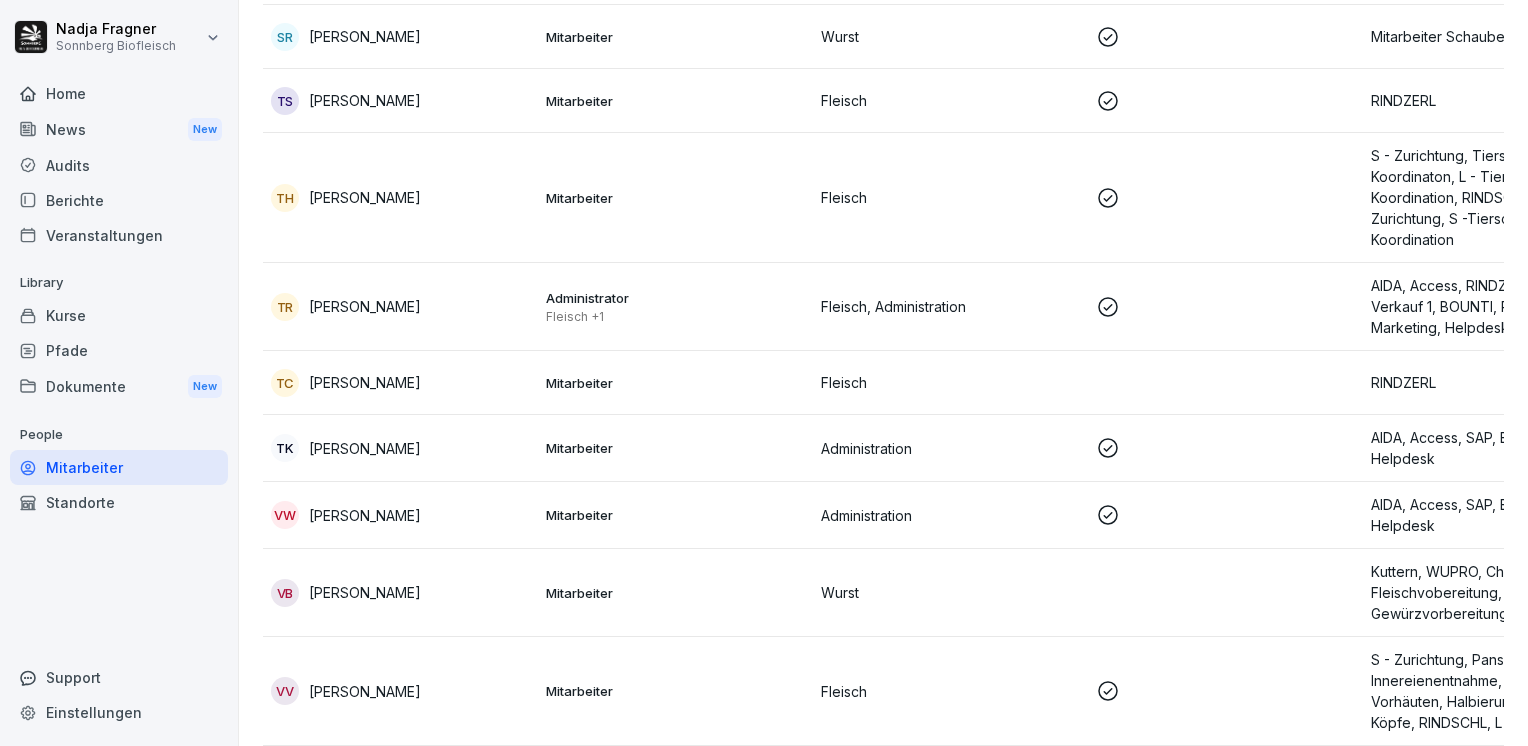 click on "Mitarbeiter" at bounding box center [675, 448] 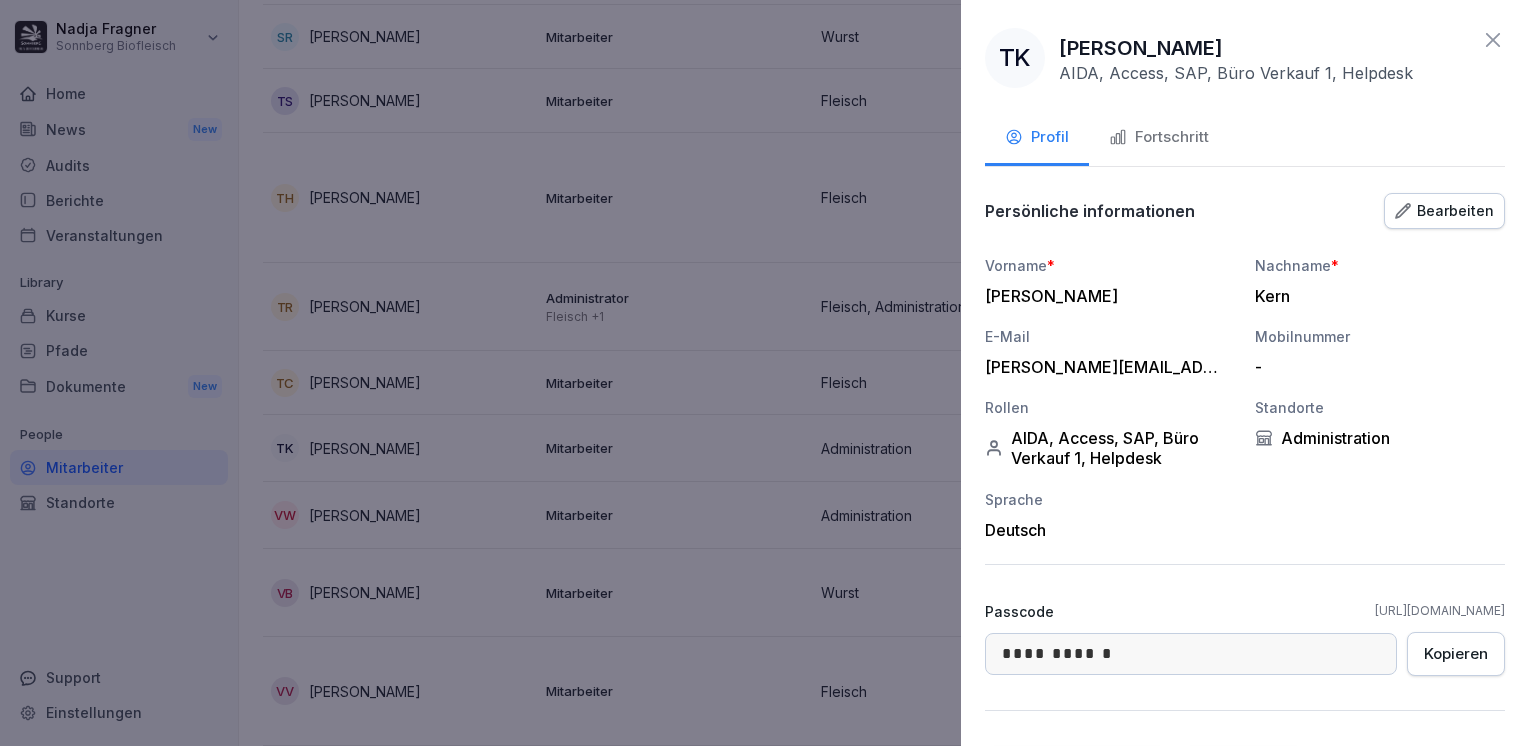 click at bounding box center (764, 373) 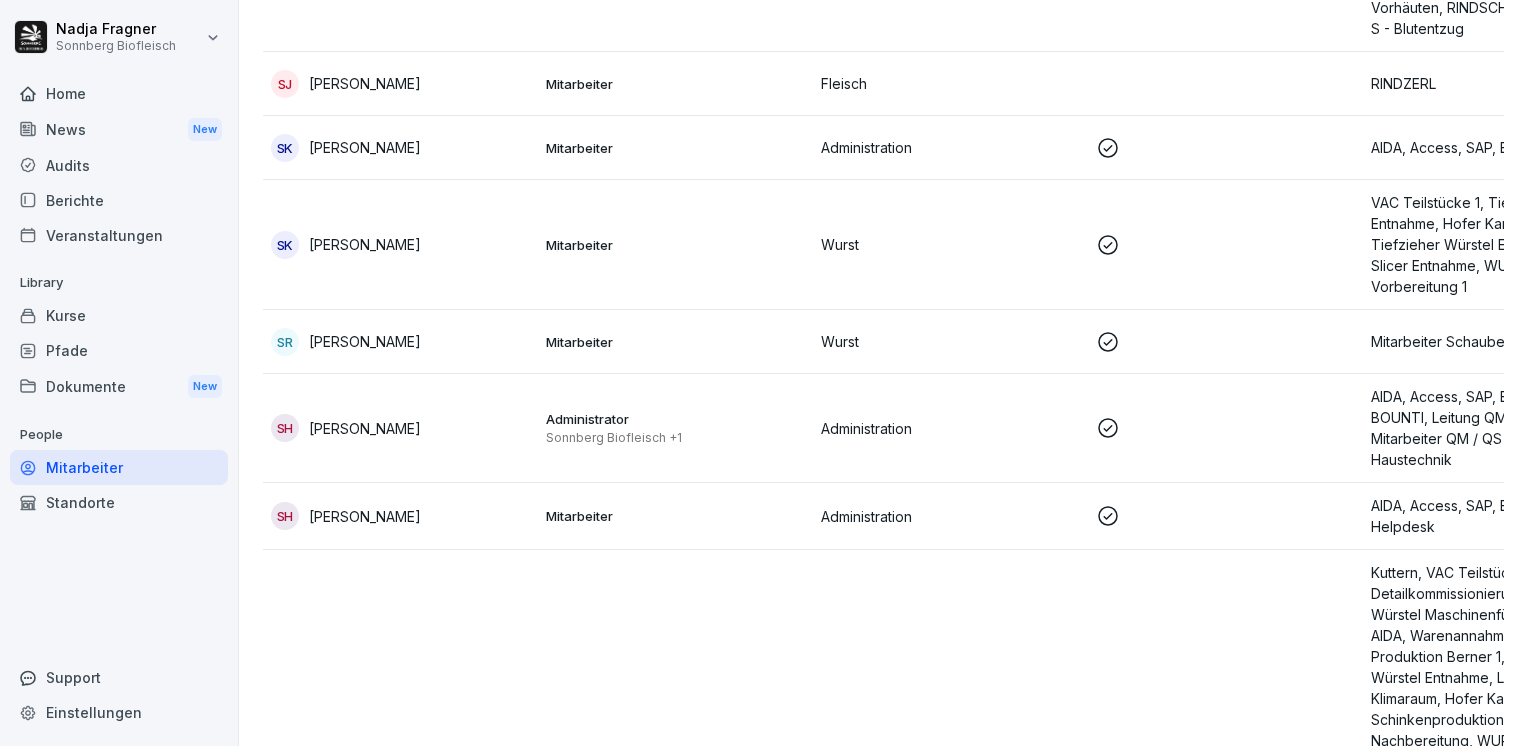 scroll, scrollTop: 8920, scrollLeft: 0, axis: vertical 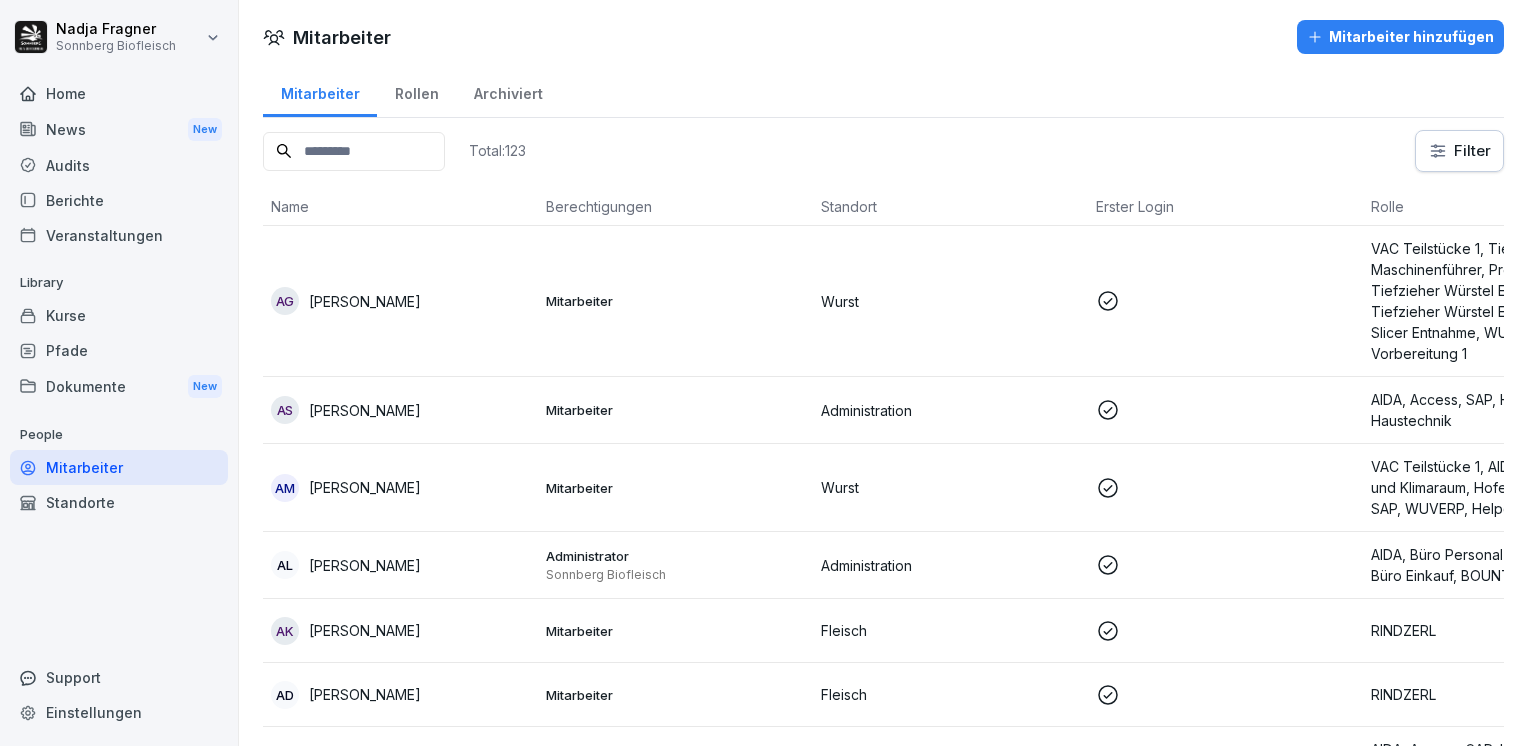click on "Archiviert" at bounding box center (508, 91) 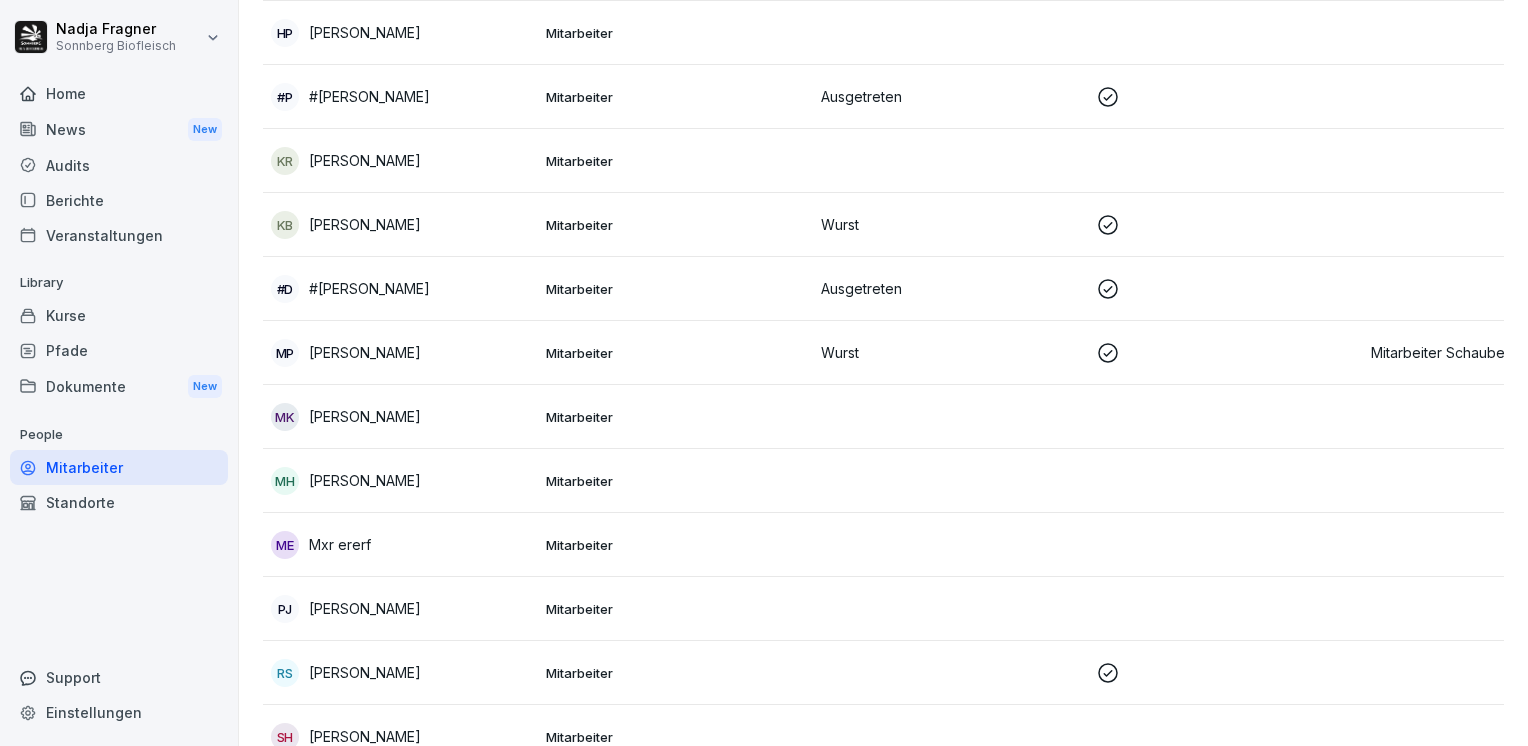 scroll, scrollTop: 1224, scrollLeft: 0, axis: vertical 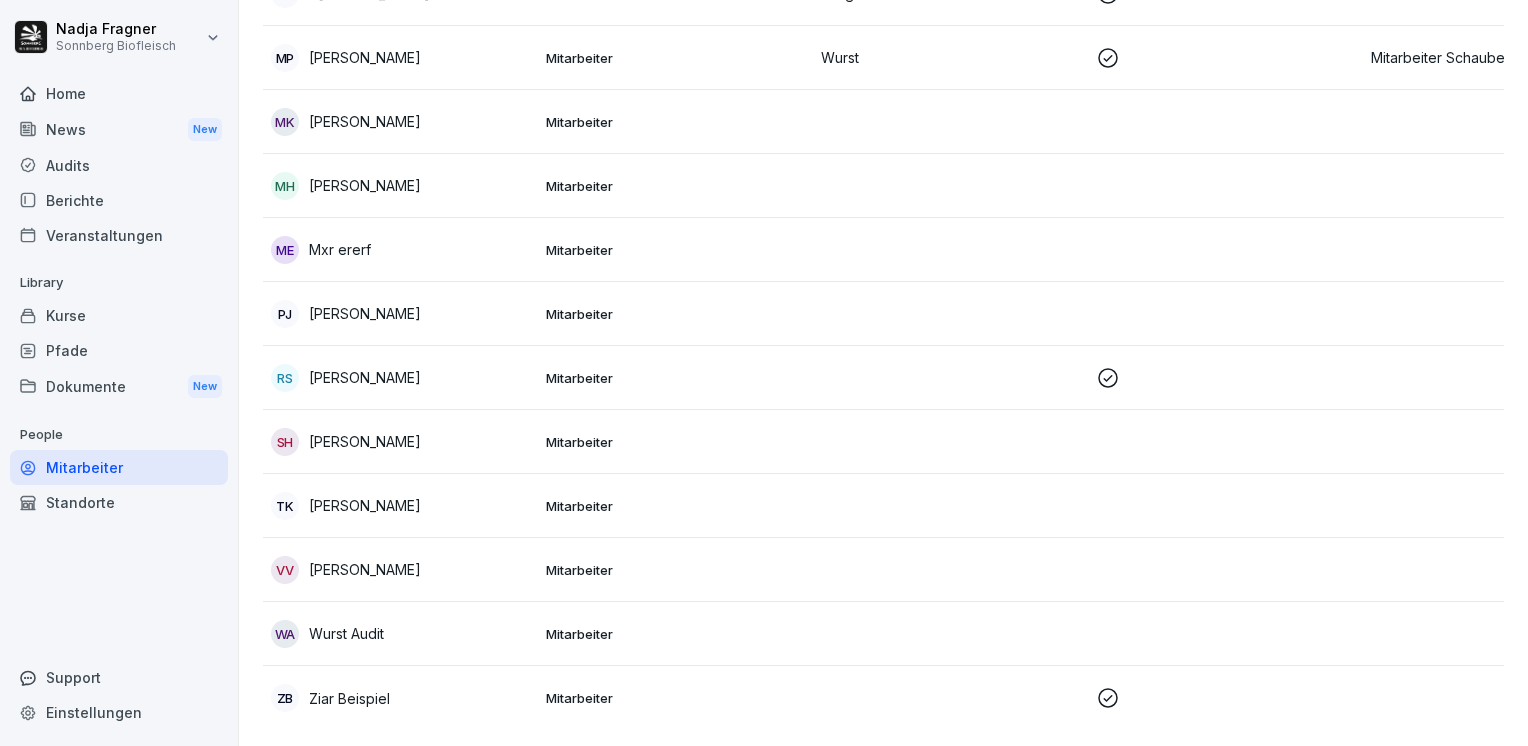 click on "TK [PERSON_NAME]" at bounding box center (400, 506) 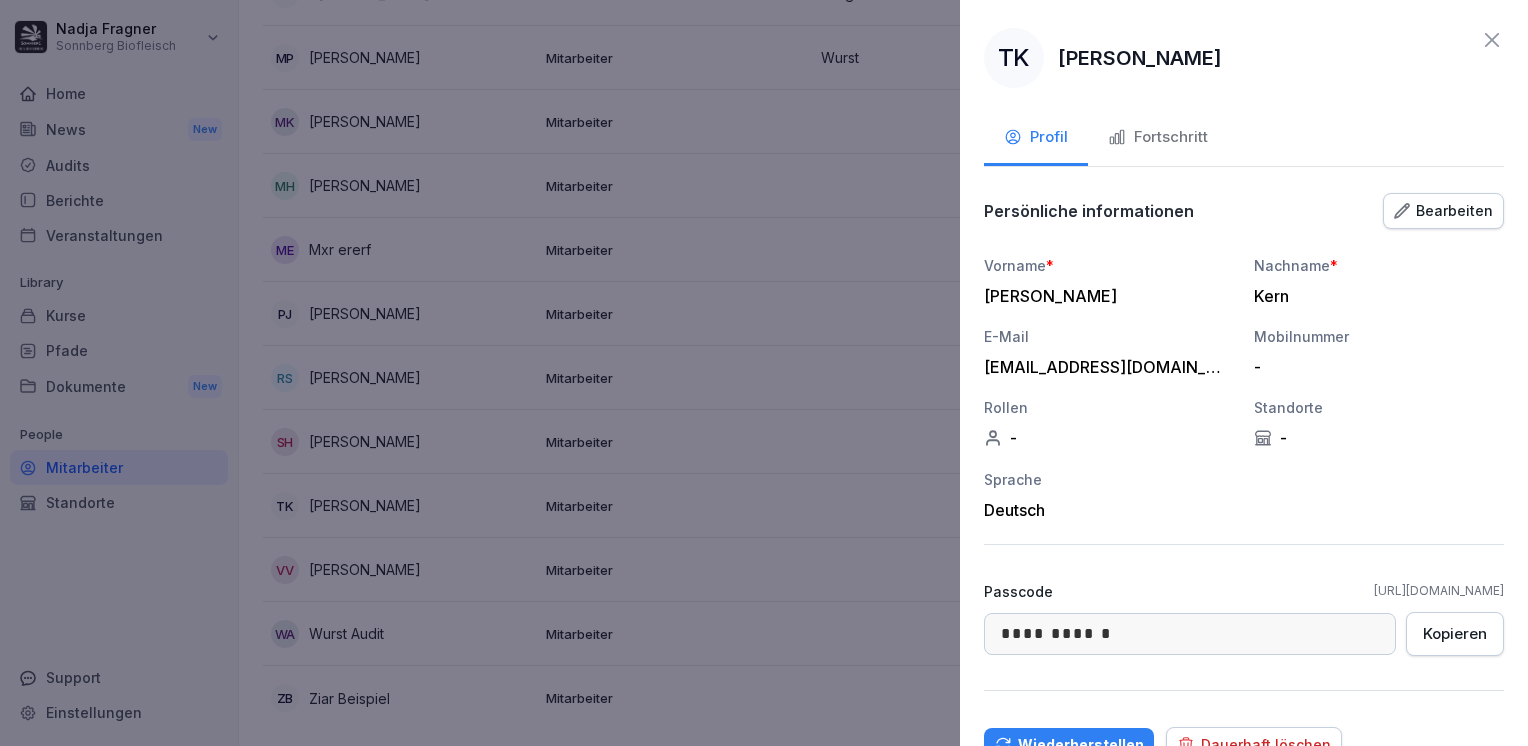 click on "Dauerhaft löschen" at bounding box center [1254, 745] 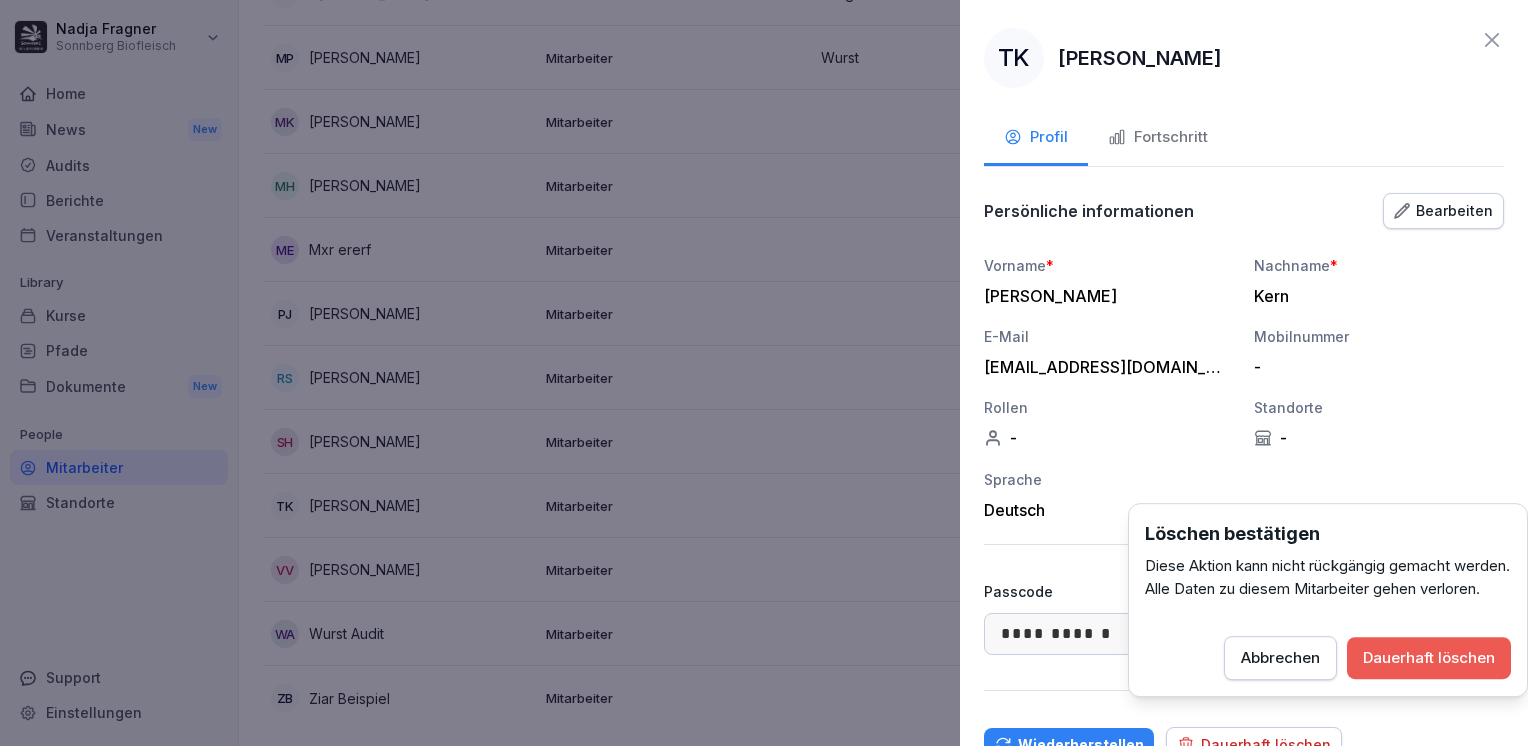 click on "Dauerhaft löschen" at bounding box center (1429, 658) 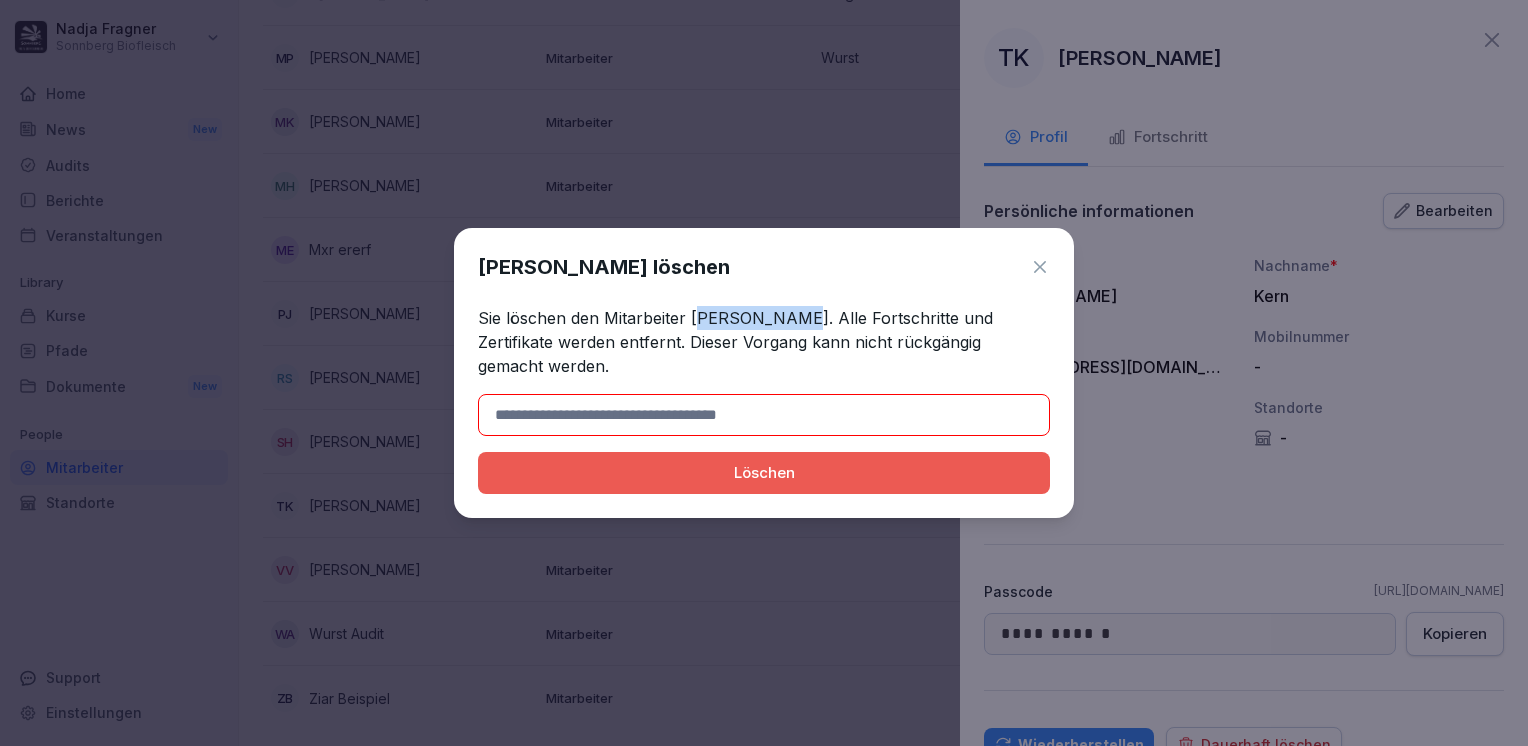 drag, startPoint x: 695, startPoint y: 330, endPoint x: 781, endPoint y: 333, distance: 86.05231 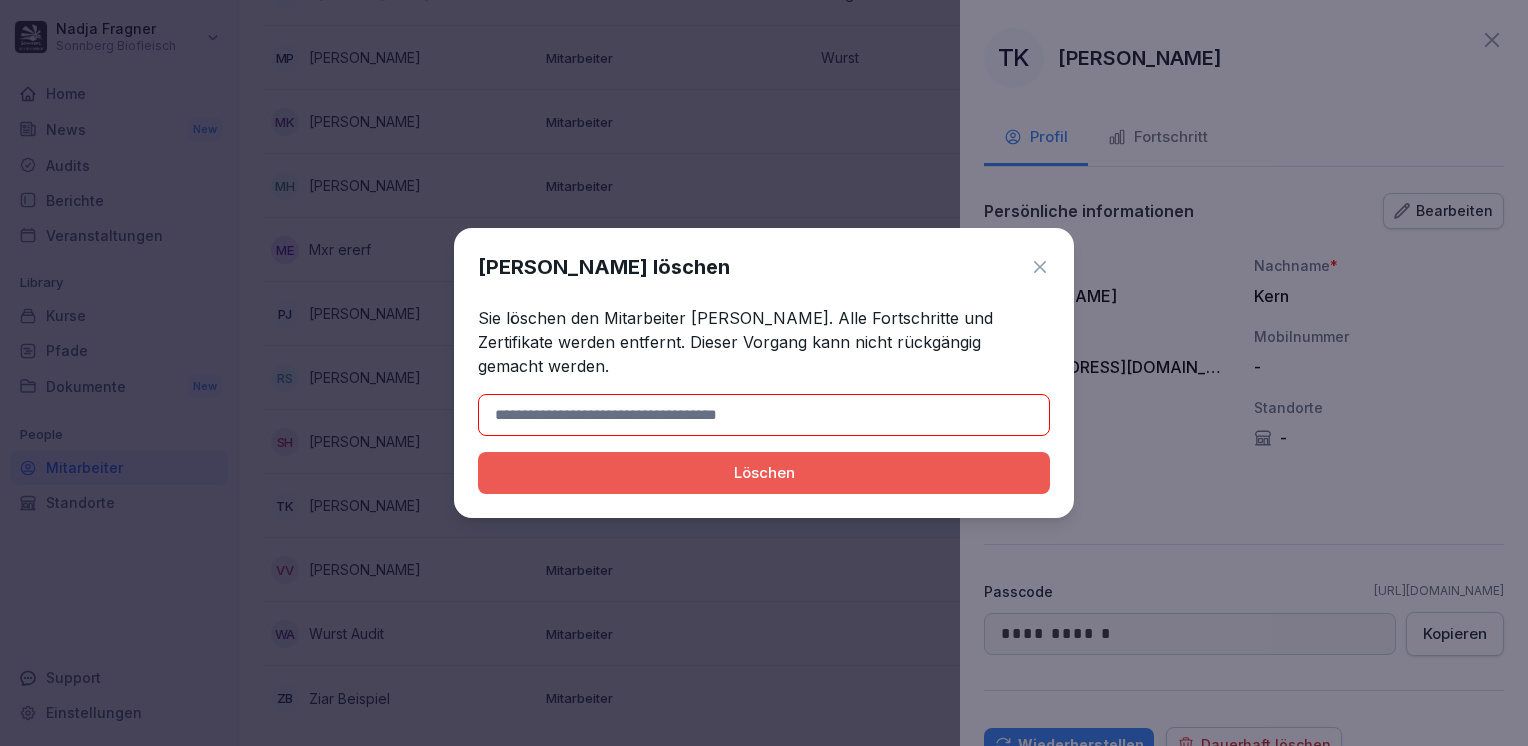 click on "Sie löschen den Mitarbeiter [PERSON_NAME]. Alle Fortschritte und Zertifikate werden entfernt. Dieser Vorgang kann nicht rückgängig gemacht werden." at bounding box center (764, 342) 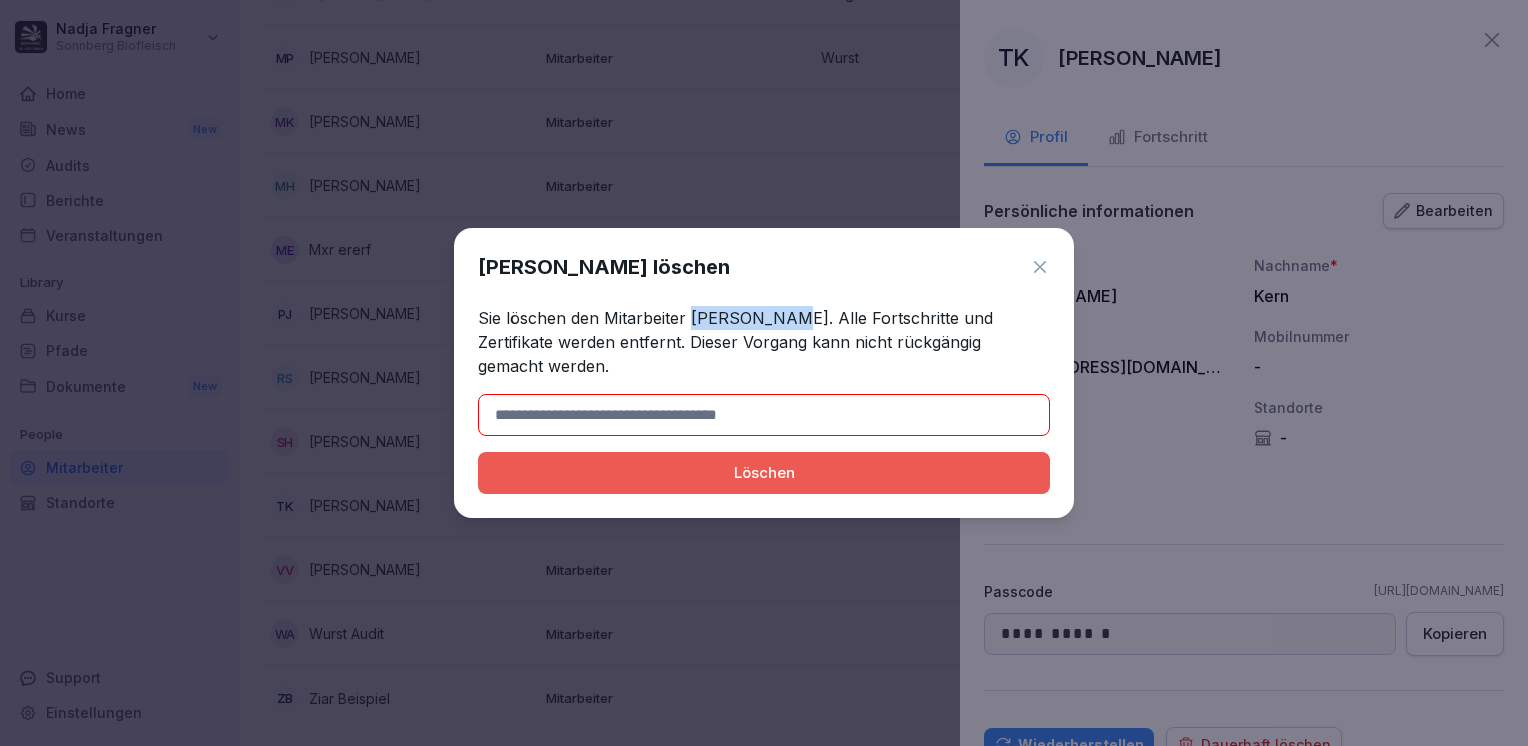 drag, startPoint x: 689, startPoint y: 323, endPoint x: 774, endPoint y: 332, distance: 85.47514 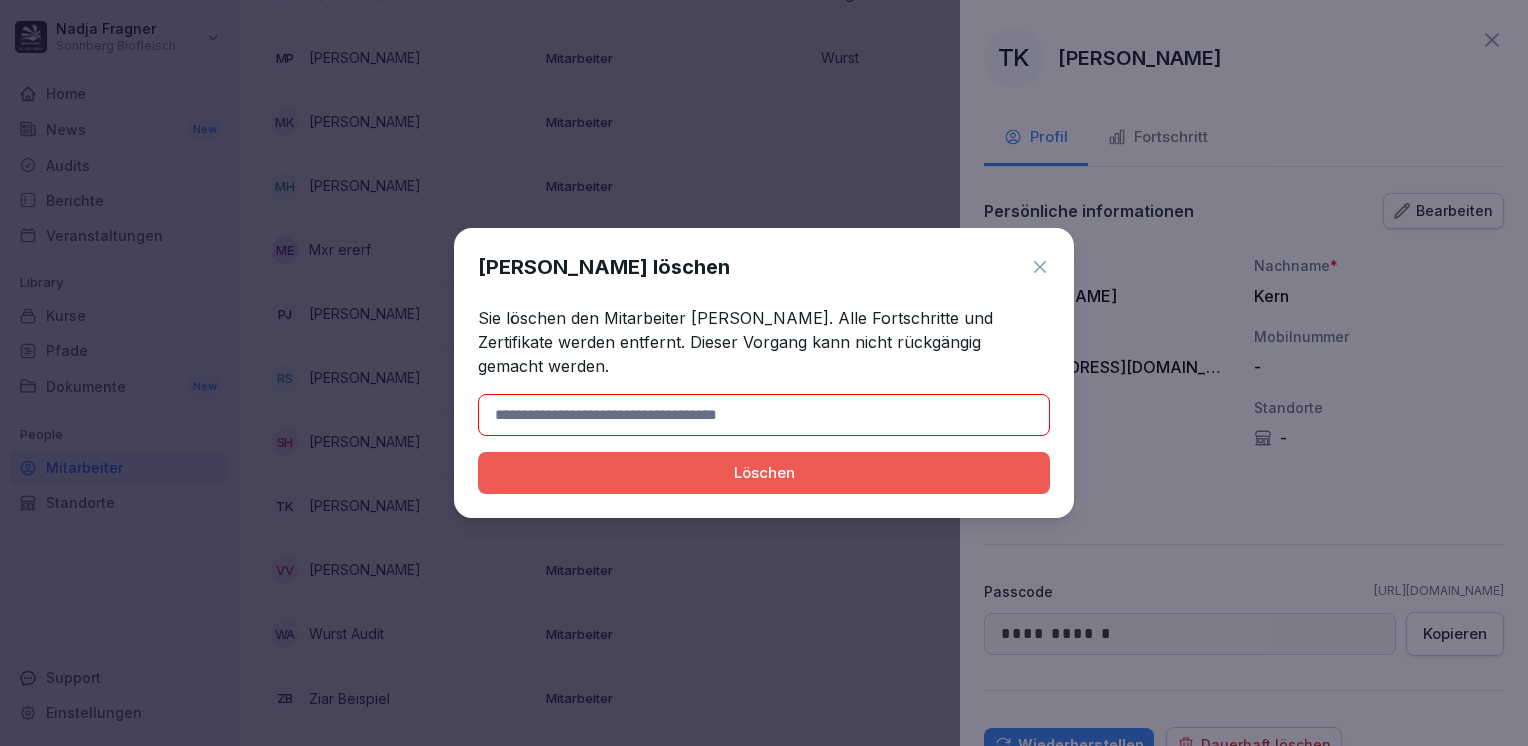 click at bounding box center [764, 415] 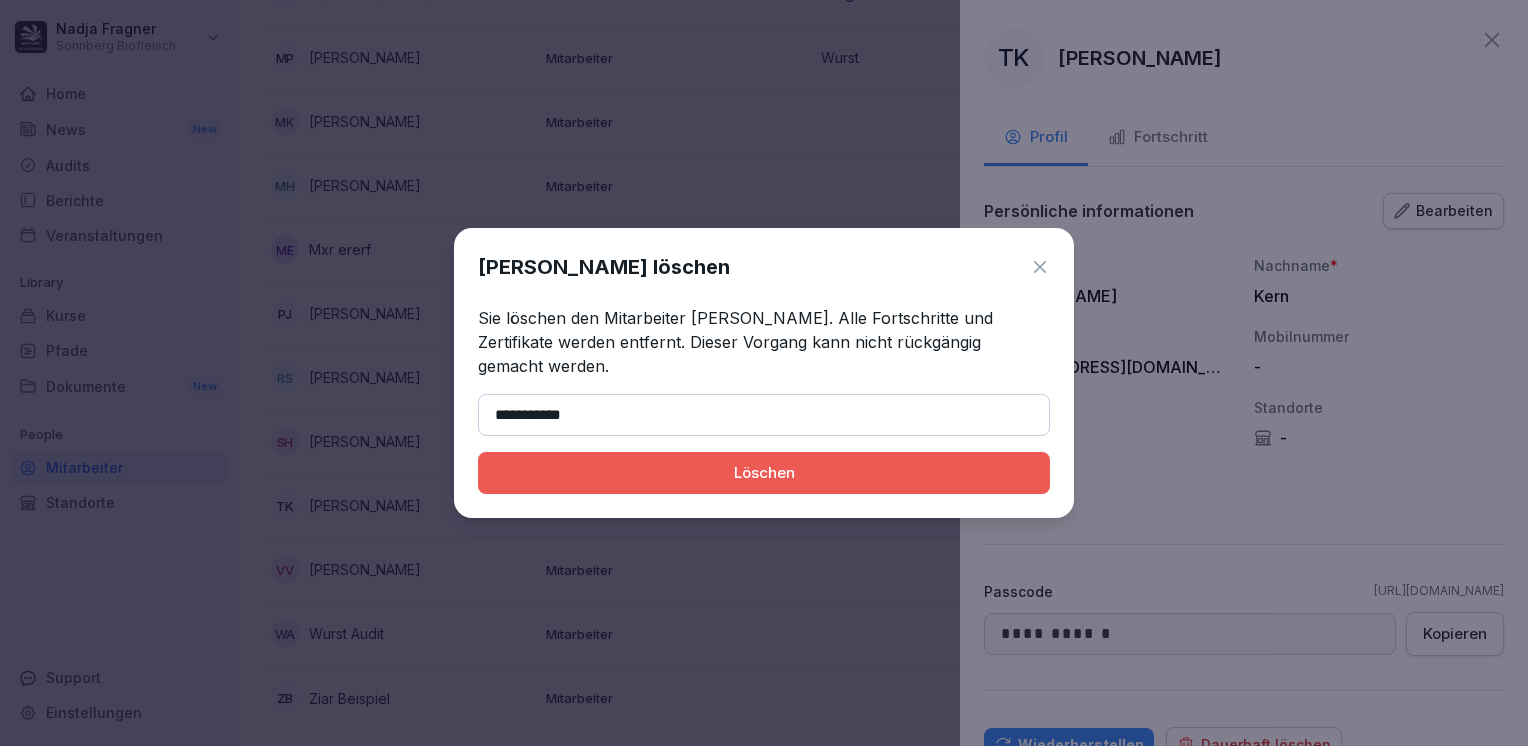 type on "**********" 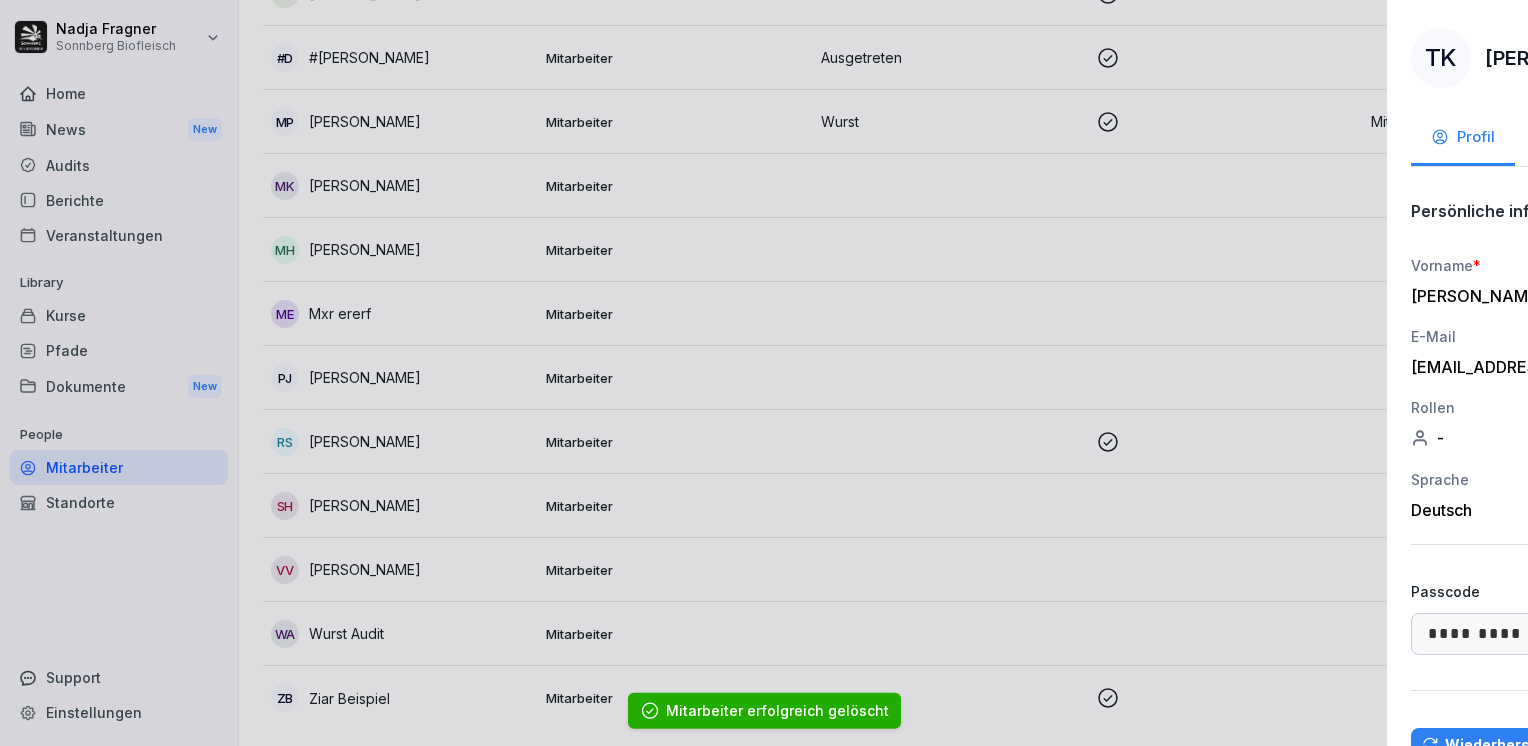 scroll, scrollTop: 1160, scrollLeft: 0, axis: vertical 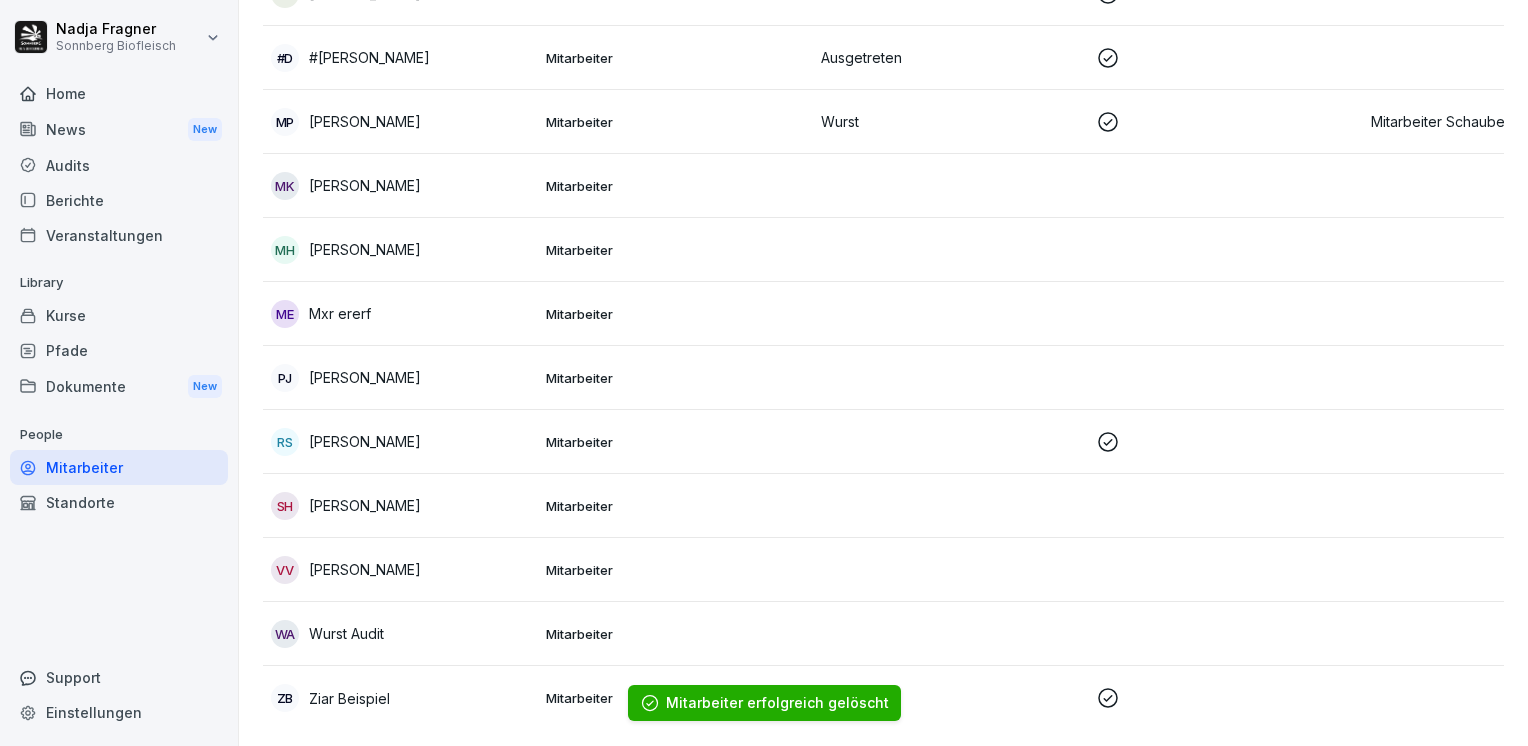 click on "Standorte" at bounding box center [119, 502] 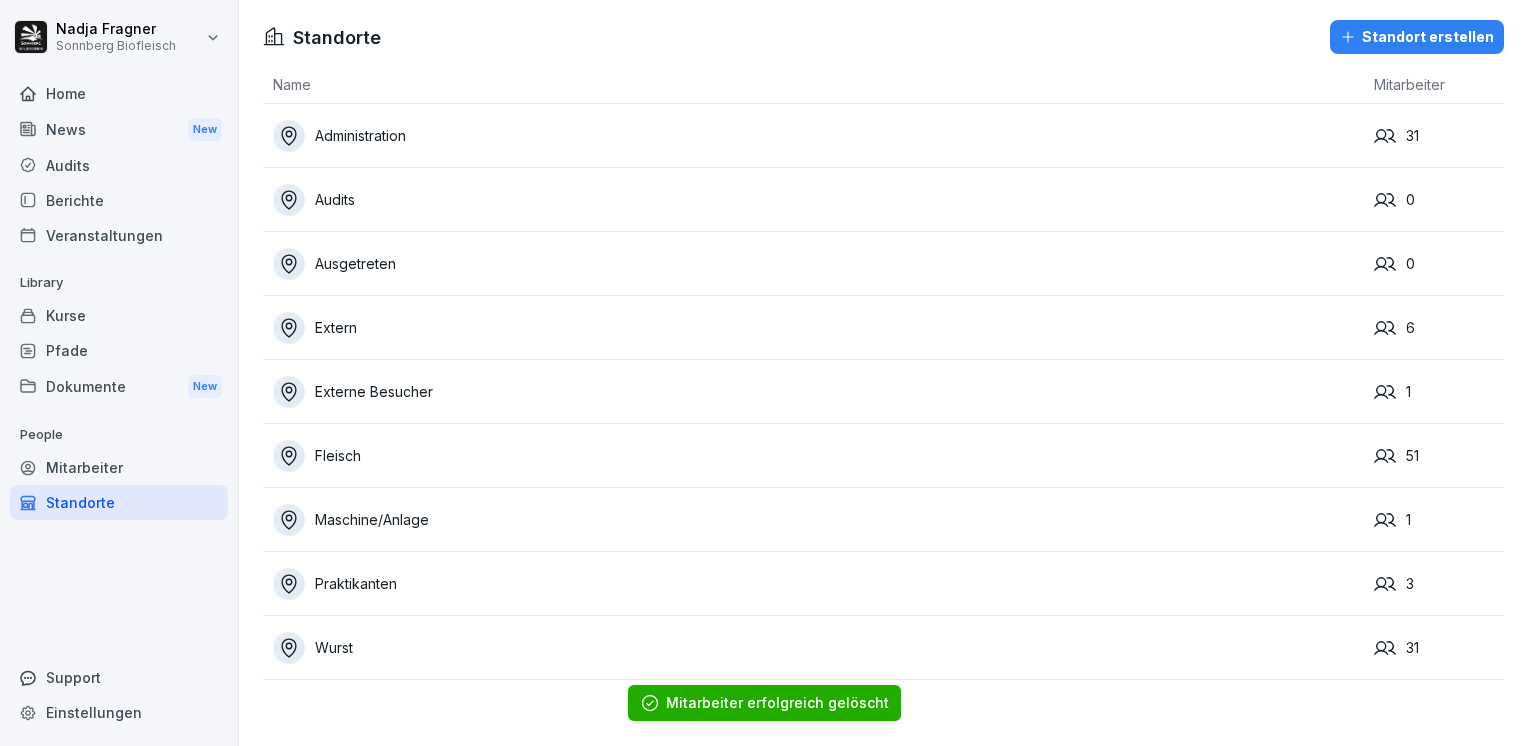 click on "Mitarbeiter" at bounding box center [119, 467] 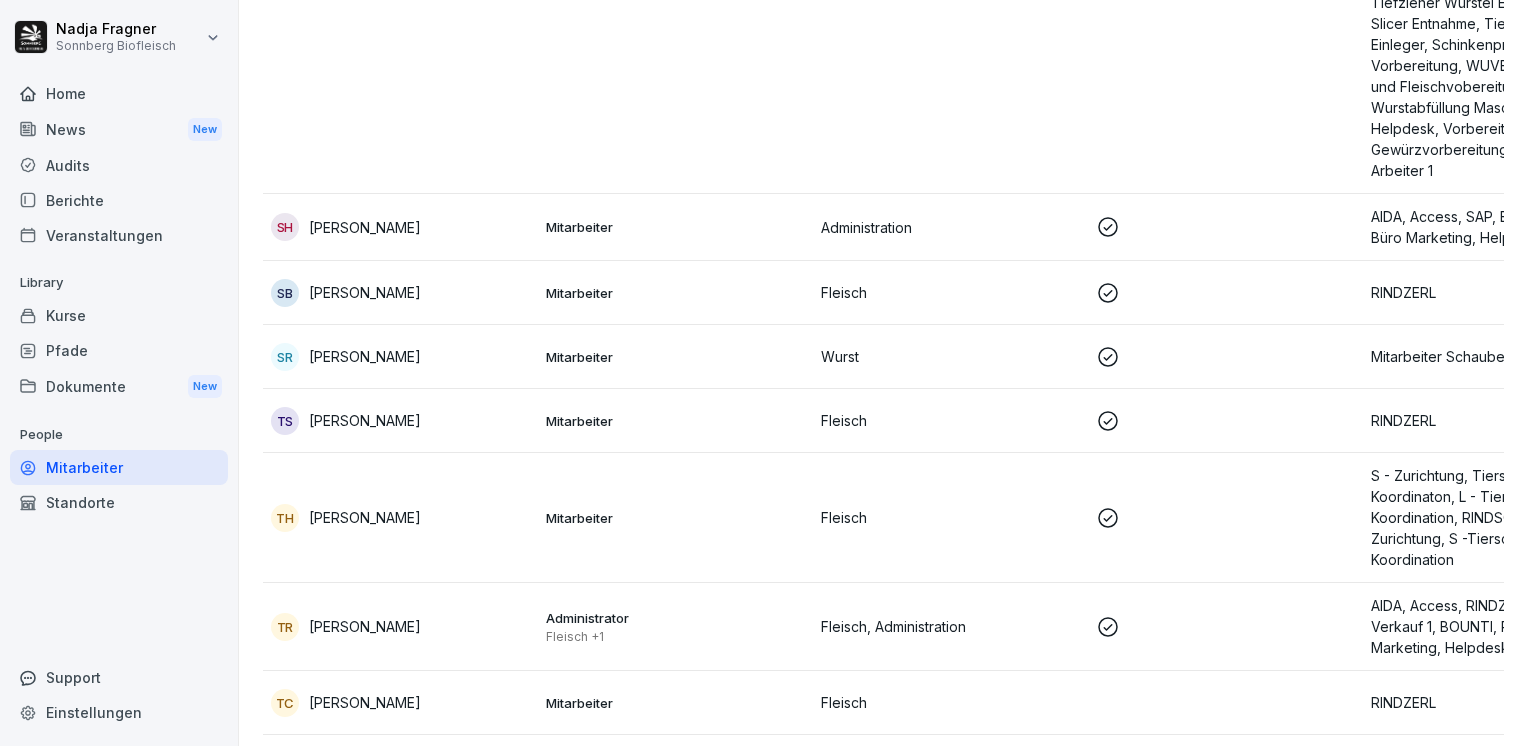 scroll, scrollTop: 10300, scrollLeft: 0, axis: vertical 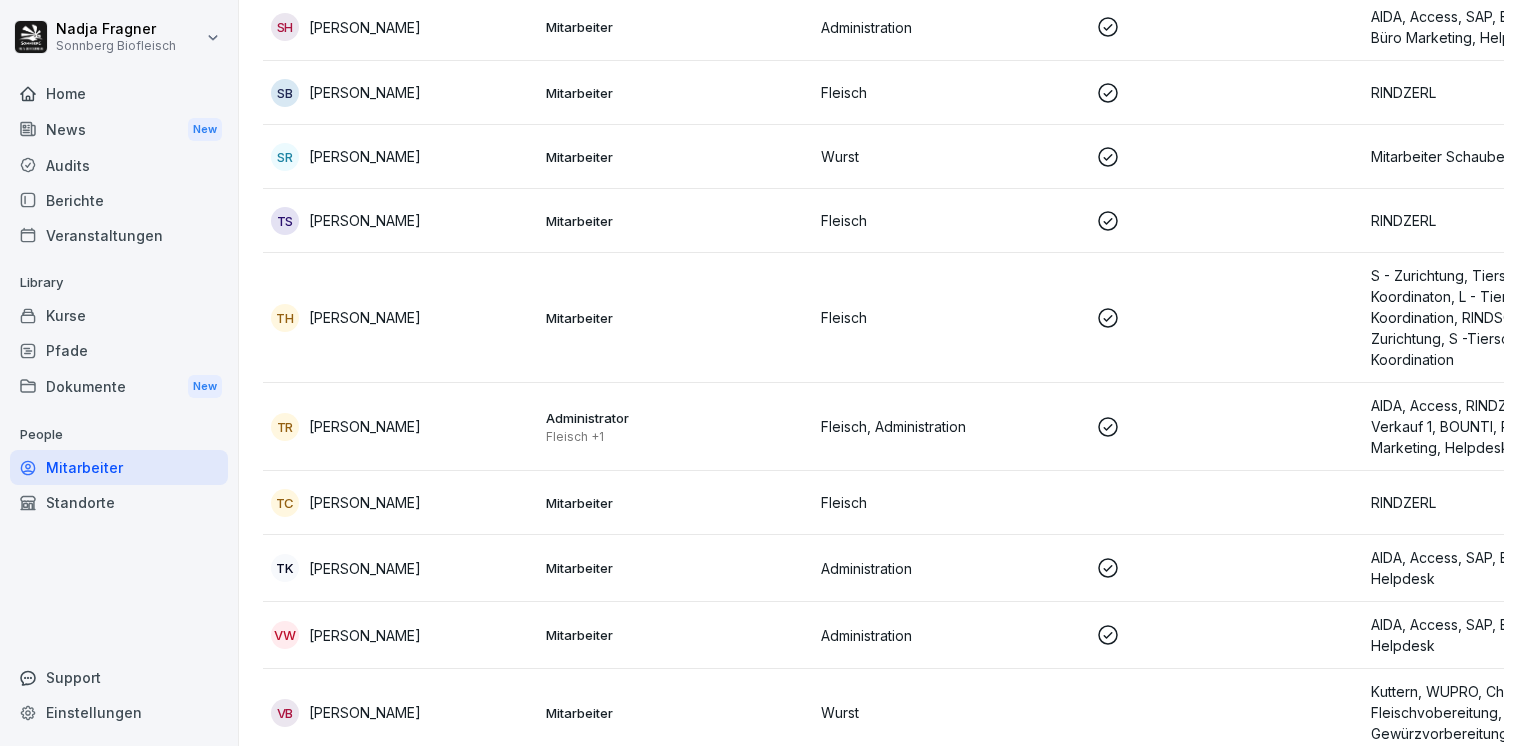 click on "Home" at bounding box center [119, 93] 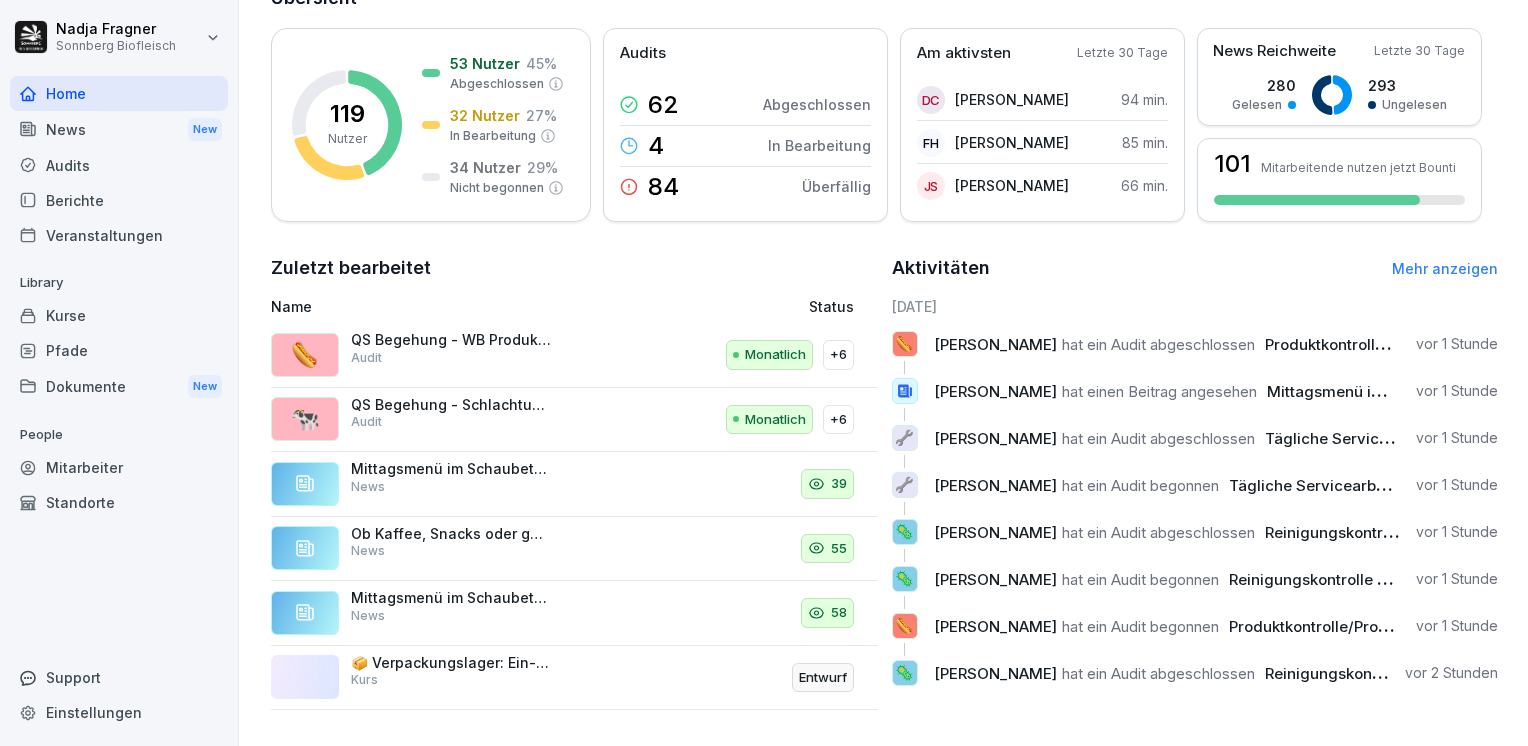 scroll, scrollTop: 0, scrollLeft: 0, axis: both 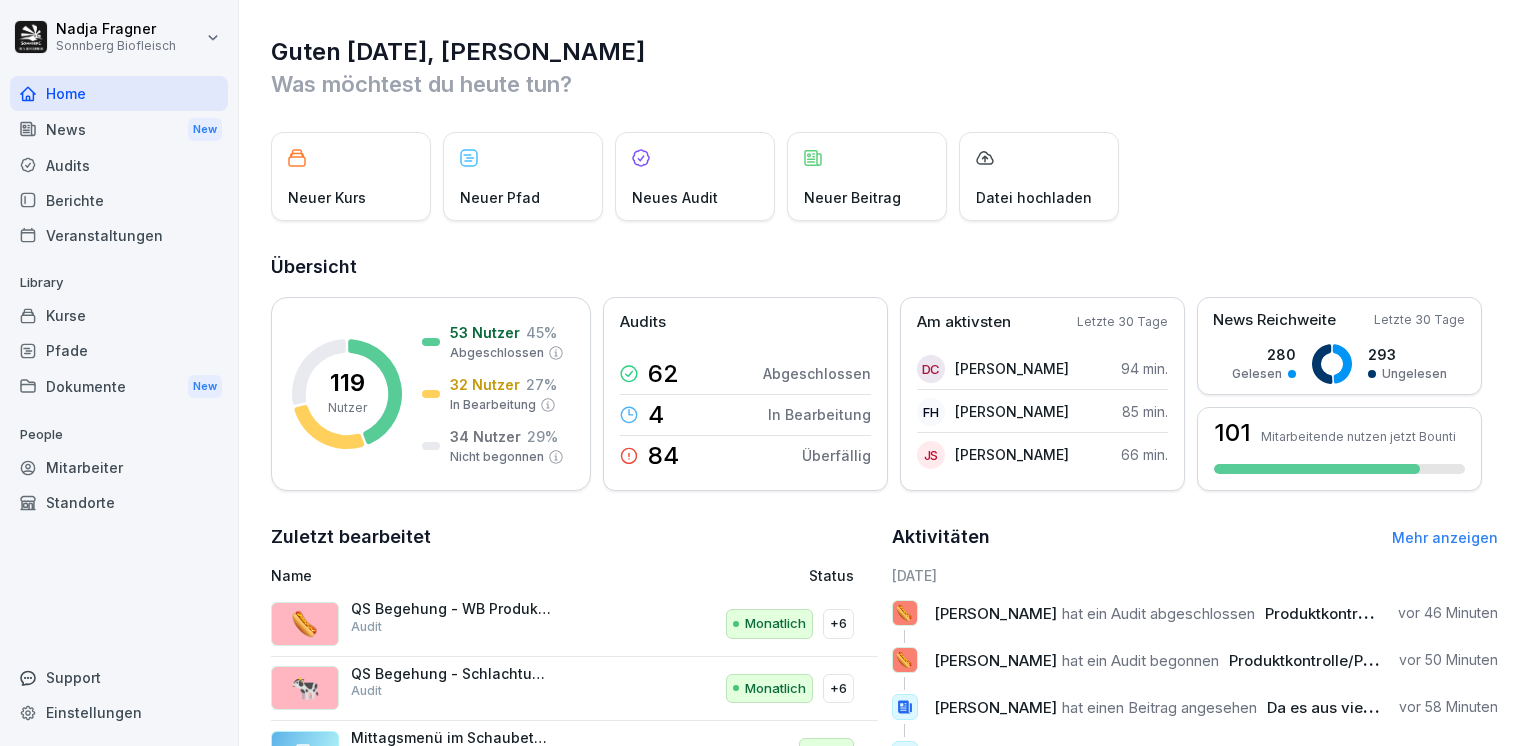 click on "Standorte" at bounding box center (119, 502) 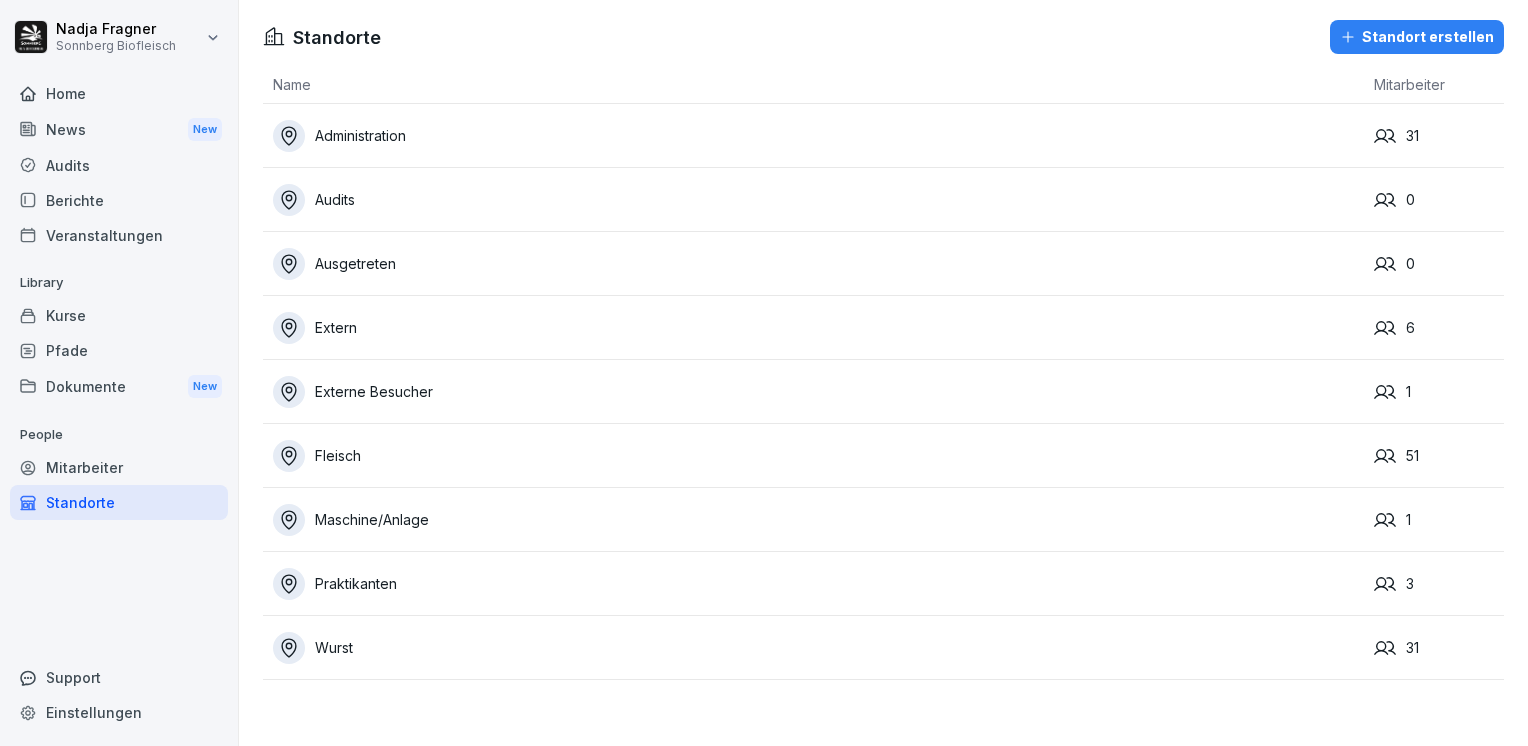 click on "Mitarbeiter" at bounding box center (119, 467) 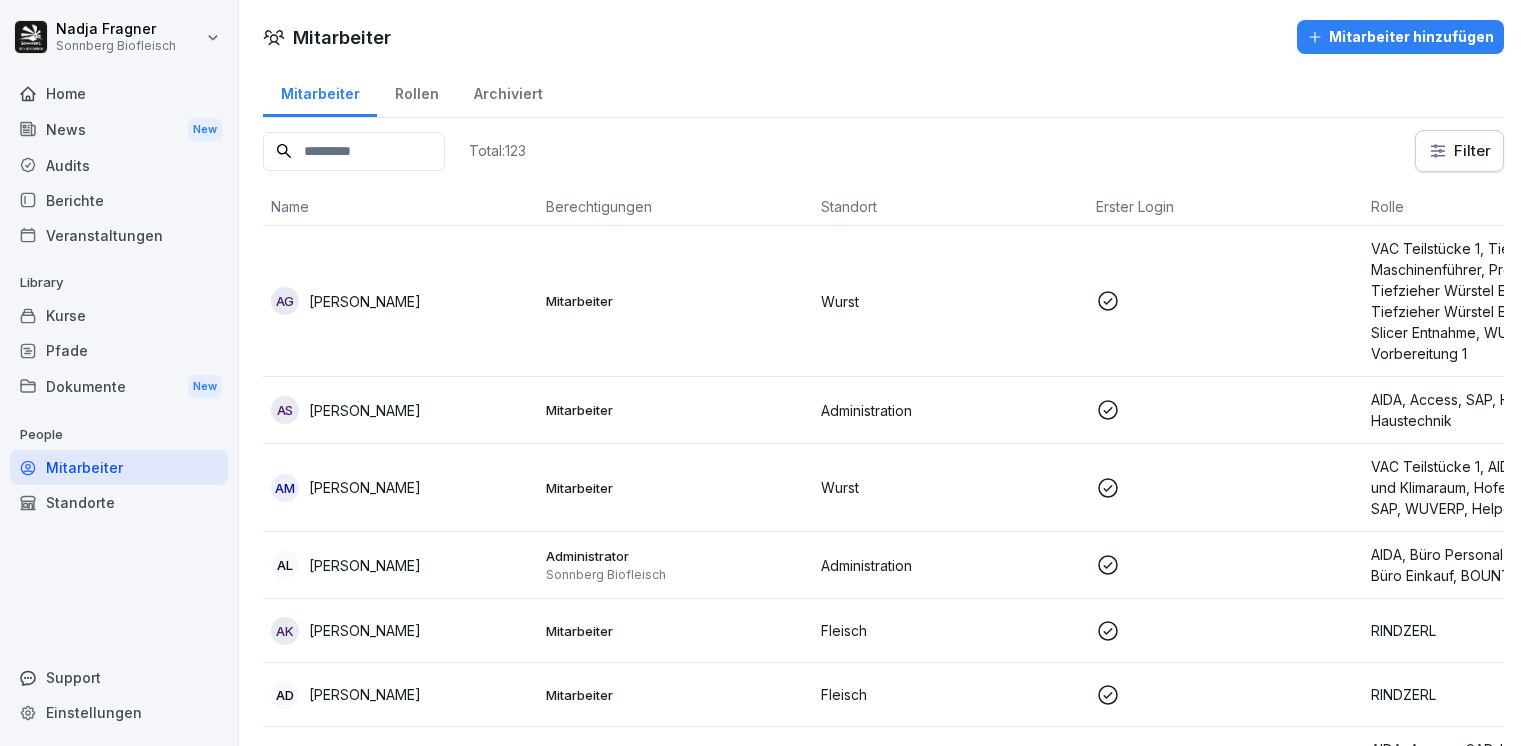 click on "Archiviert" at bounding box center (508, 91) 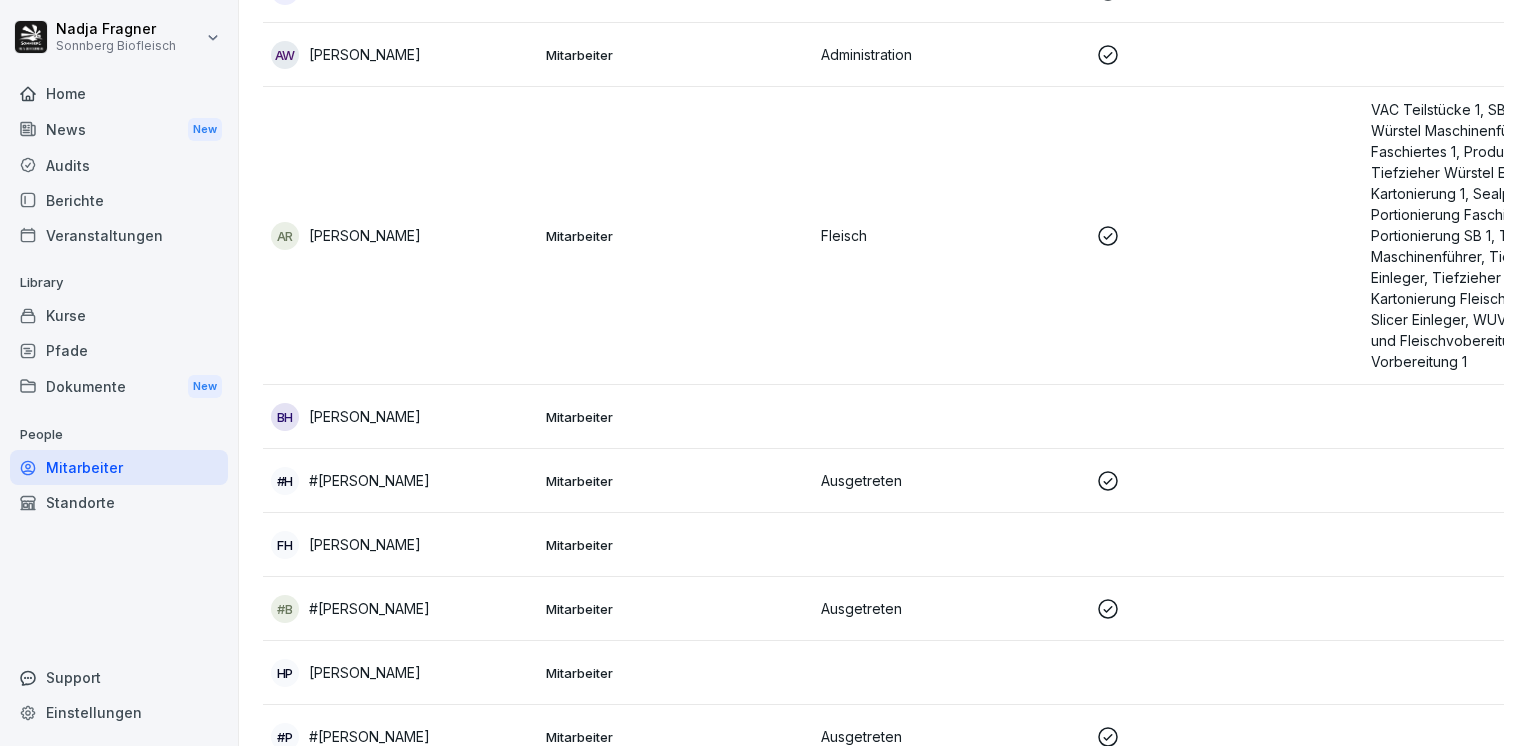 scroll, scrollTop: 0, scrollLeft: 0, axis: both 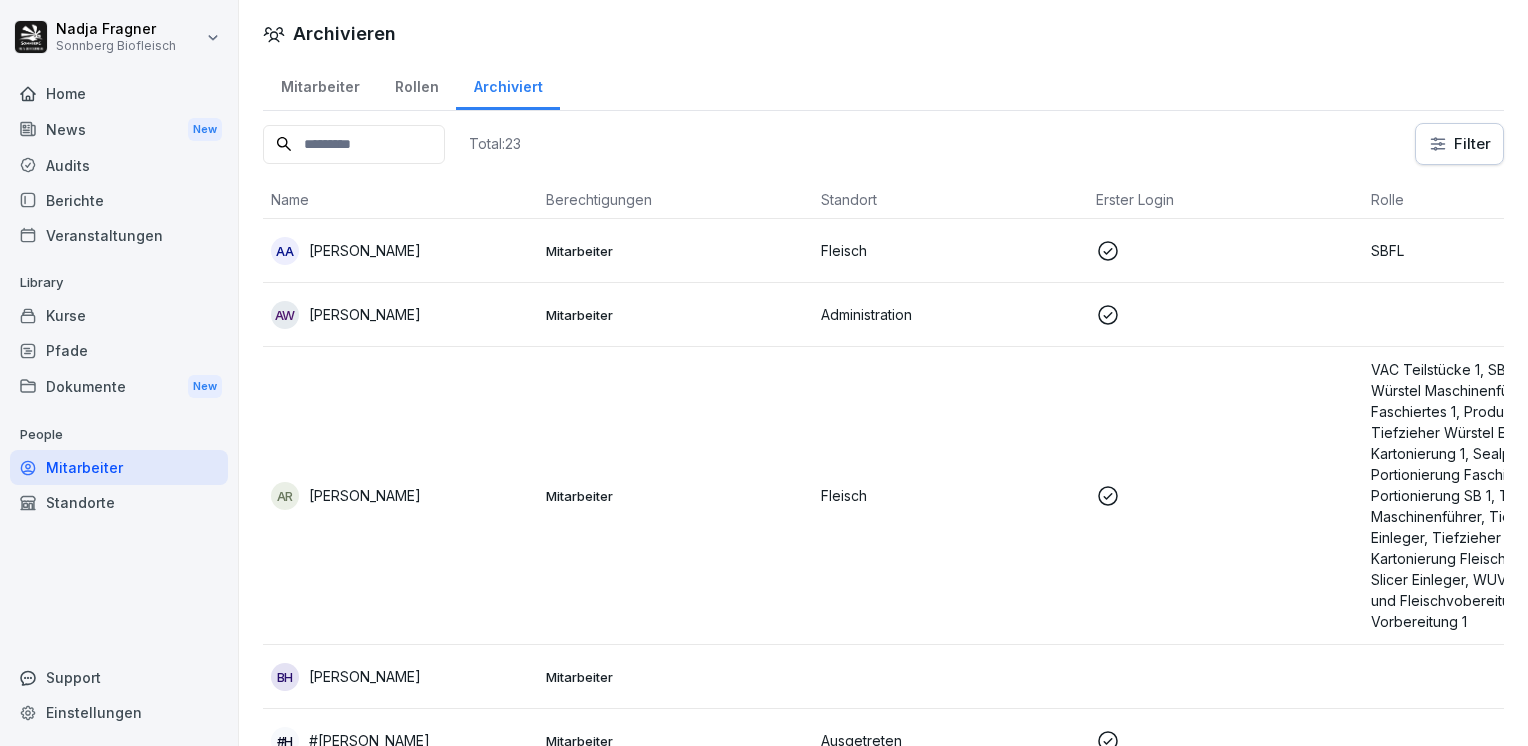 click on "Rollen" at bounding box center (416, 84) 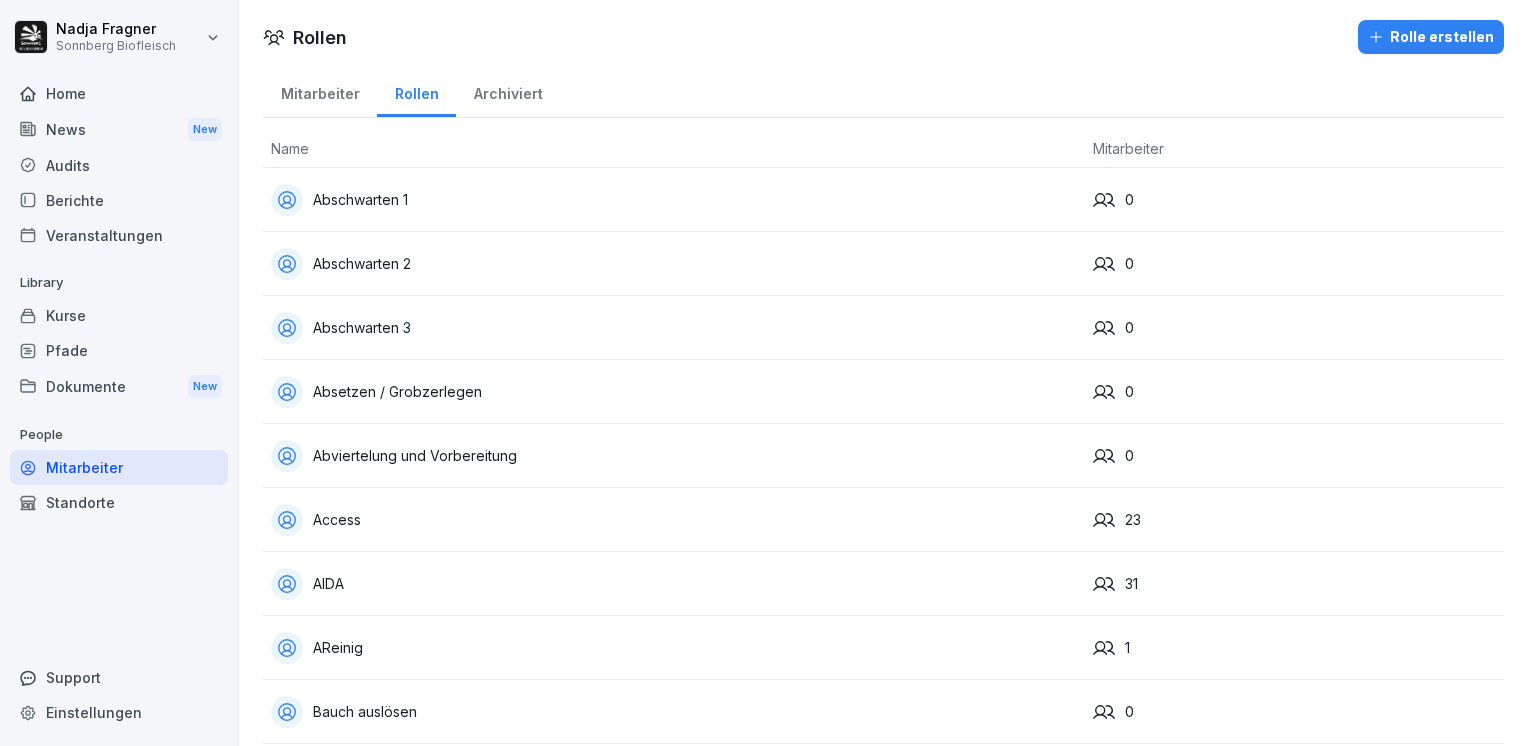 click on "Archiviert" at bounding box center [508, 91] 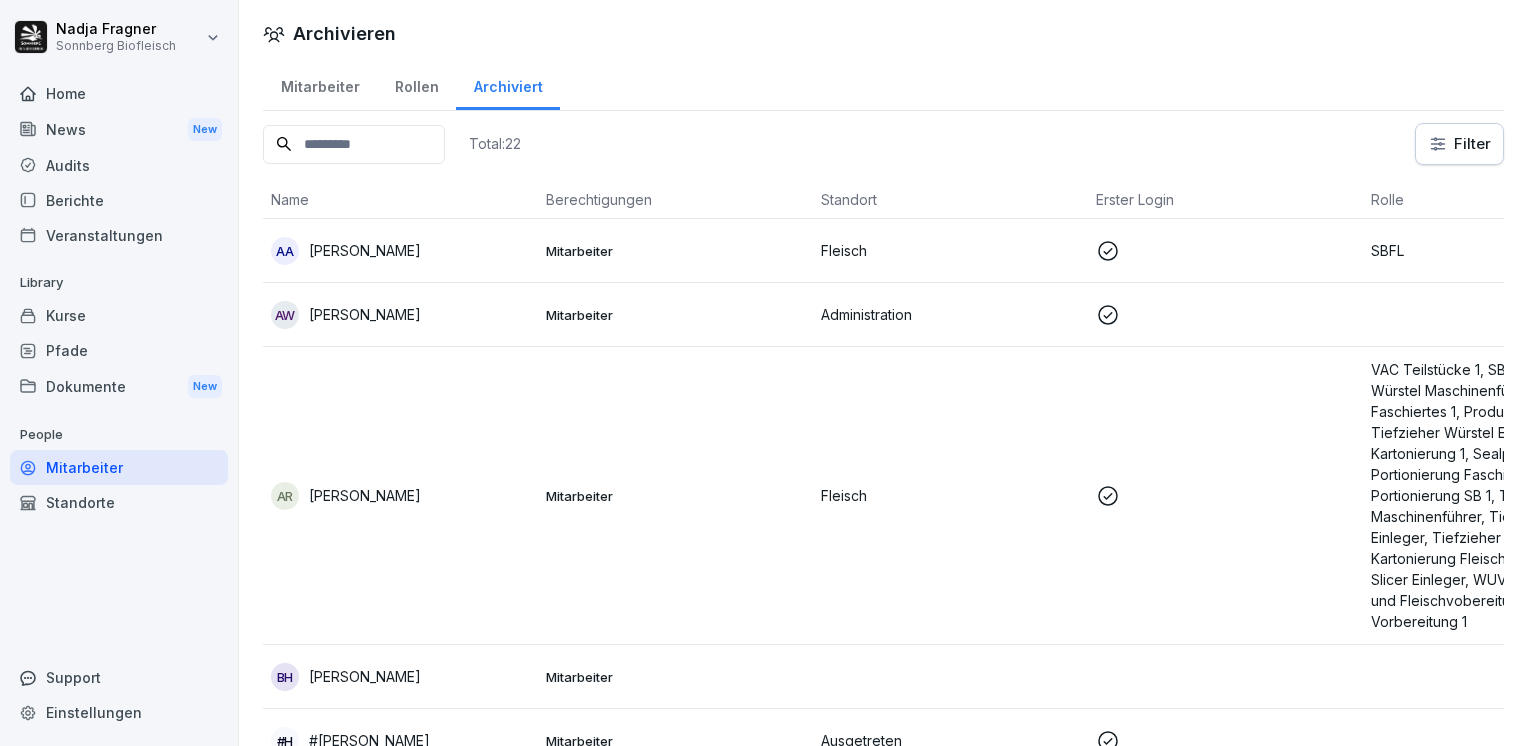 click on "Mitarbeiter" at bounding box center [320, 84] 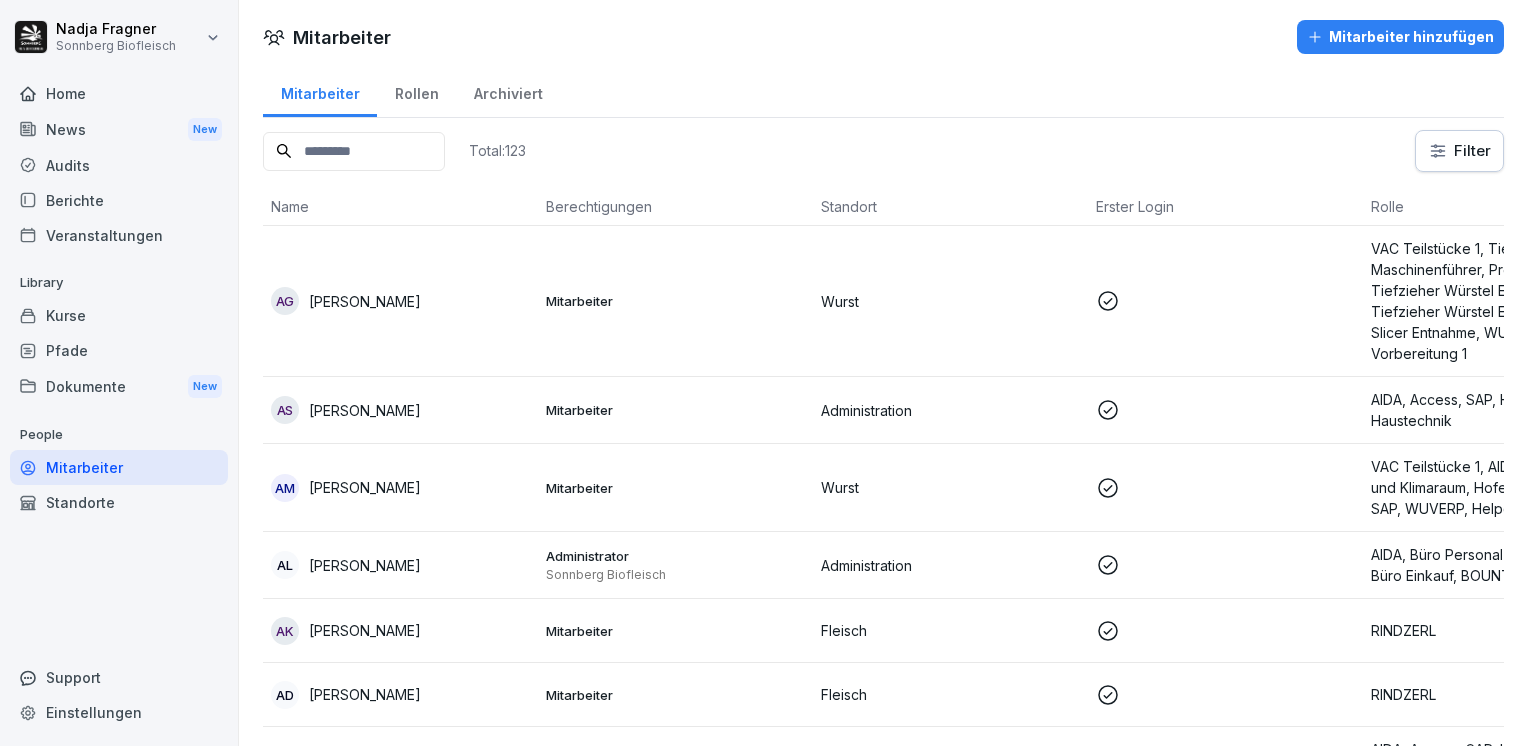 click on "Mitarbeiter hinzufügen" at bounding box center (1400, 37) 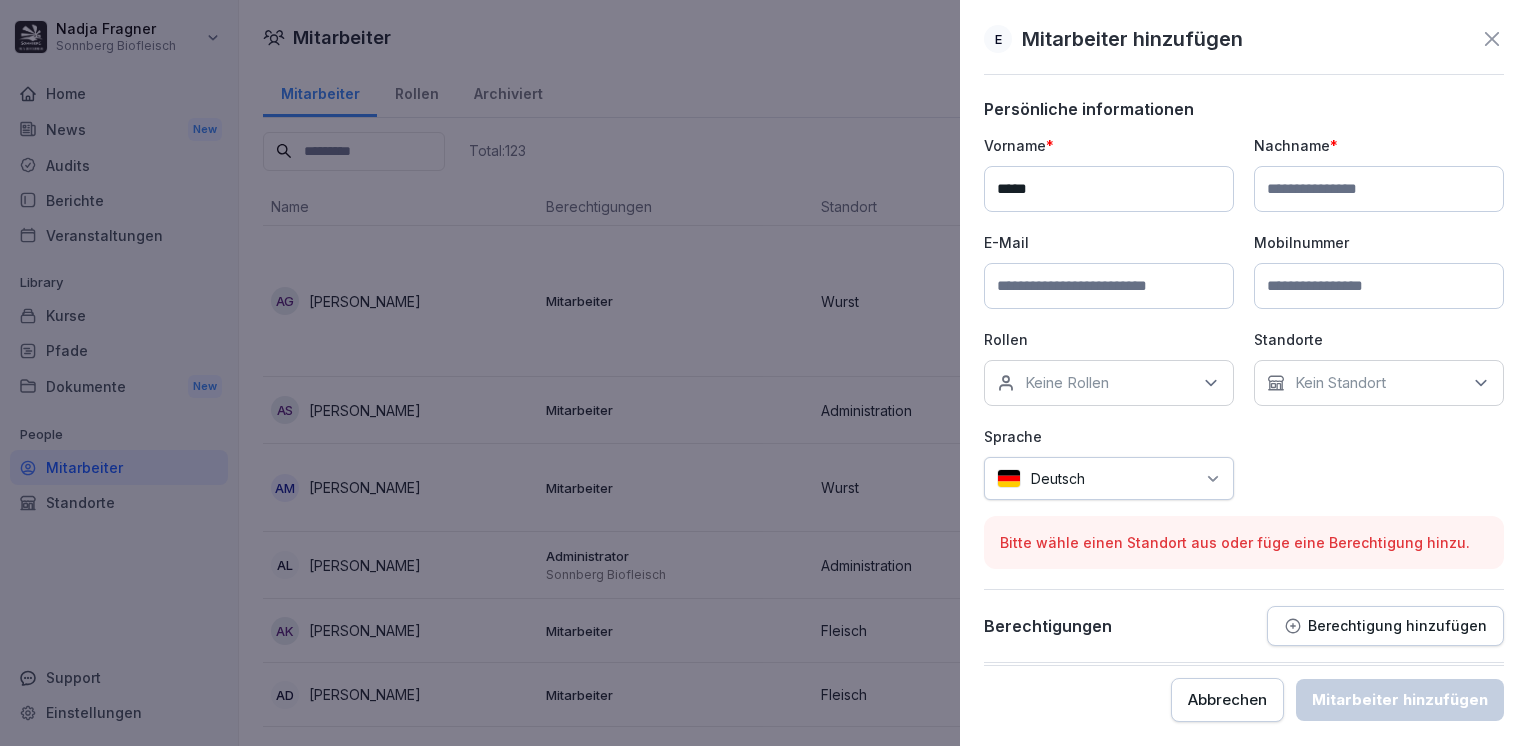 type on "*****" 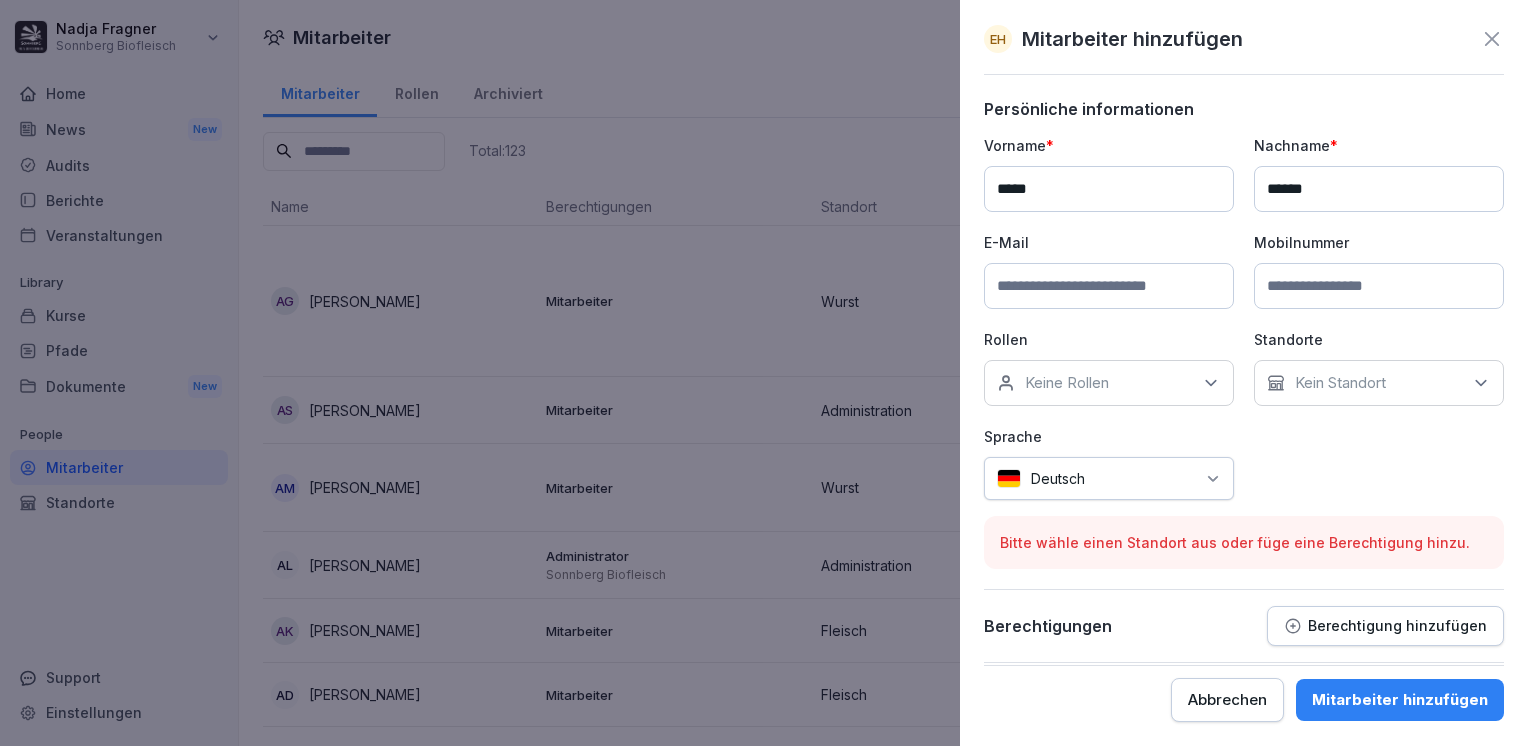 type on "******" 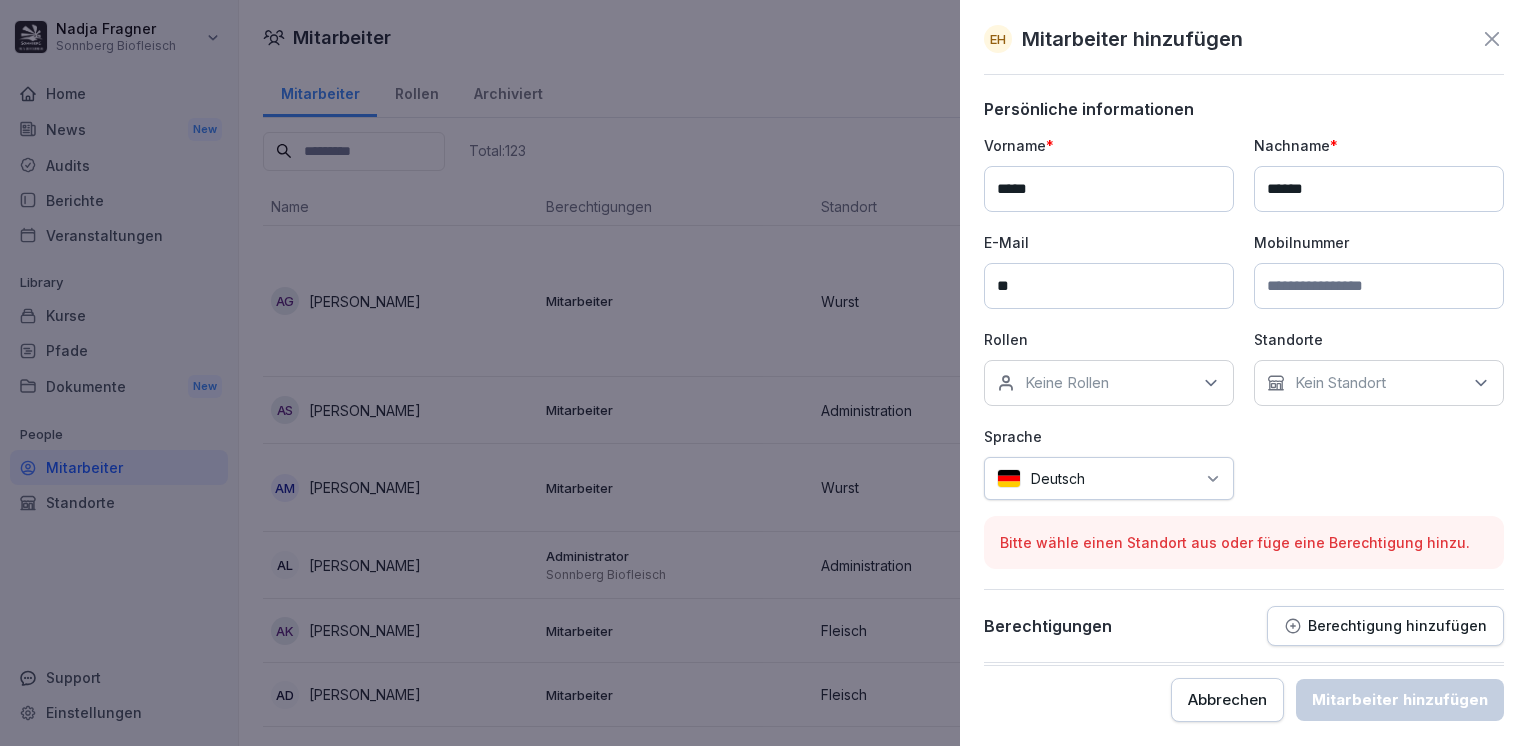 type on "**********" 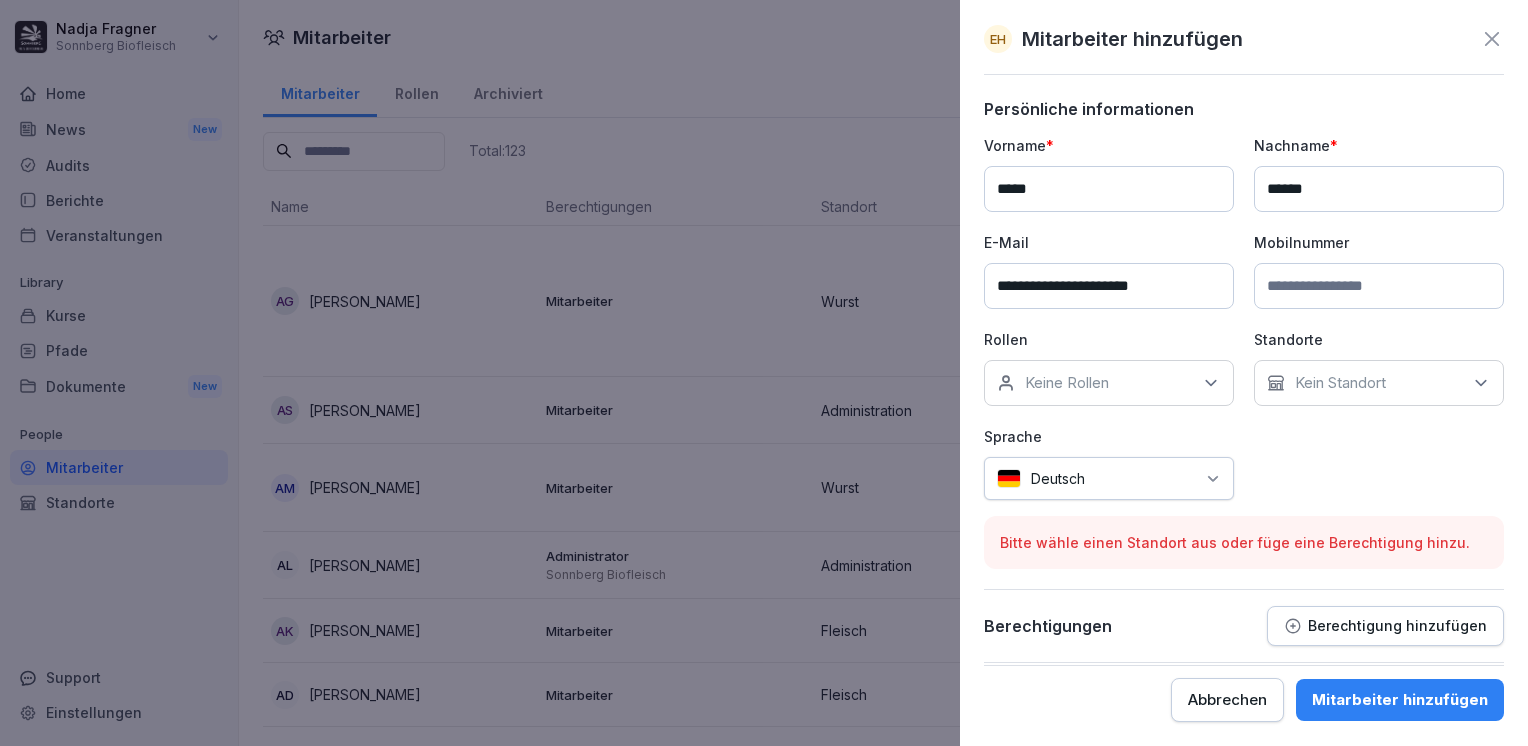 click on "Kein Standort" at bounding box center [1340, 383] 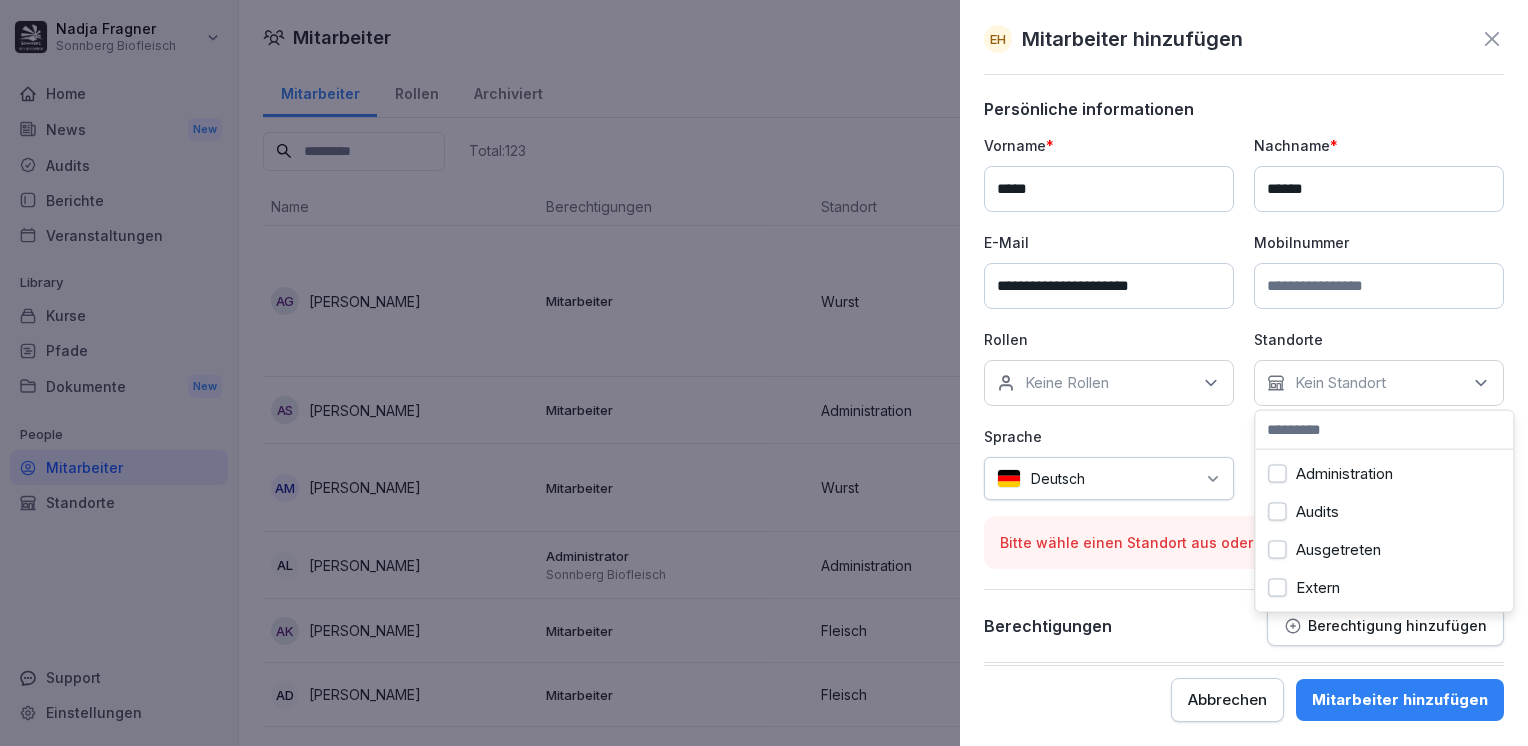 scroll, scrollTop: 200, scrollLeft: 0, axis: vertical 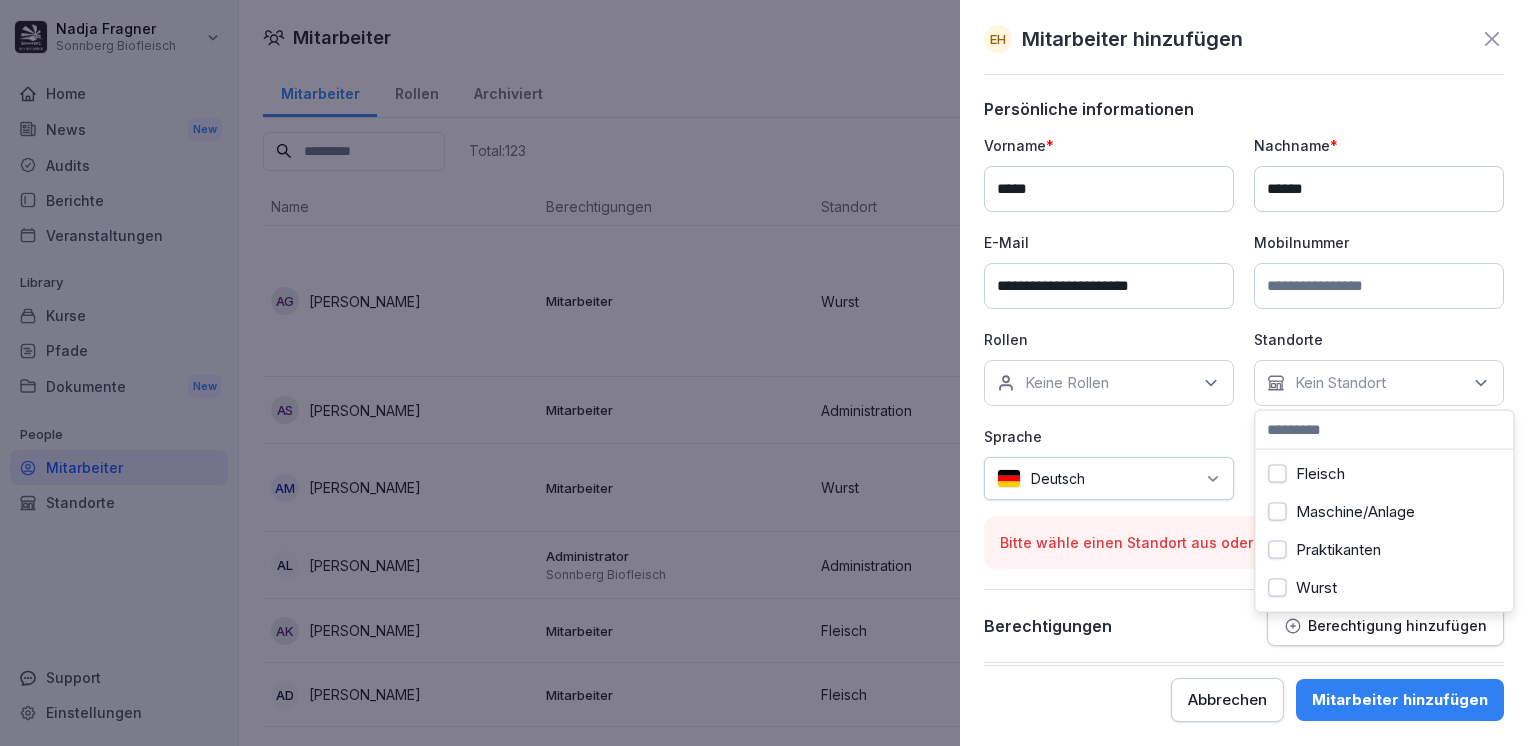 click on "Praktikanten" at bounding box center (1338, 550) 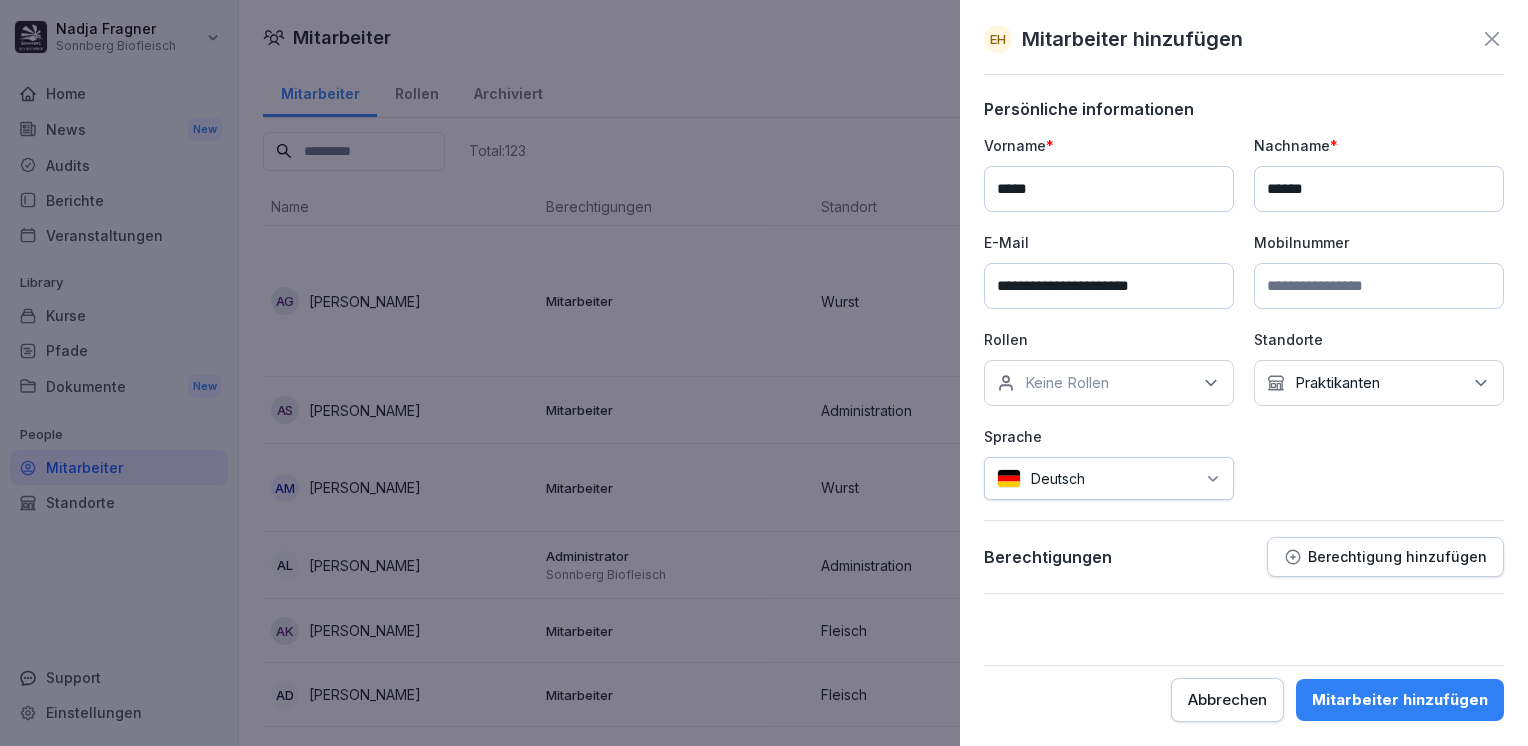 click on "**********" at bounding box center [1244, 346] 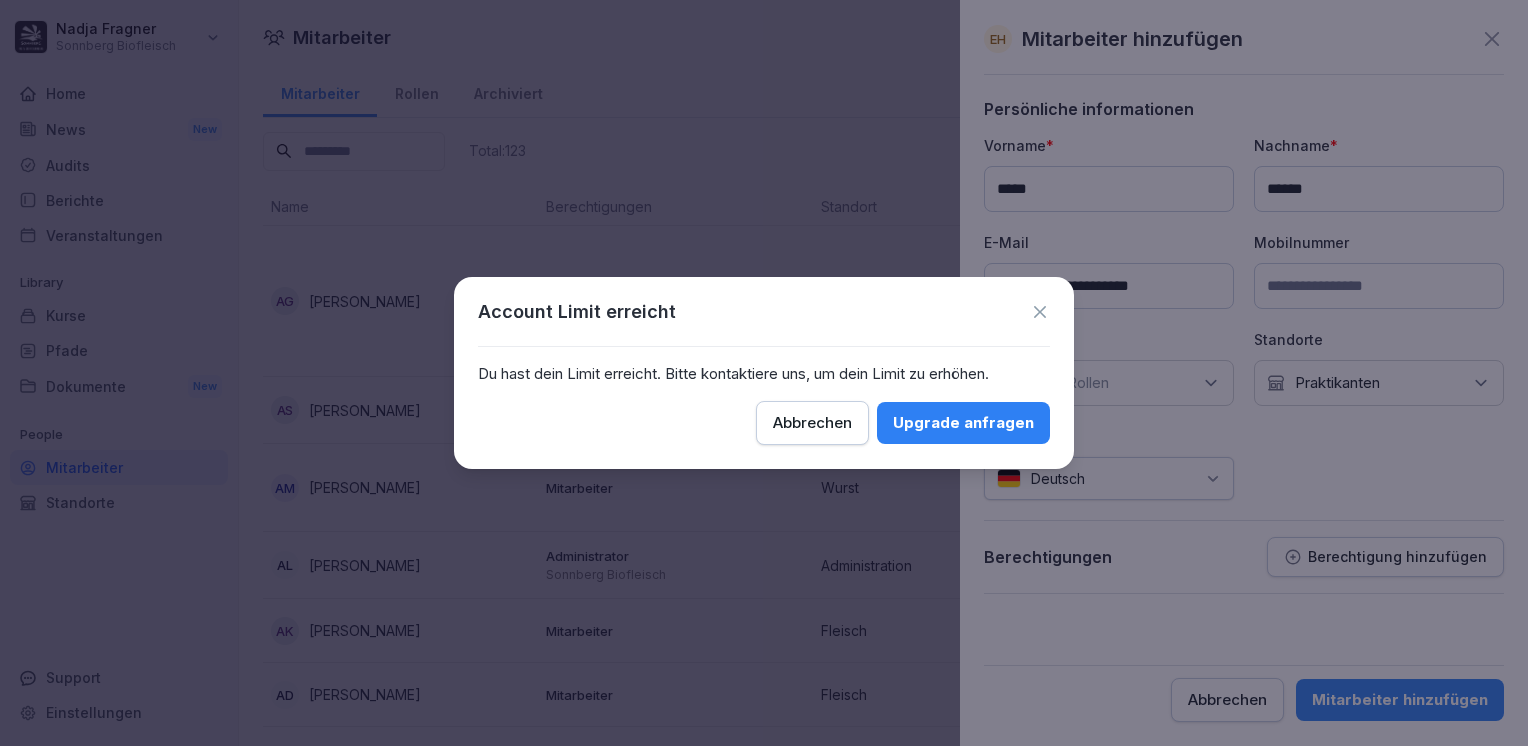 click on "Abbrechen" at bounding box center (812, 423) 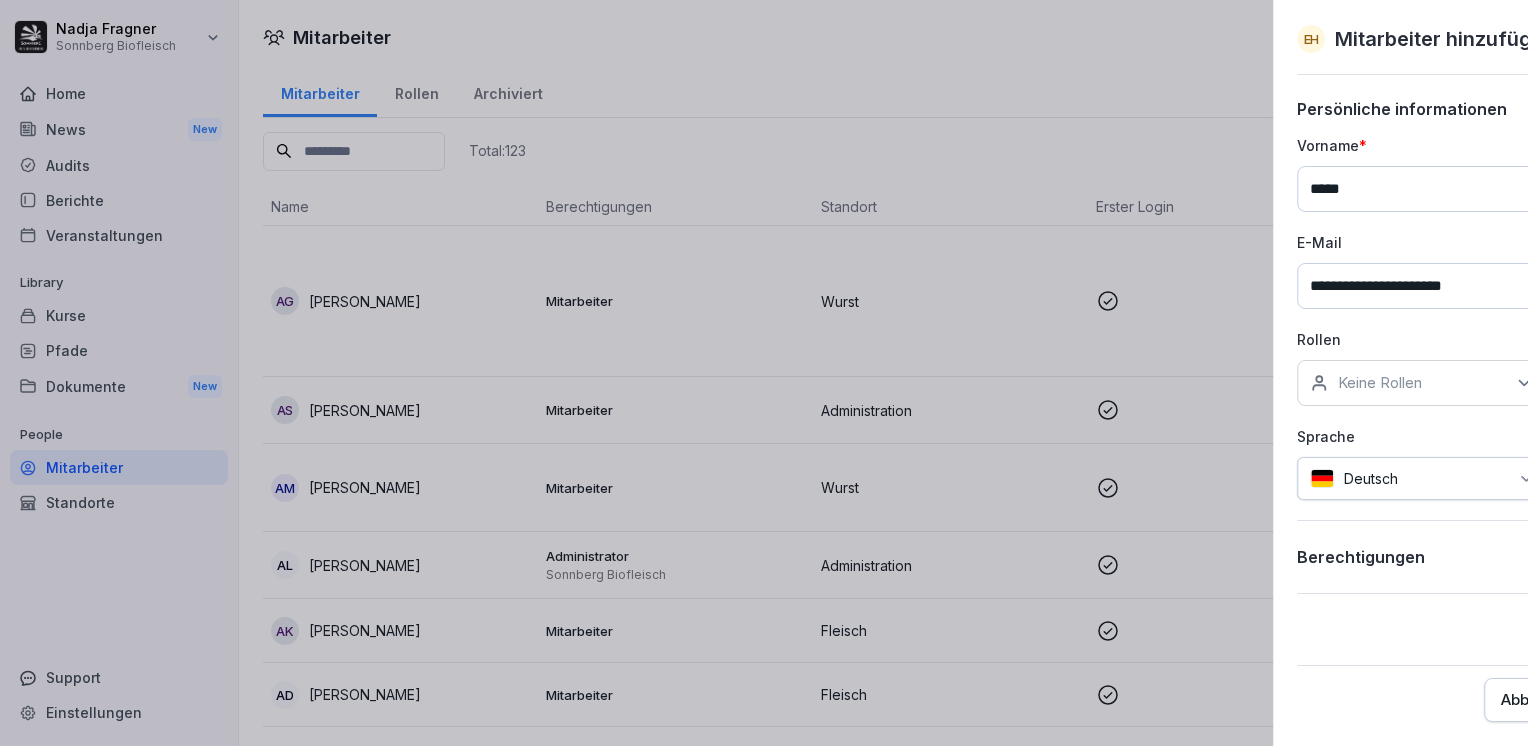 click at bounding box center [764, 373] 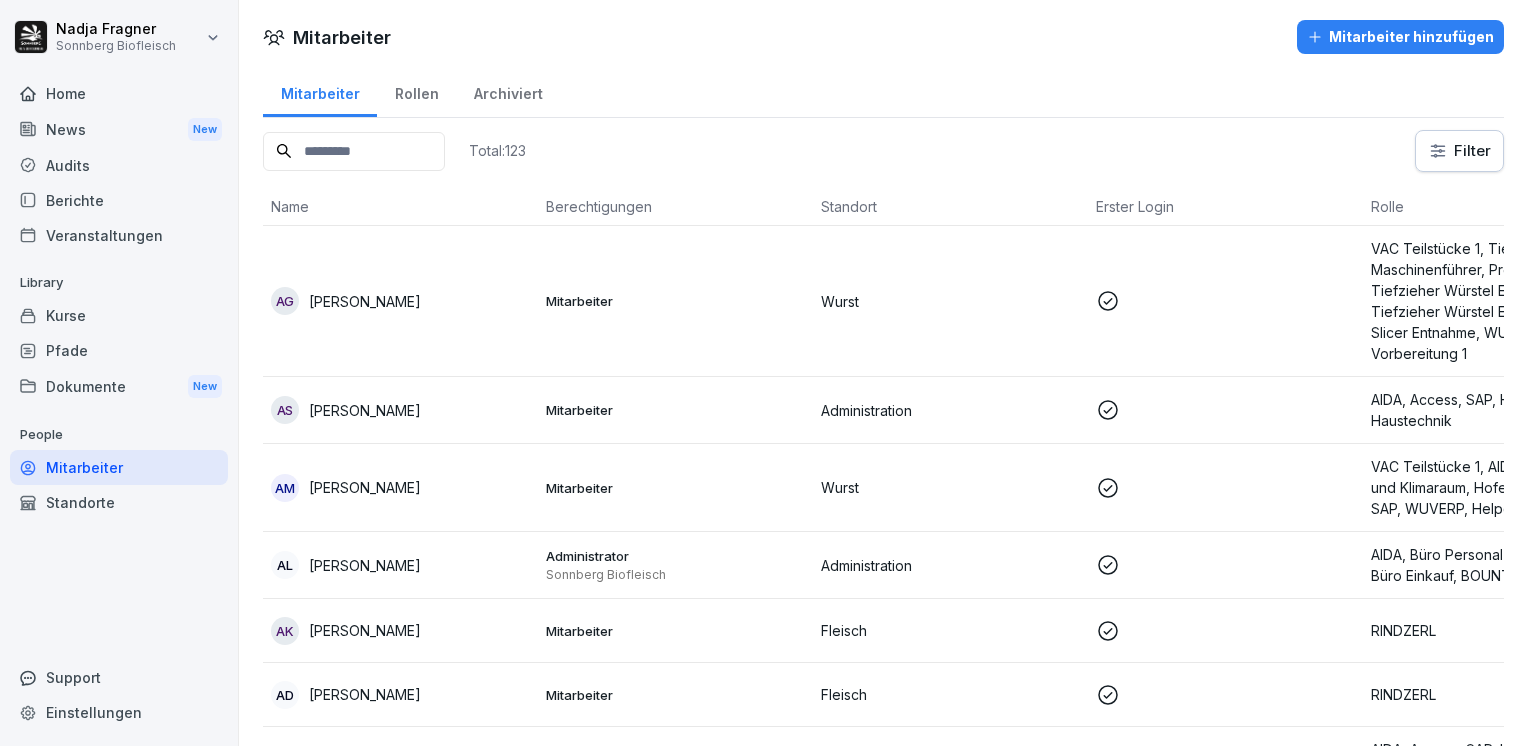 click on "Einstellungen" at bounding box center (119, 712) 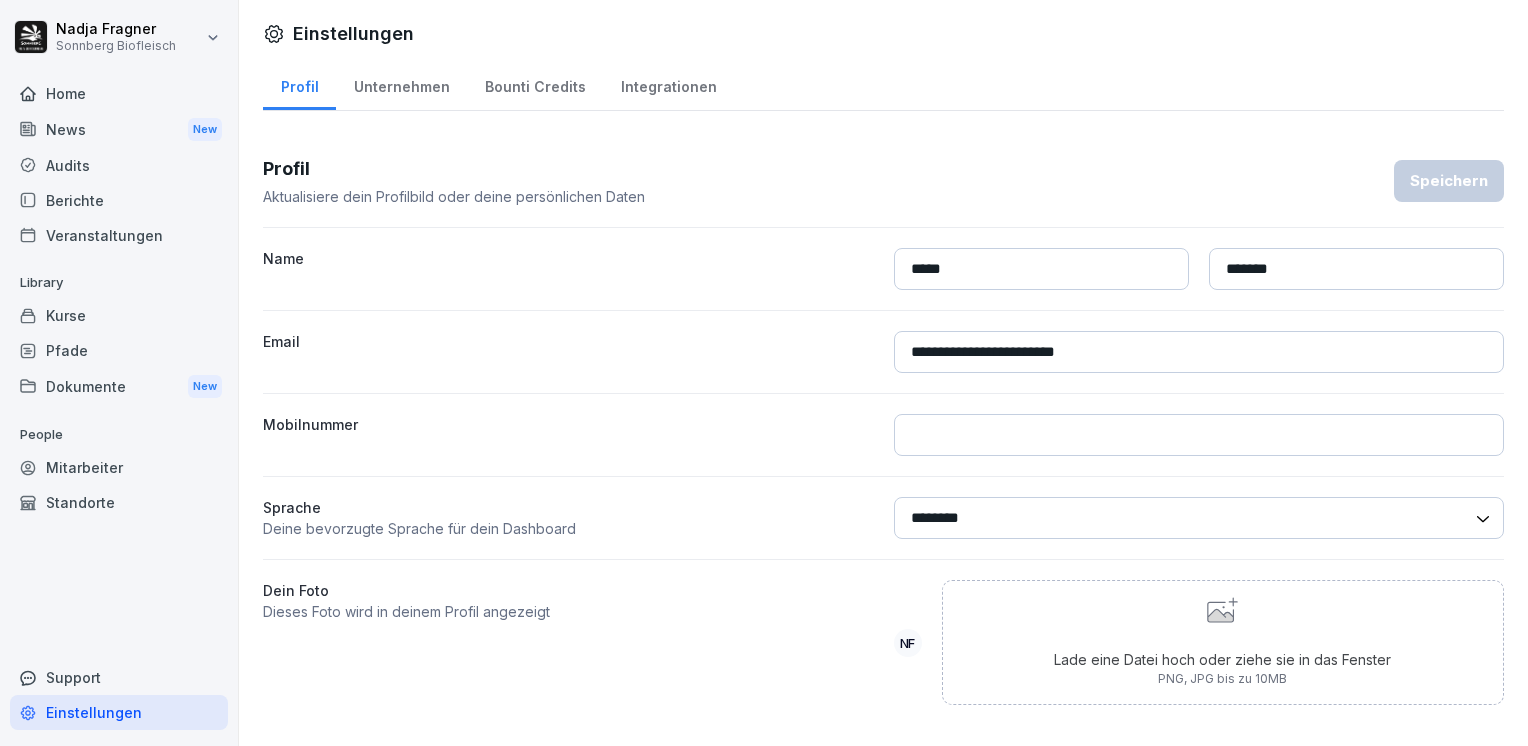 click on "Unternehmen" at bounding box center [401, 84] 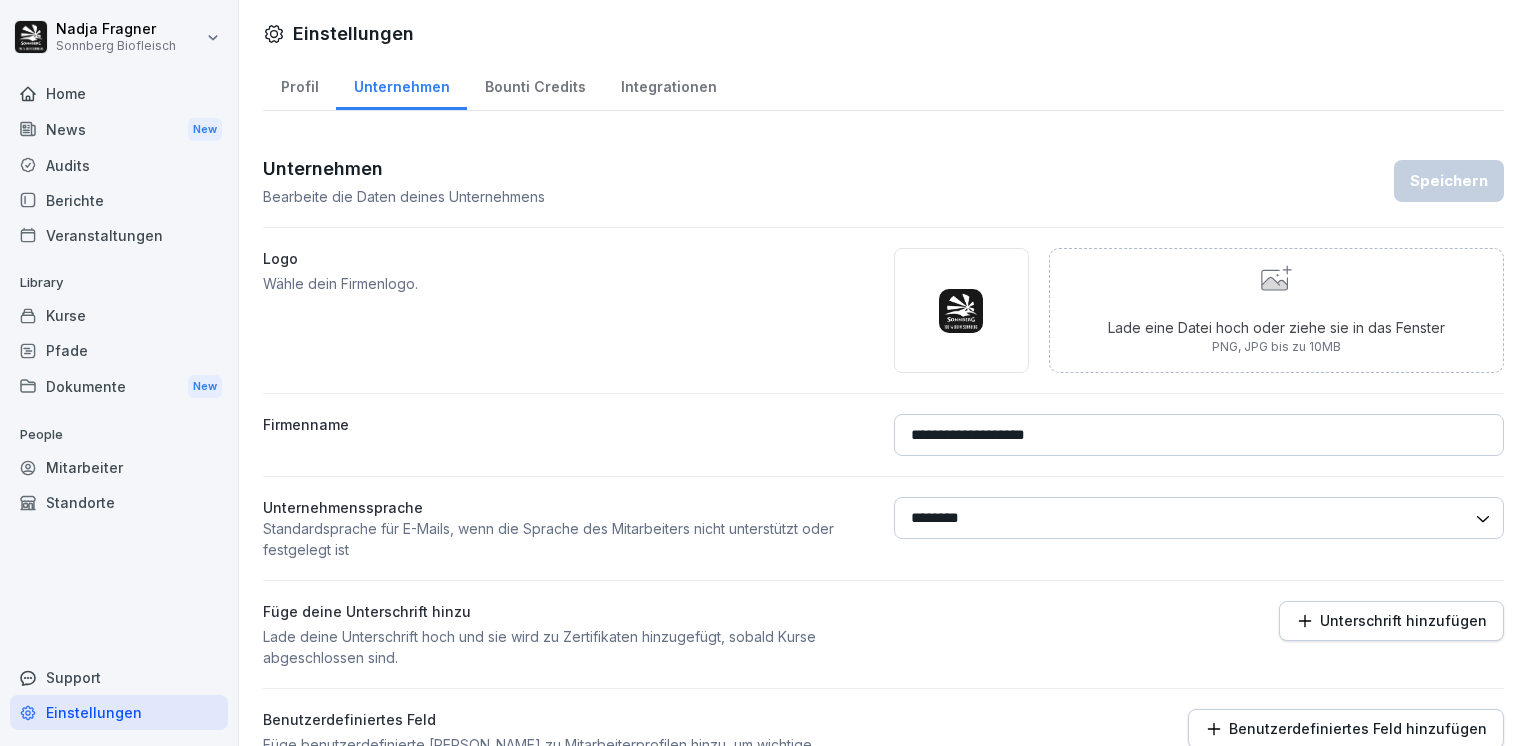 click on "Bounti Credits" at bounding box center (535, 84) 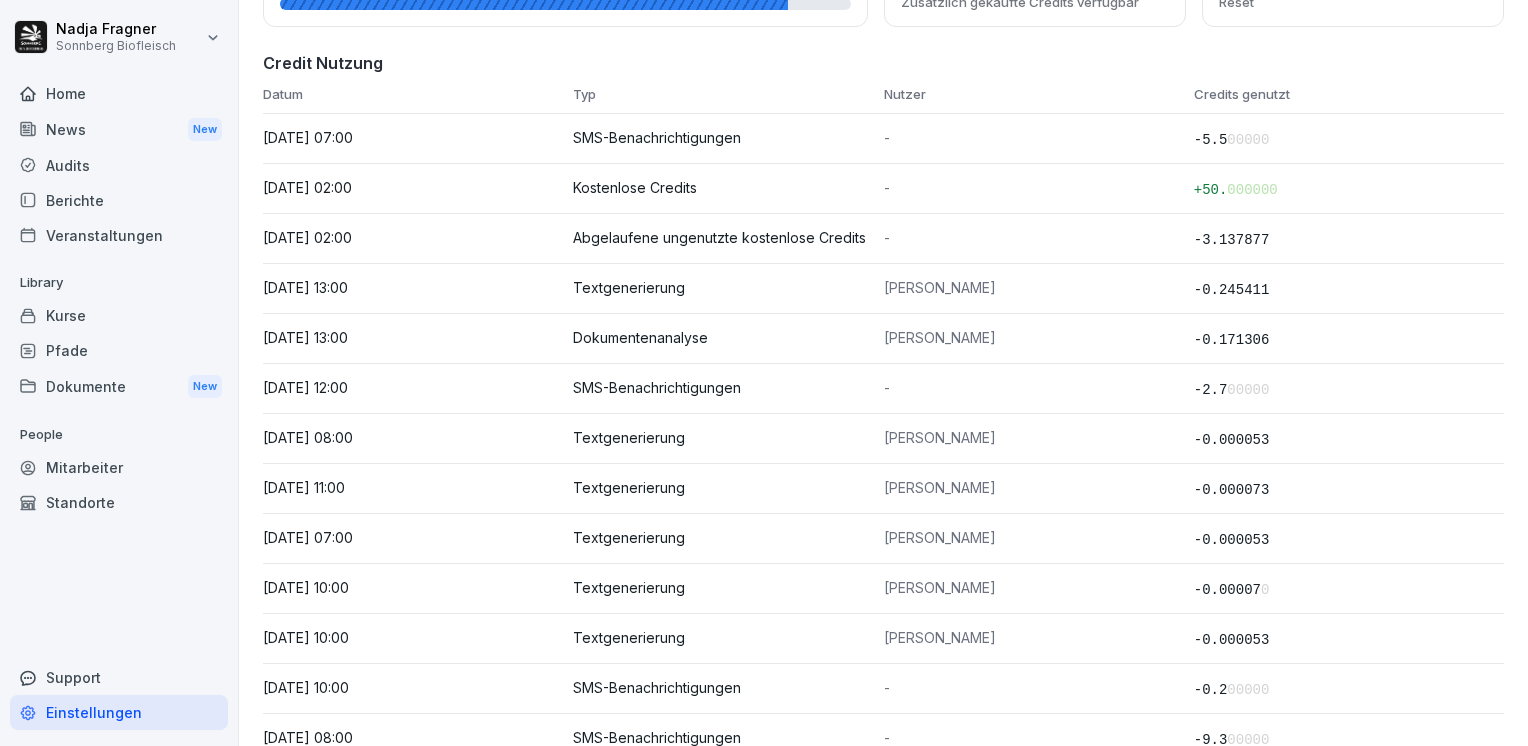 scroll, scrollTop: 227, scrollLeft: 0, axis: vertical 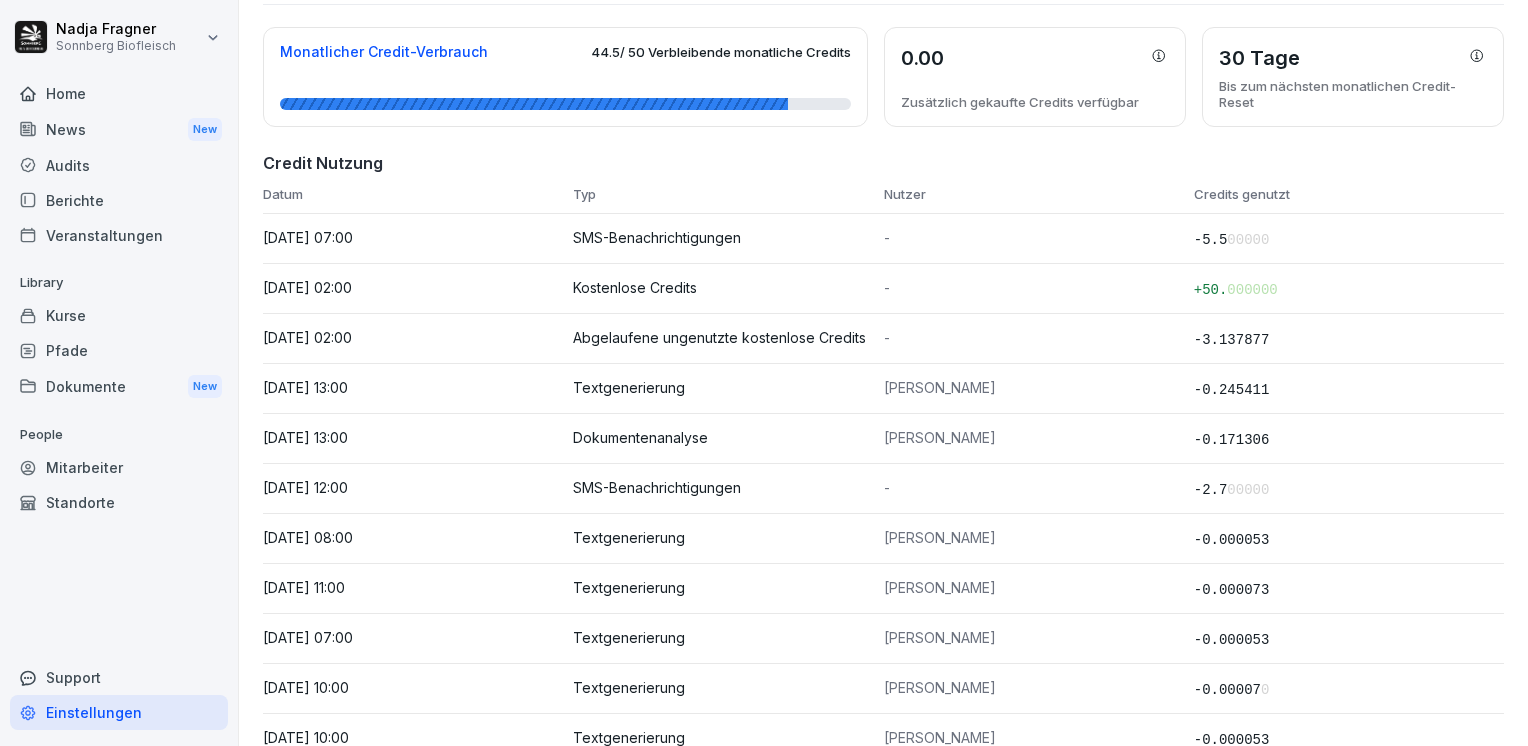 click on "Dokumentenanalyse" at bounding box center (728, 438) 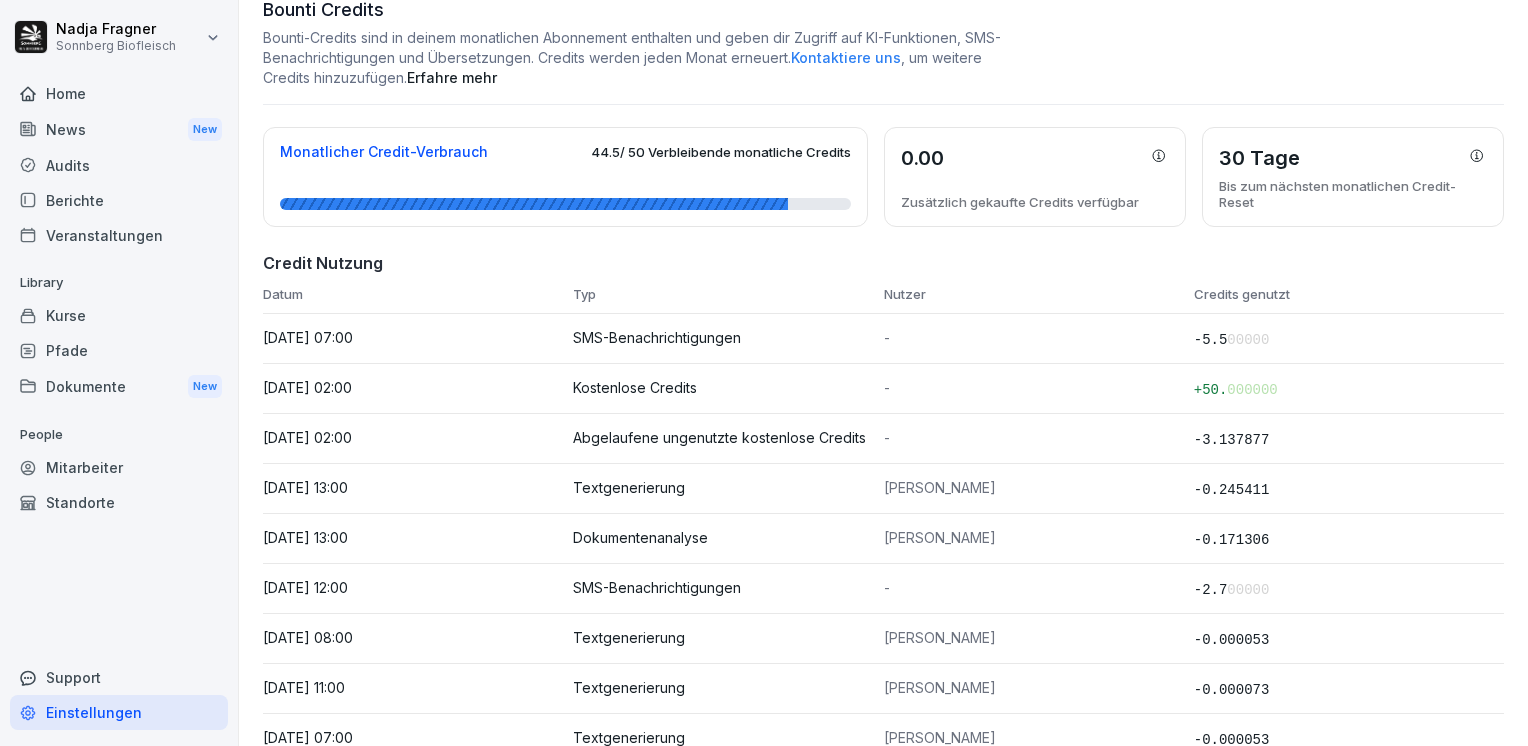 scroll, scrollTop: 0, scrollLeft: 0, axis: both 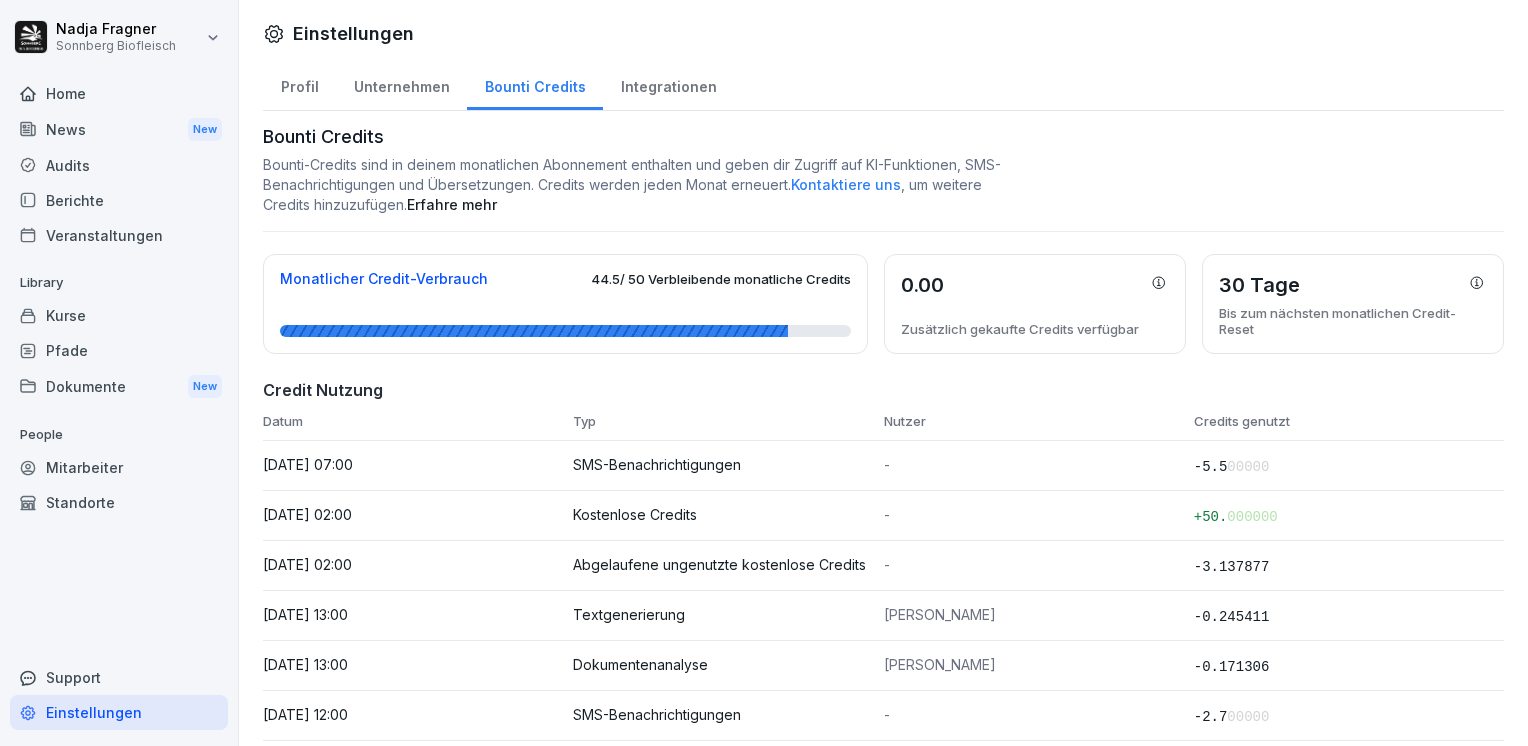 click on "Integrationen" at bounding box center [668, 84] 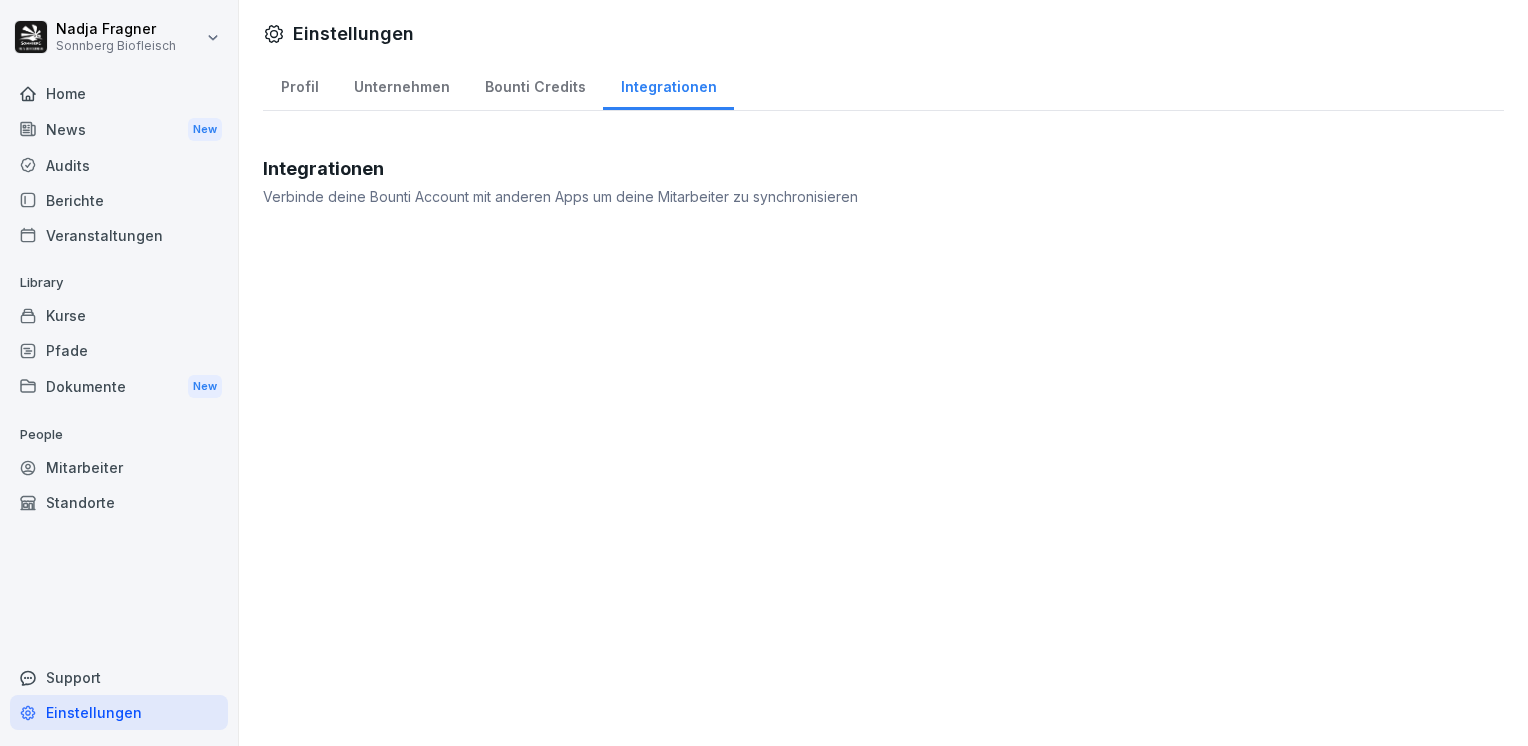 click on "Bounti Credits" at bounding box center (535, 84) 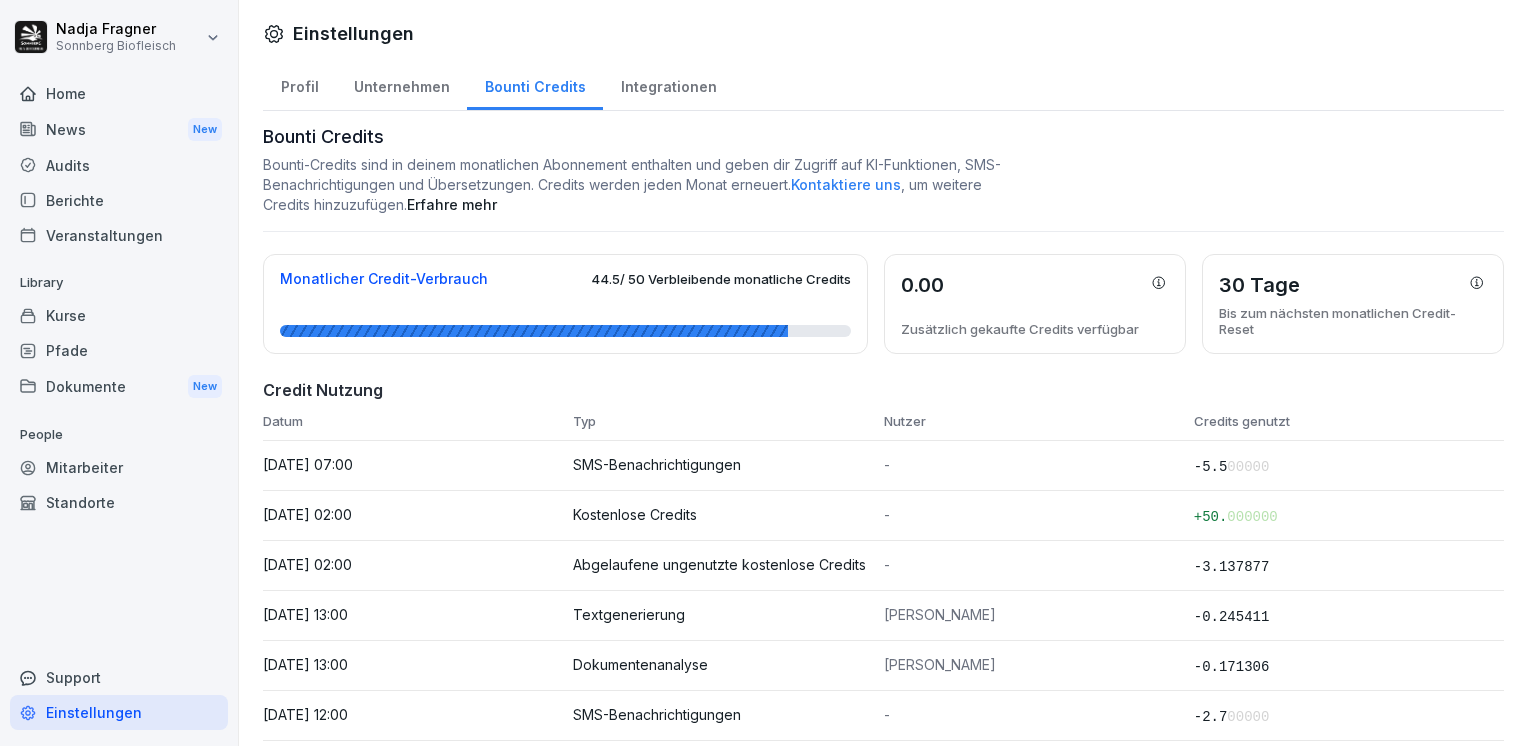 click on "Unternehmen" at bounding box center [401, 84] 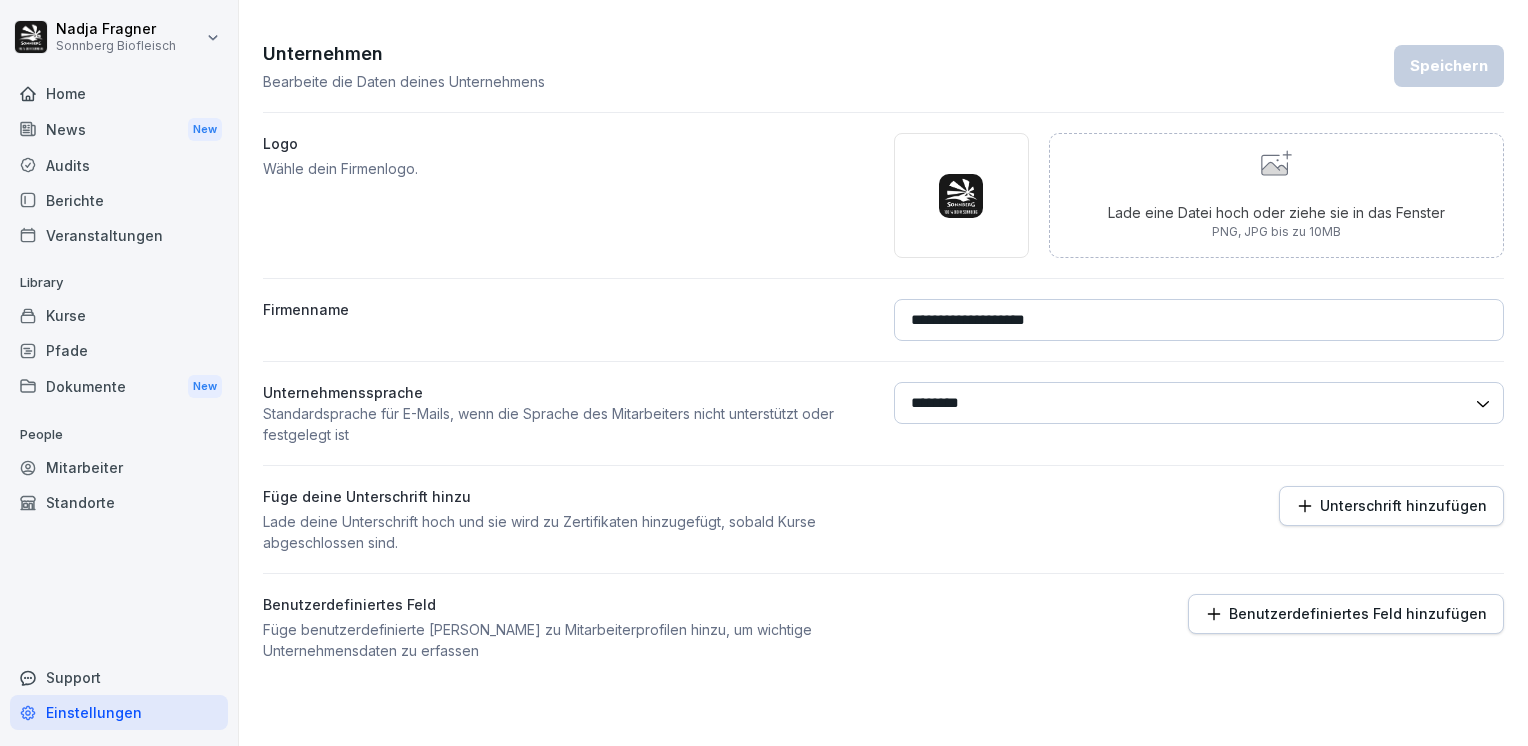 scroll, scrollTop: 0, scrollLeft: 0, axis: both 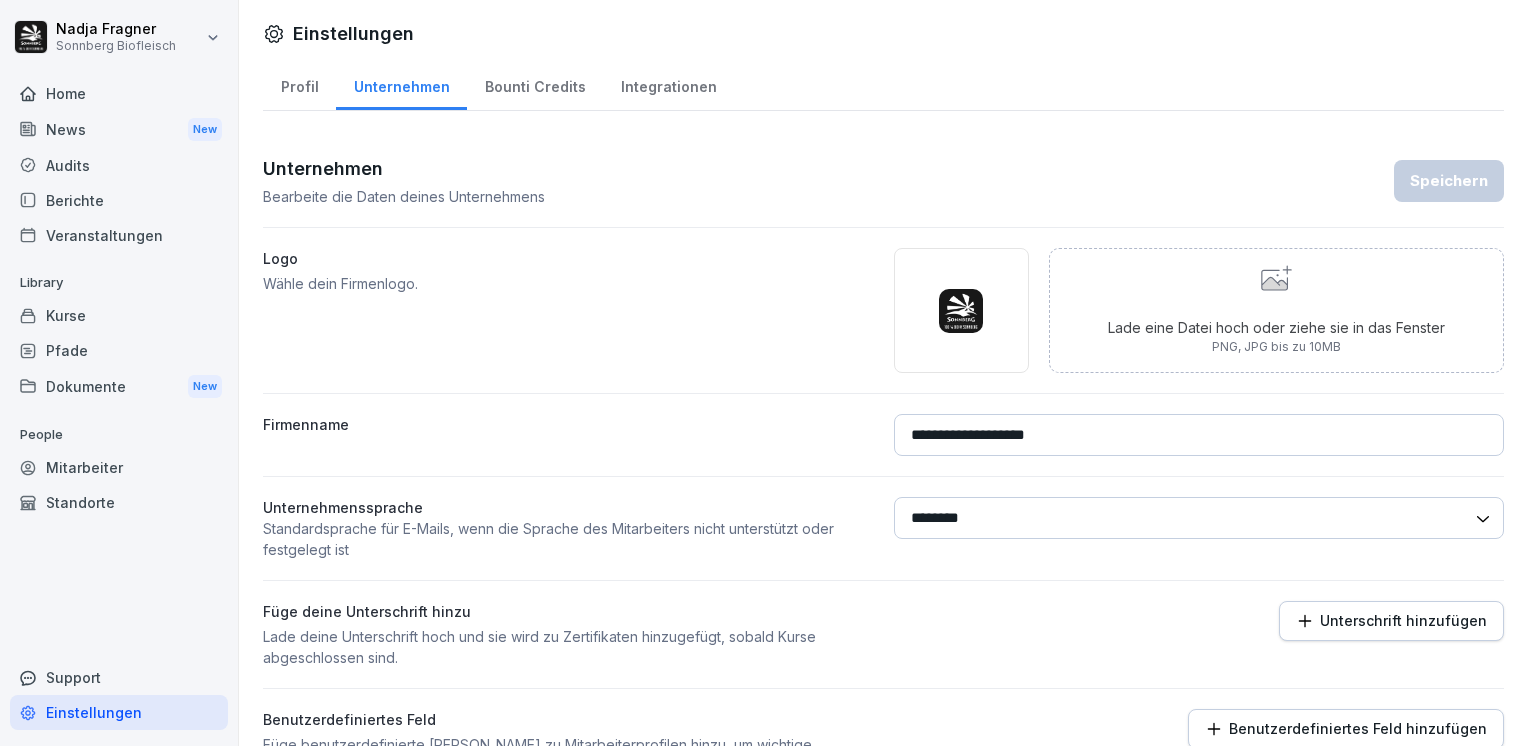 click on "Profil" at bounding box center [299, 84] 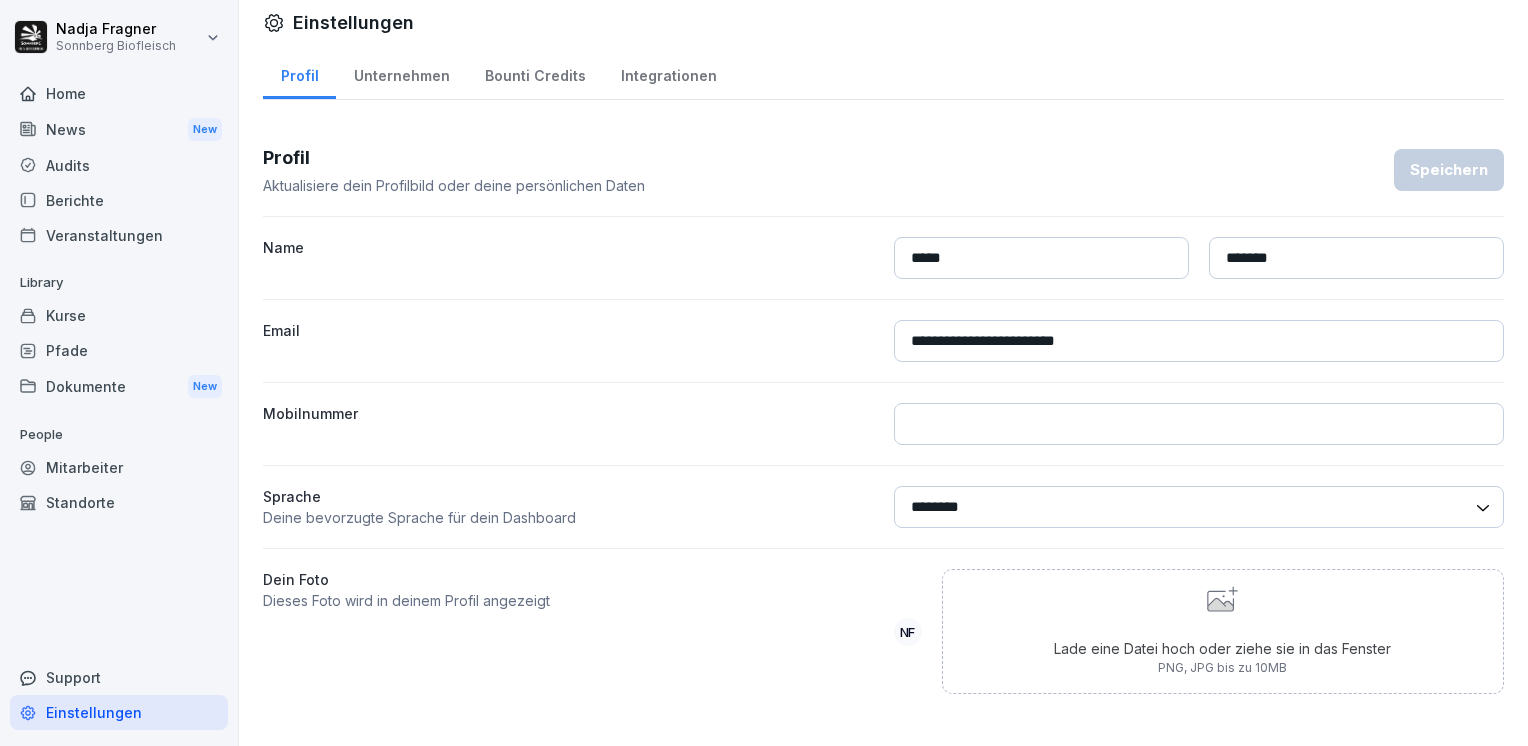 scroll, scrollTop: 0, scrollLeft: 0, axis: both 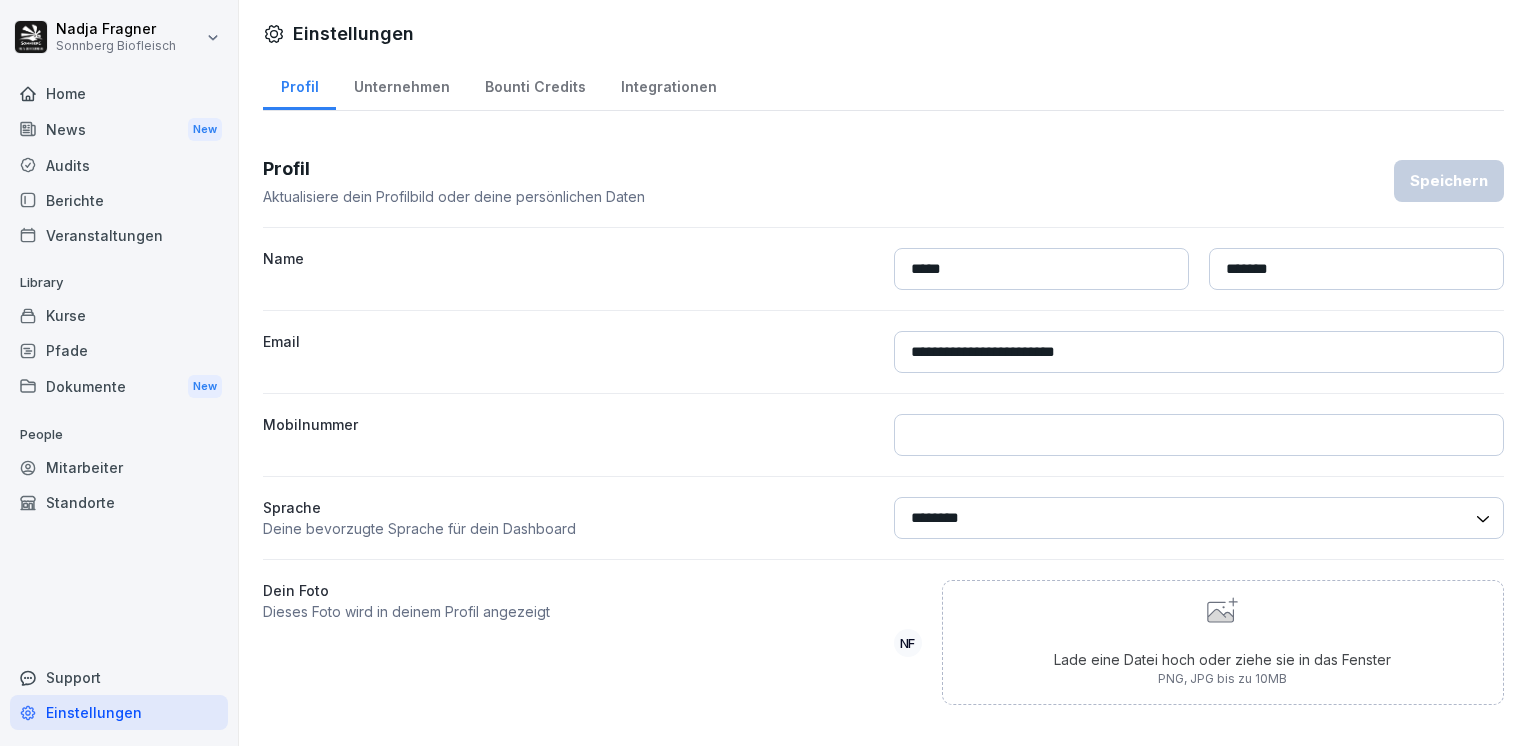 click on "Integrationen" at bounding box center (668, 84) 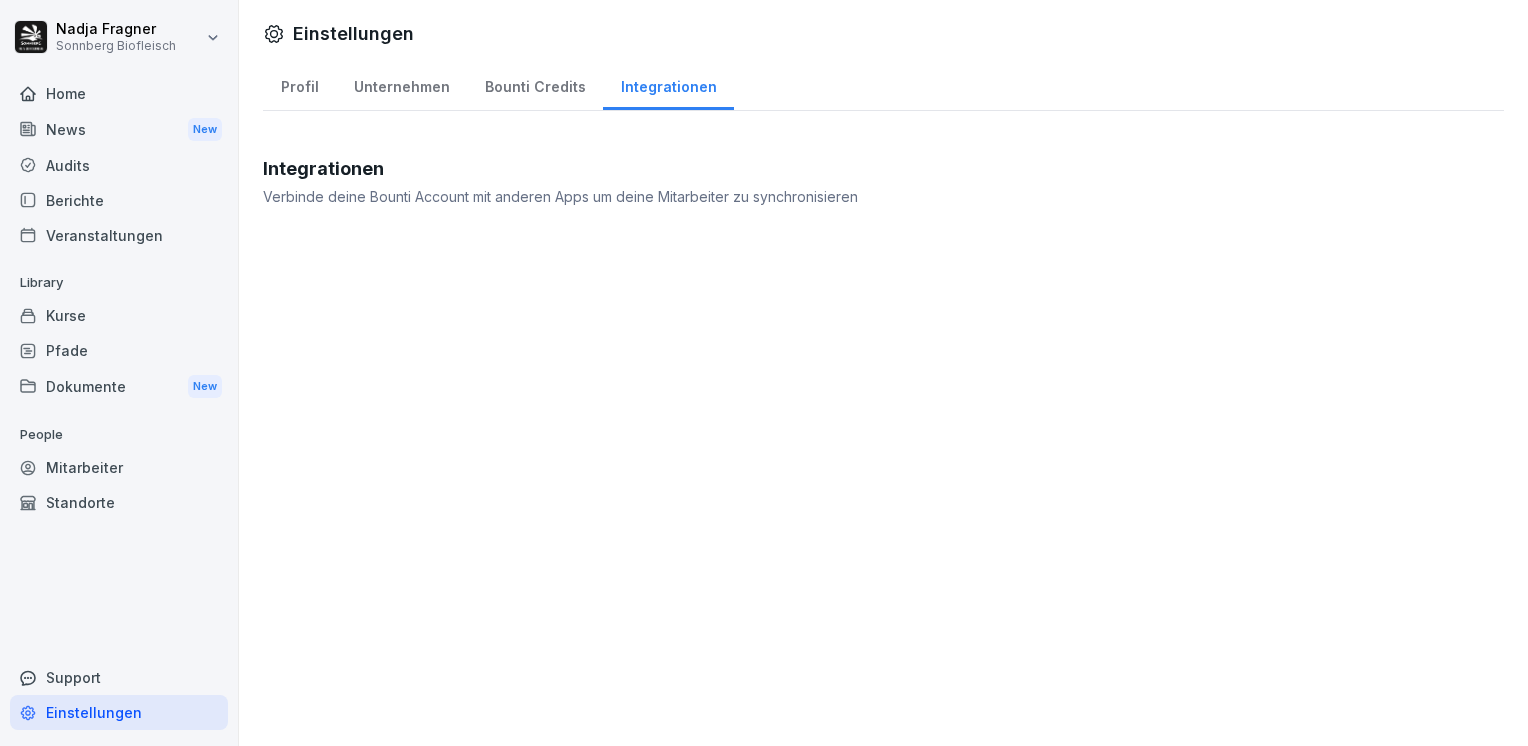 click on "Bounti Credits" at bounding box center (535, 84) 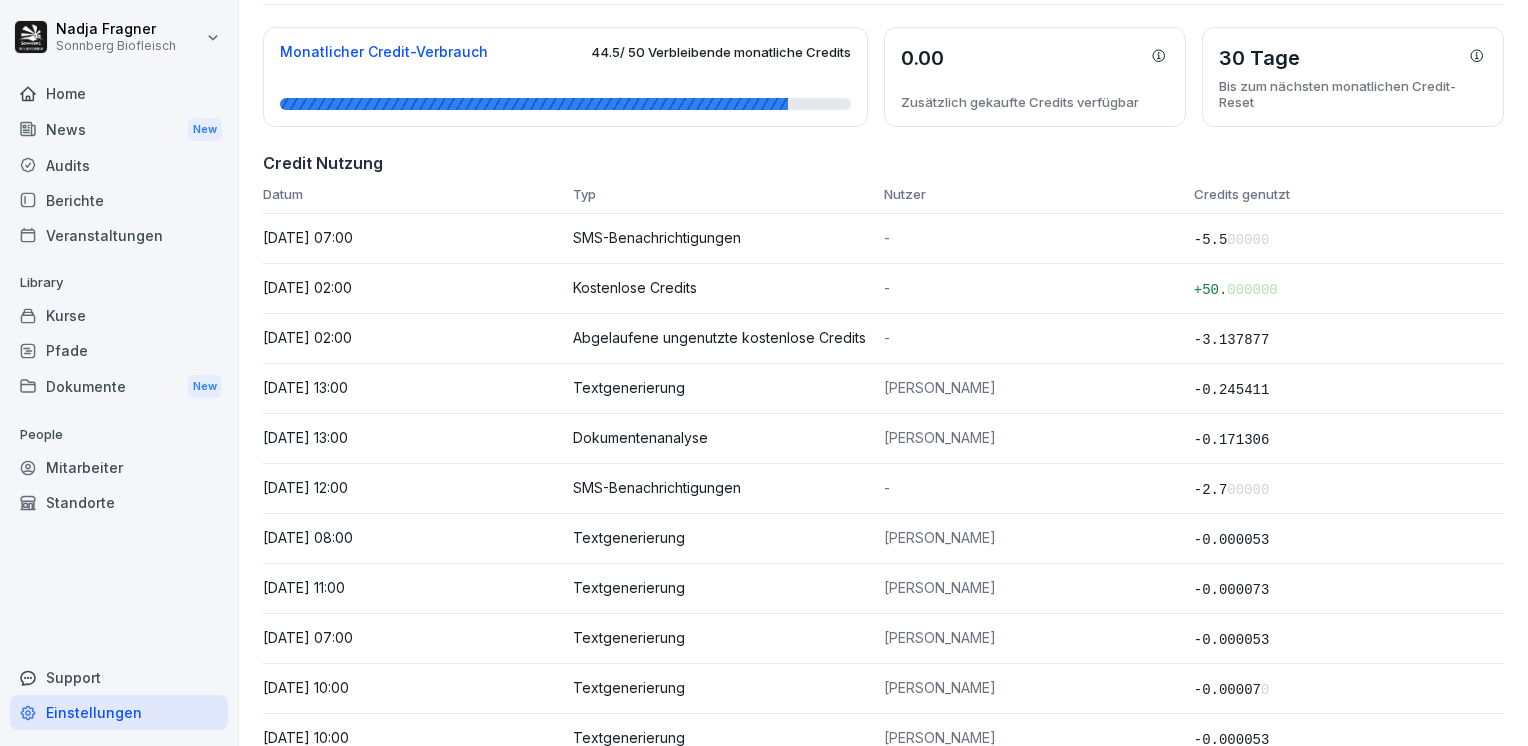 scroll, scrollTop: 0, scrollLeft: 0, axis: both 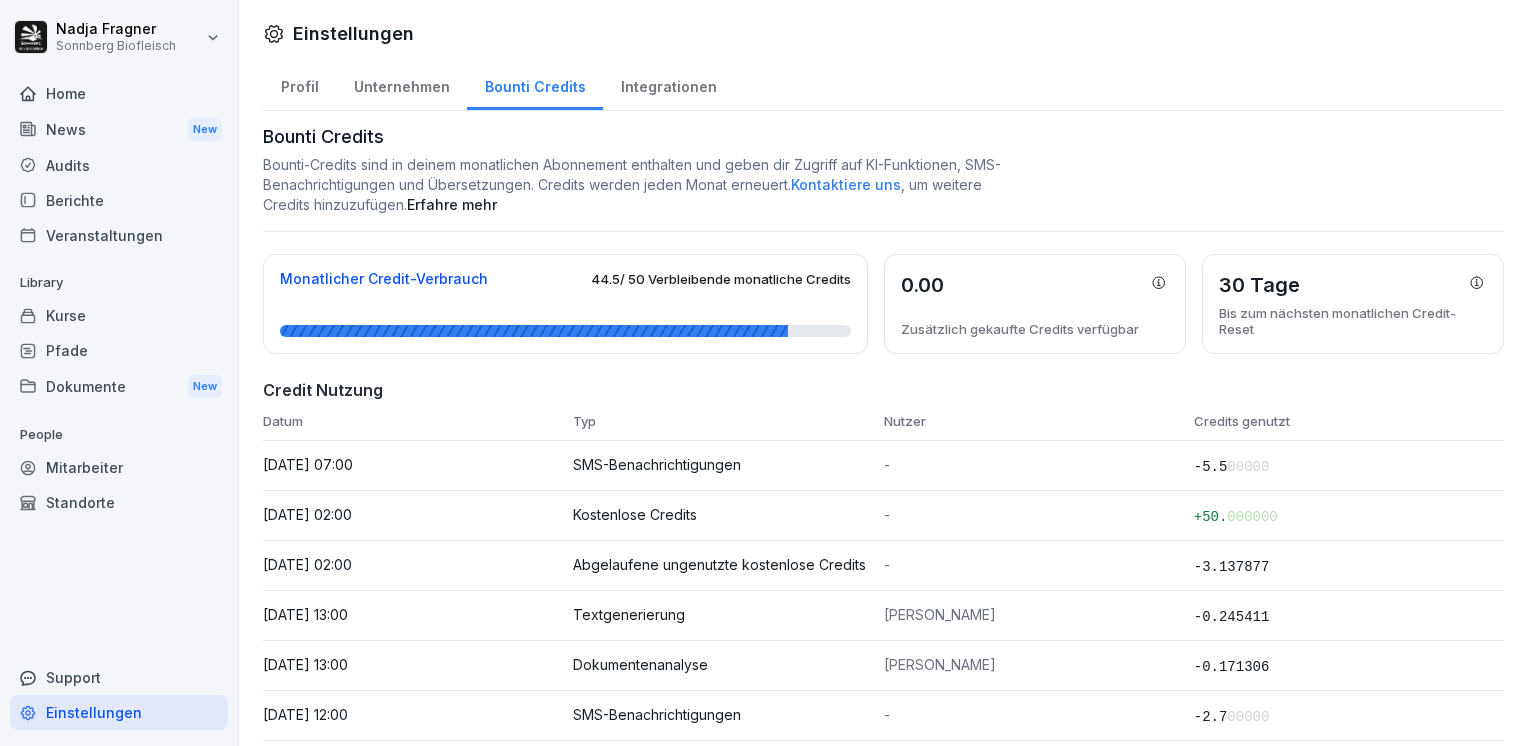click on "44.5  /   50   Verbleibende monatliche Credits" at bounding box center [721, 279] 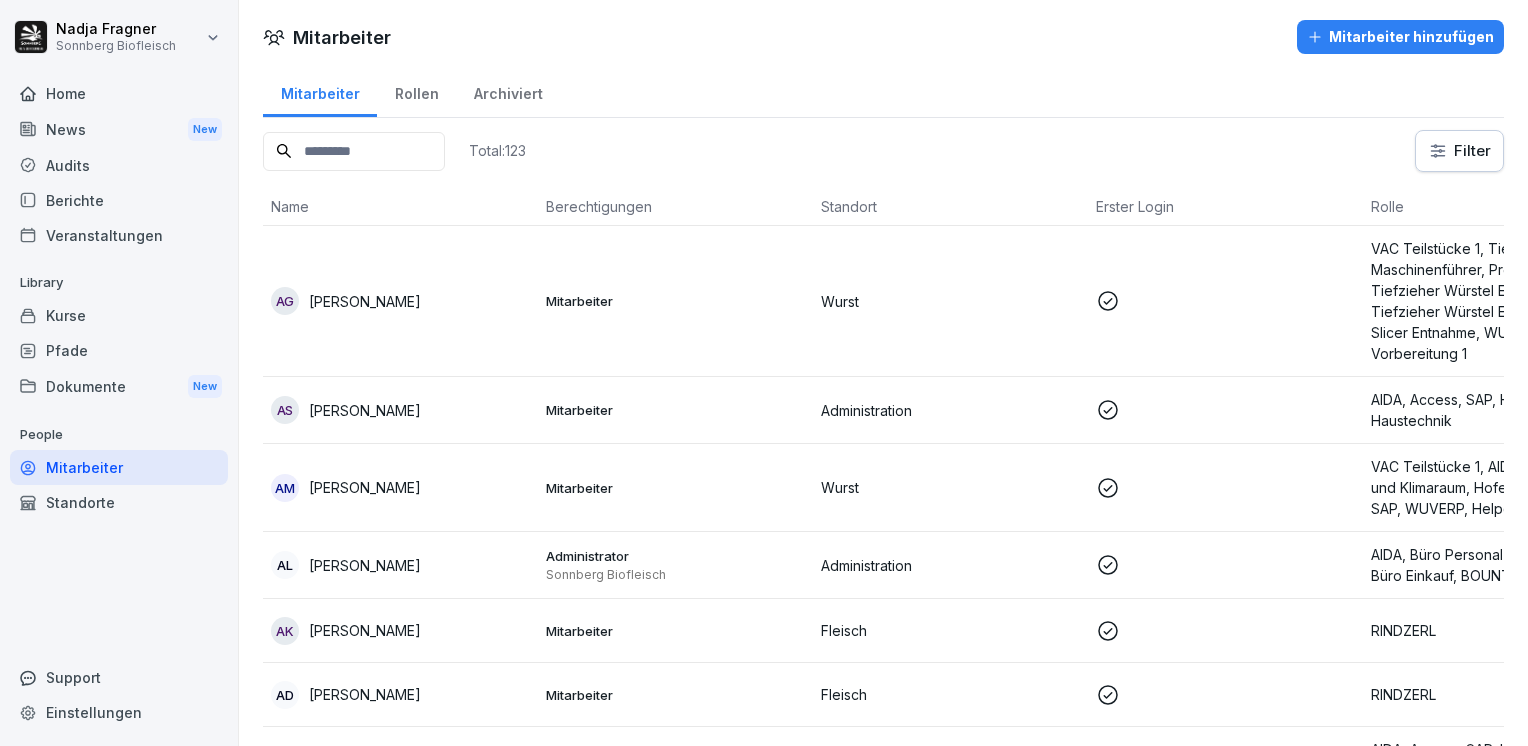 click on "Kurse" at bounding box center [119, 315] 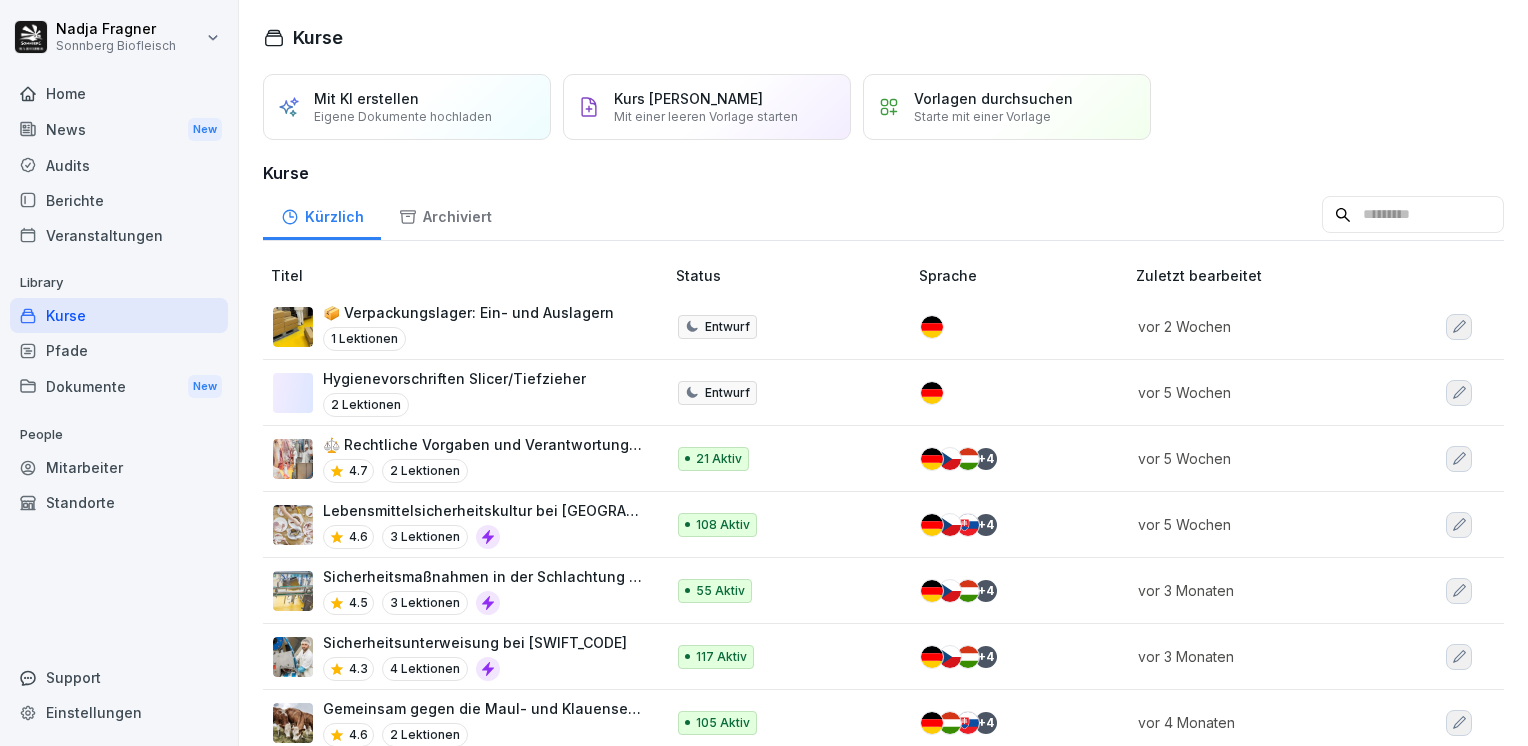 click on "Pfade" at bounding box center (119, 350) 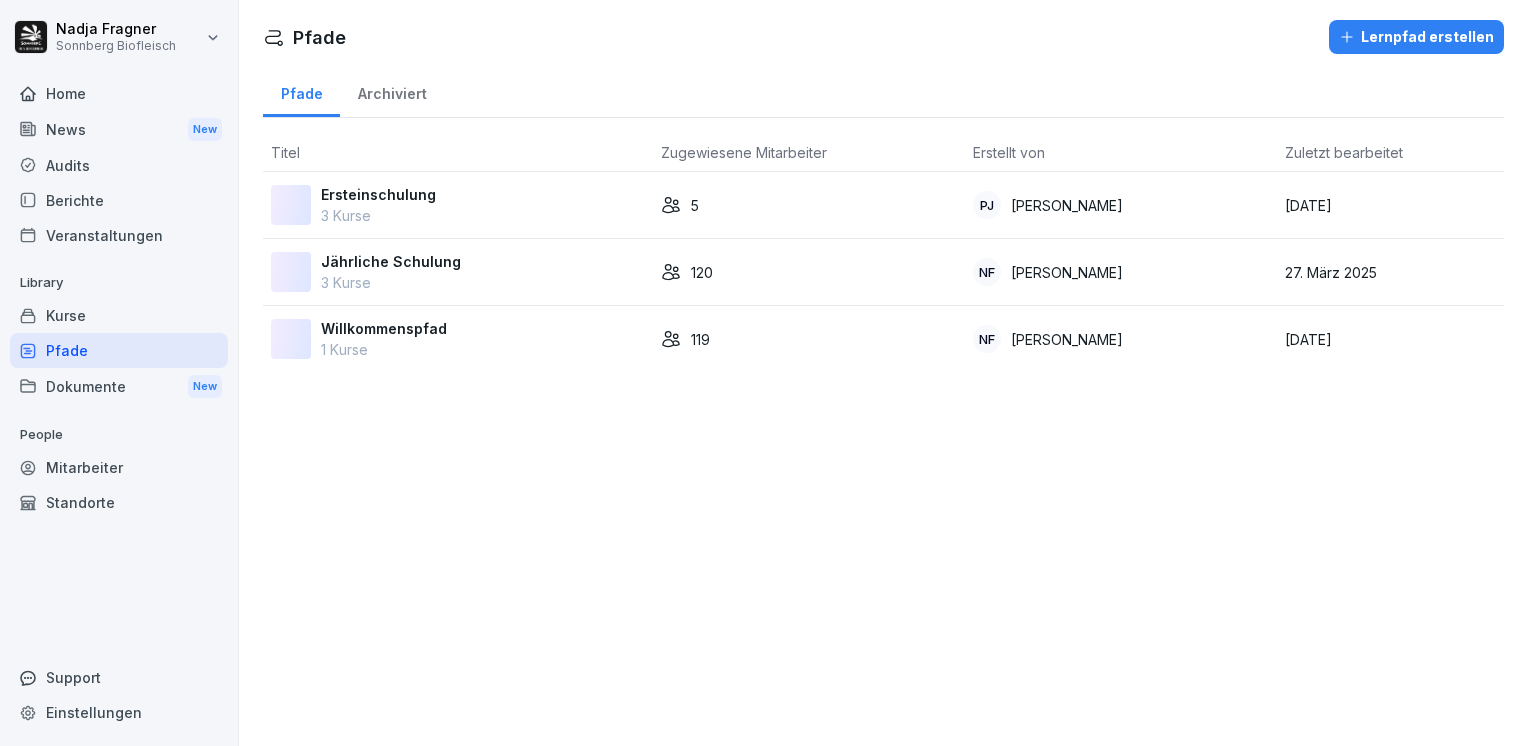 click on "Home" at bounding box center [119, 93] 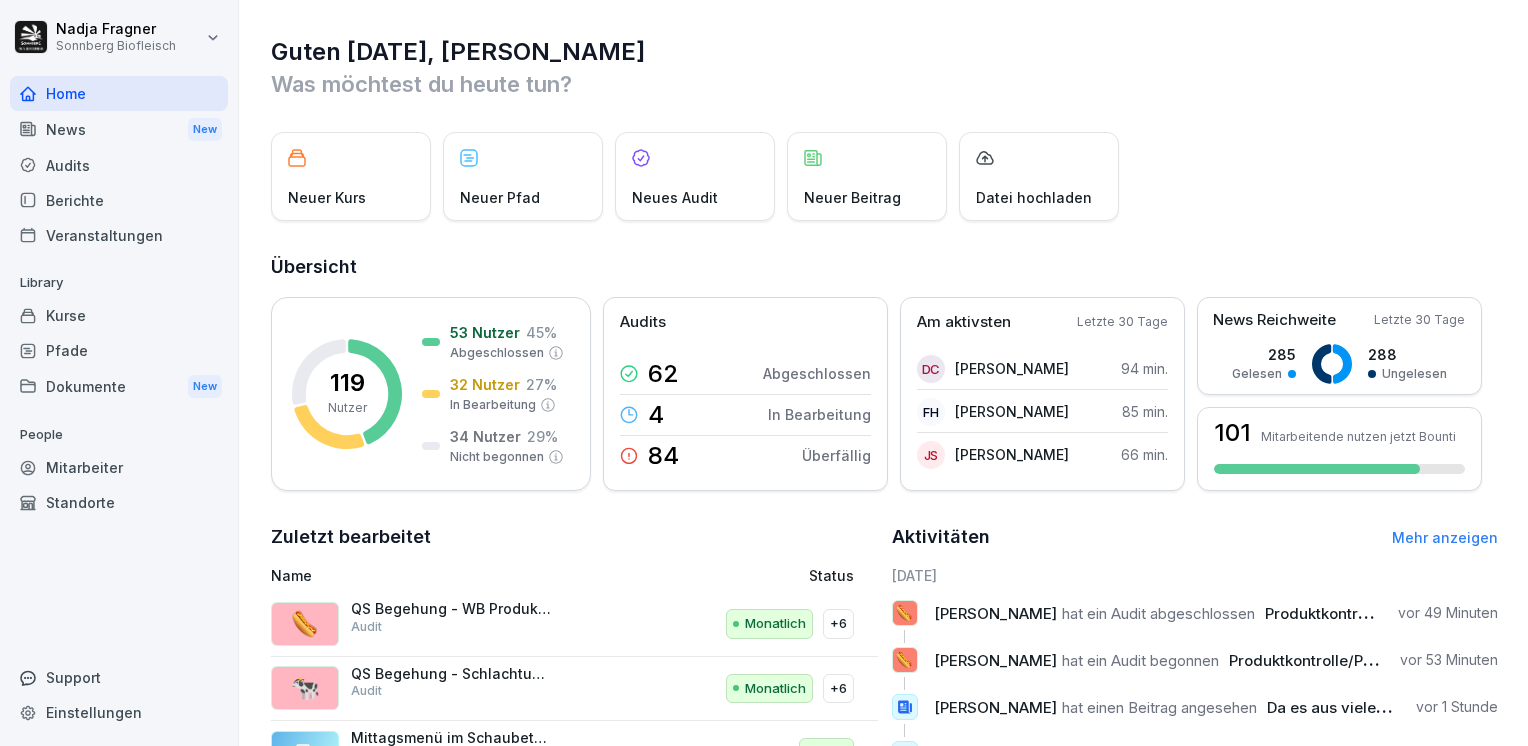 click on "News New" at bounding box center [119, 129] 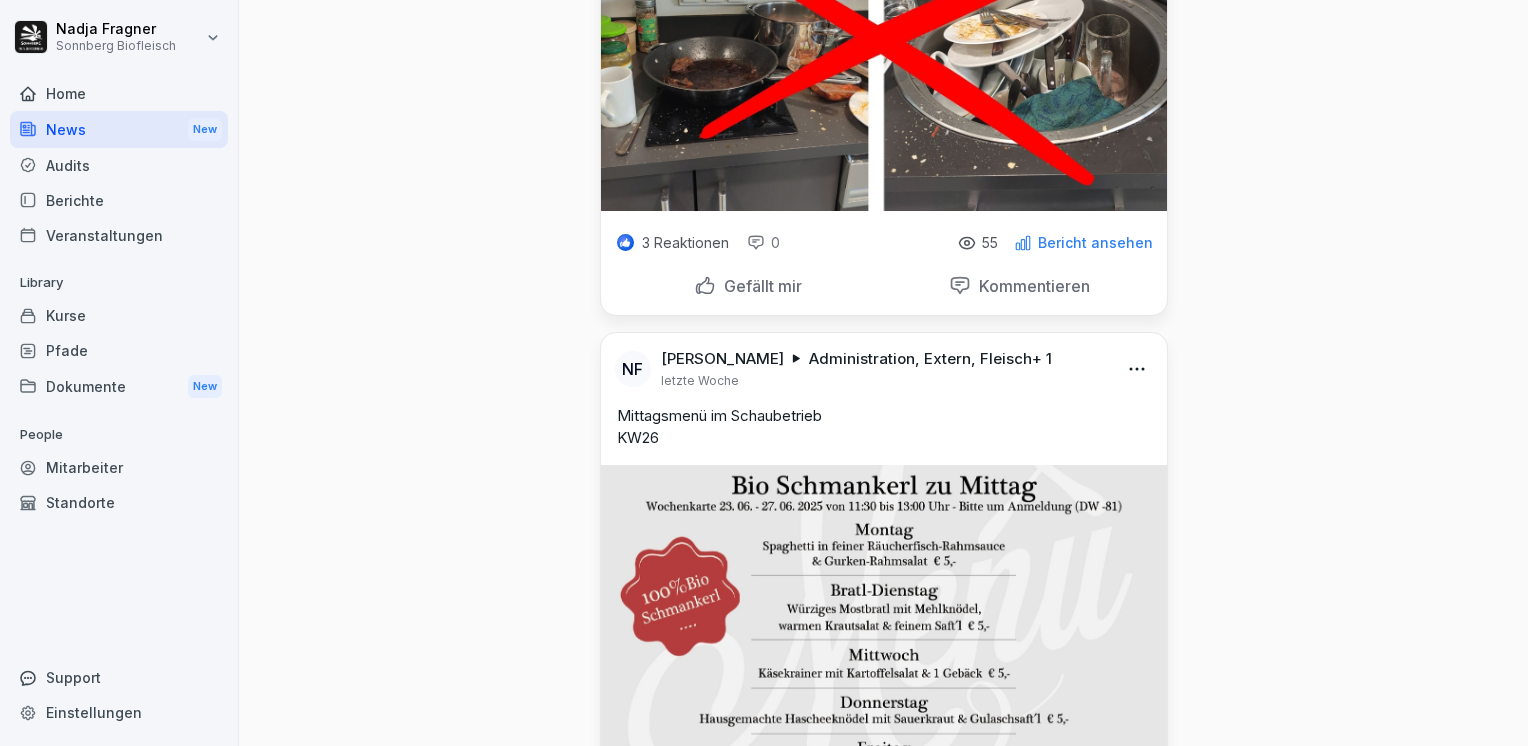 scroll, scrollTop: 1300, scrollLeft: 0, axis: vertical 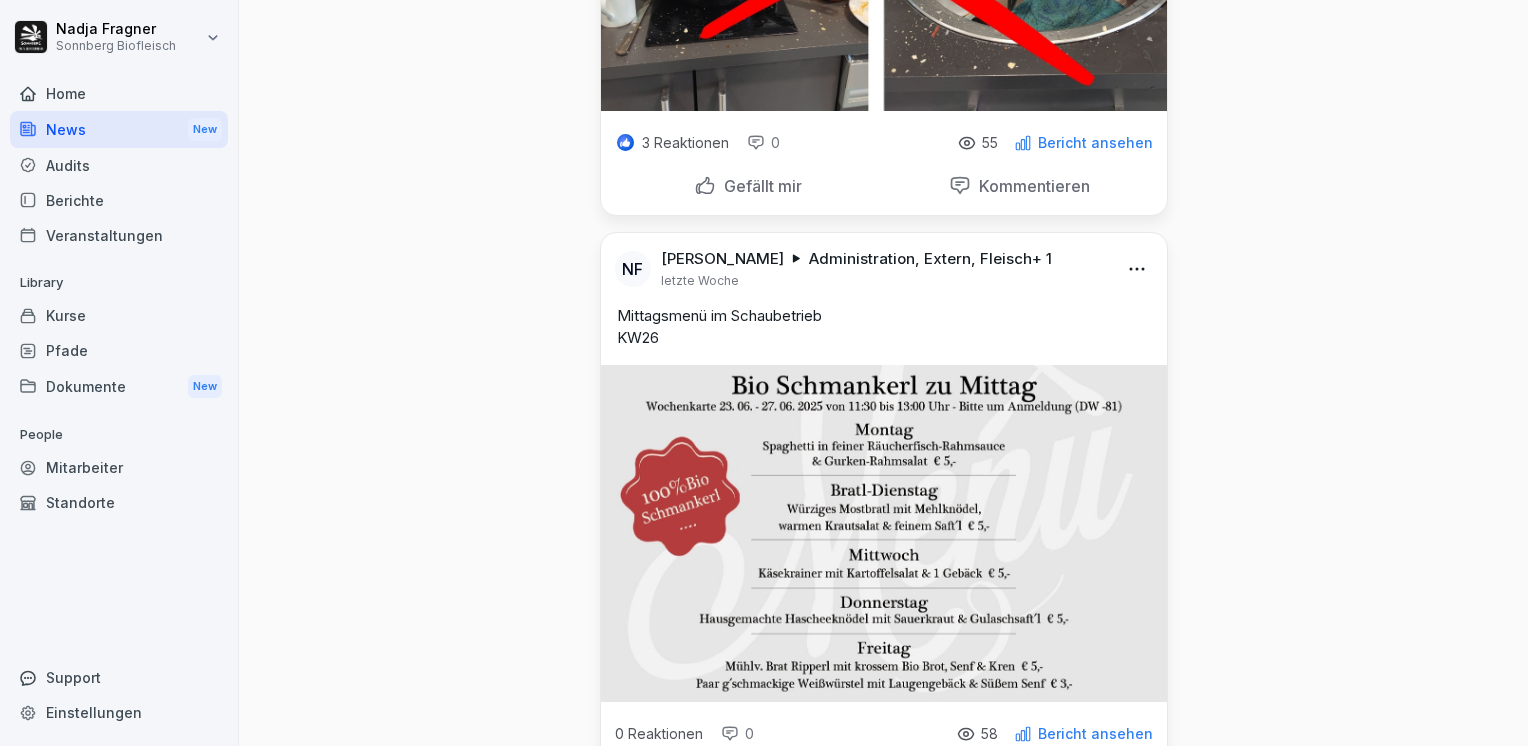 click on "[PERSON_NAME] Sonnberg Biofleisch Home News New Audits Berichte Veranstaltungen Library Kurse Pfade Dokumente New People Mitarbeiter Standorte Support Einstellungen News Neues Update NF [PERSON_NAME] Administration, Extern, Fleisch  +   1 [DATE] Mittagsmenü im Schaubetrieb
KW27 2 Reaktionen 0 40 Bericht ansehen Gefällt mir Kommentieren NF [PERSON_NAME] Administration, Fleisch, Wurst letzte Woche 3 Reaktionen 0 55 Bericht ansehen Gefällt mir Kommentieren NF [PERSON_NAME] Administration, Extern, Fleisch  +   1 letzte Woche Mittagsmenü im Schaubetrieb
KW26 0 Reaktionen 0 58 Bericht ansehen Gefällt mir Kommentieren NF [PERSON_NAME] Administration, Fleisch, Wurst [DATE] 3 Reaktionen 0 64 Bericht ansehen Gefällt mir Kommentieren NF [PERSON_NAME] Administration, Wurst, Fleisch  +   1 [DATE] Stühle zu verschenken!
Bei Interesse bei Katja oder im Schaubetrieb melden! 1 Reaktionen 0 68 Bericht ansehen Gefällt mir Kommentieren NF [PERSON_NAME] Administration, Wurst, Fleisch  +   1 2 Reaktionen" at bounding box center [764, 373] 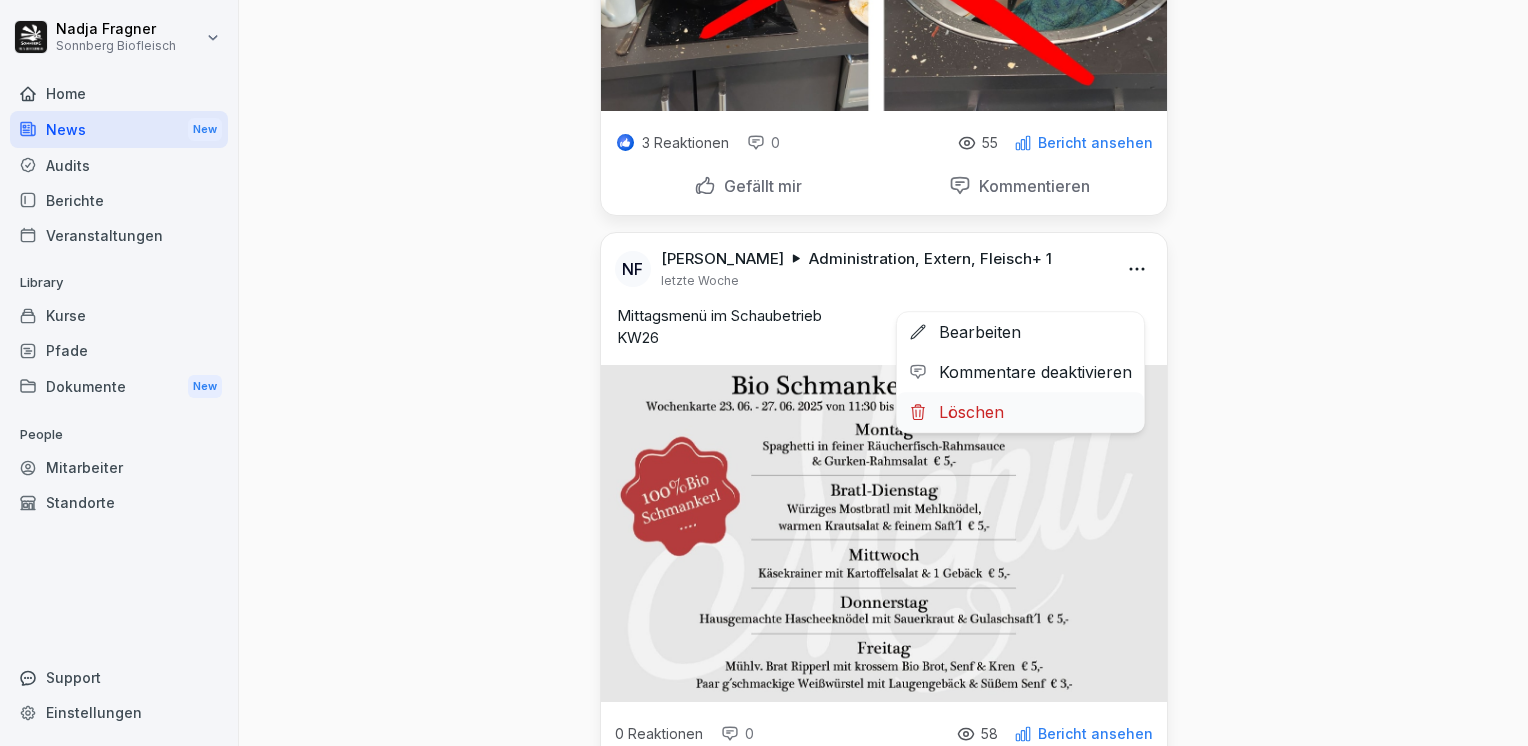 click on "Löschen" at bounding box center (1020, 412) 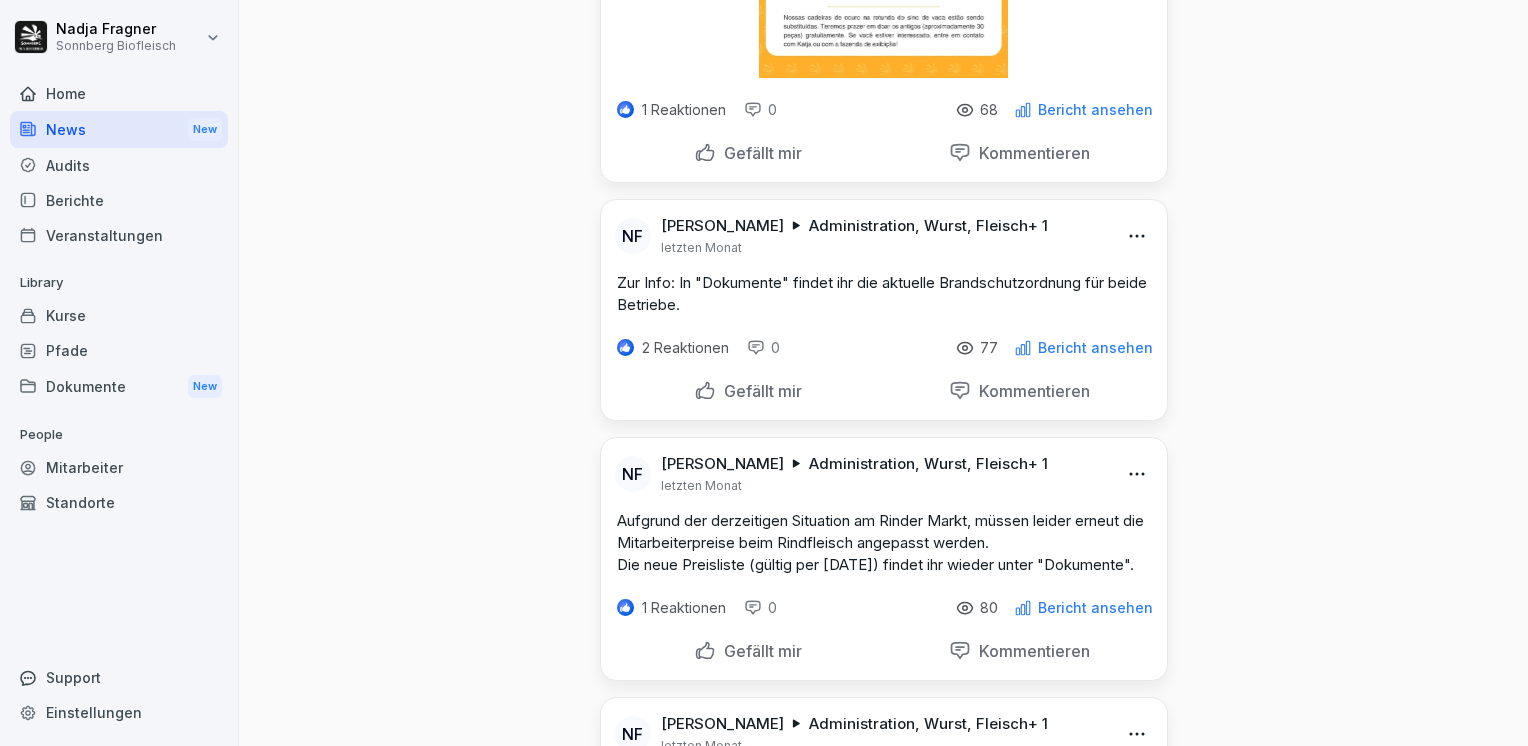 scroll, scrollTop: 2600, scrollLeft: 0, axis: vertical 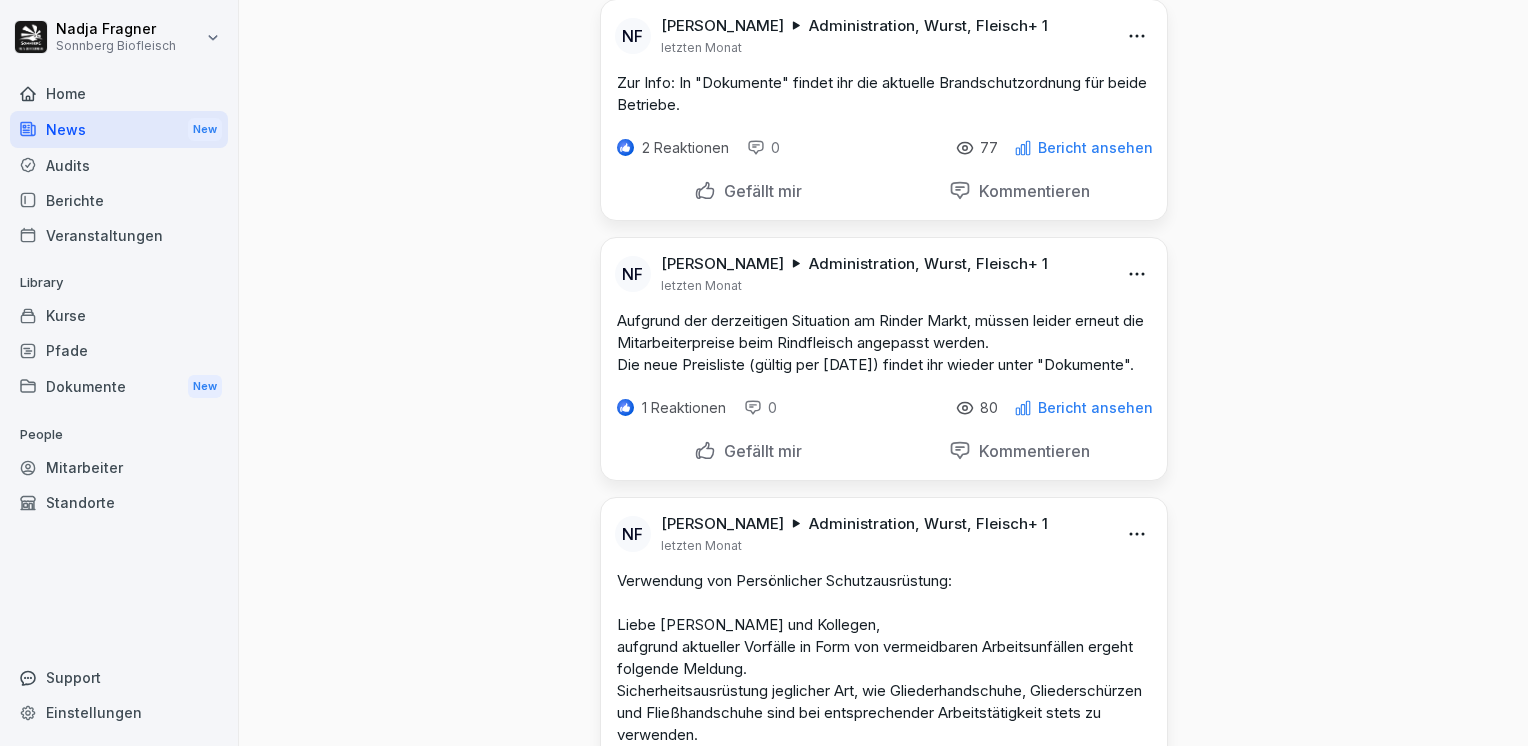 drag, startPoint x: 610, startPoint y: 365, endPoint x: 1142, endPoint y: 405, distance: 533.50165 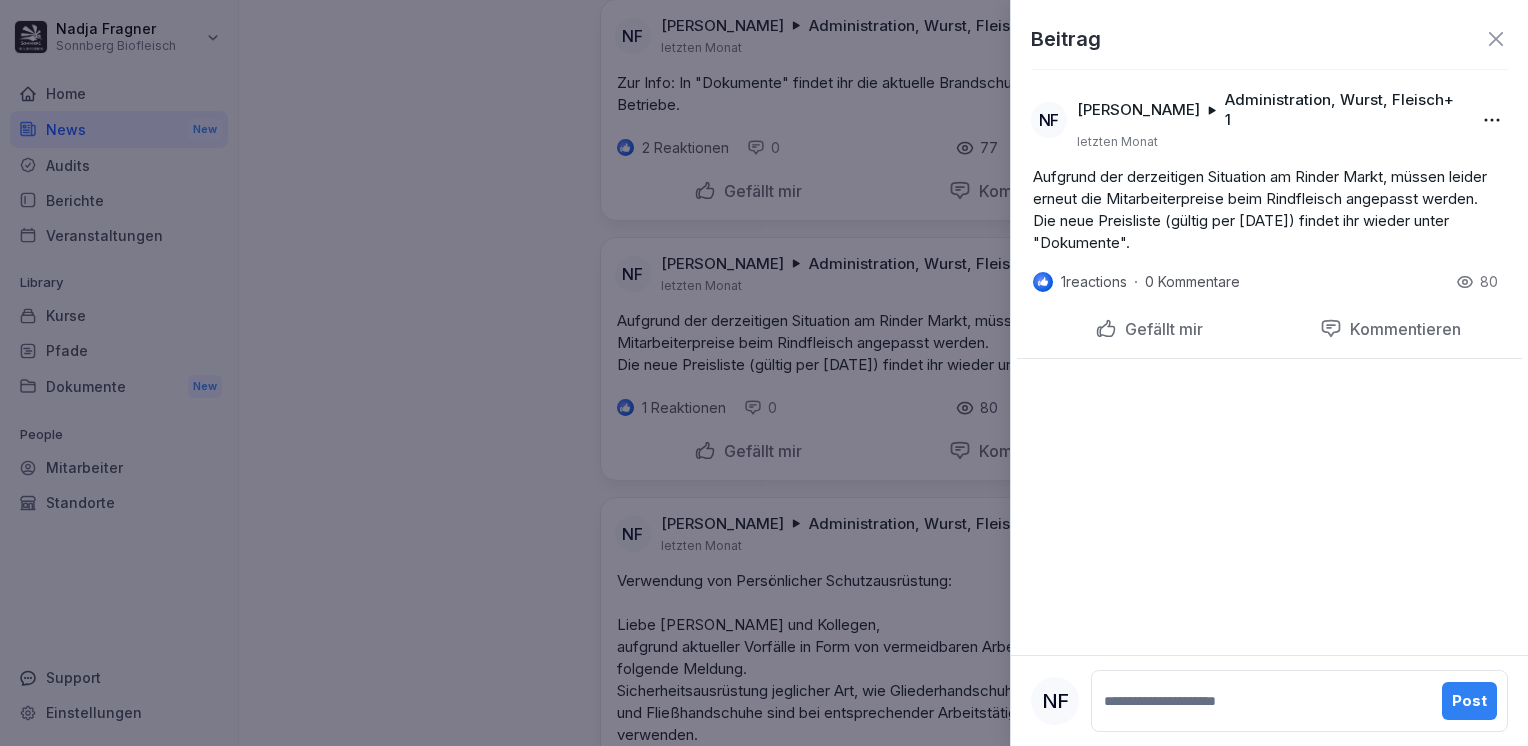 type 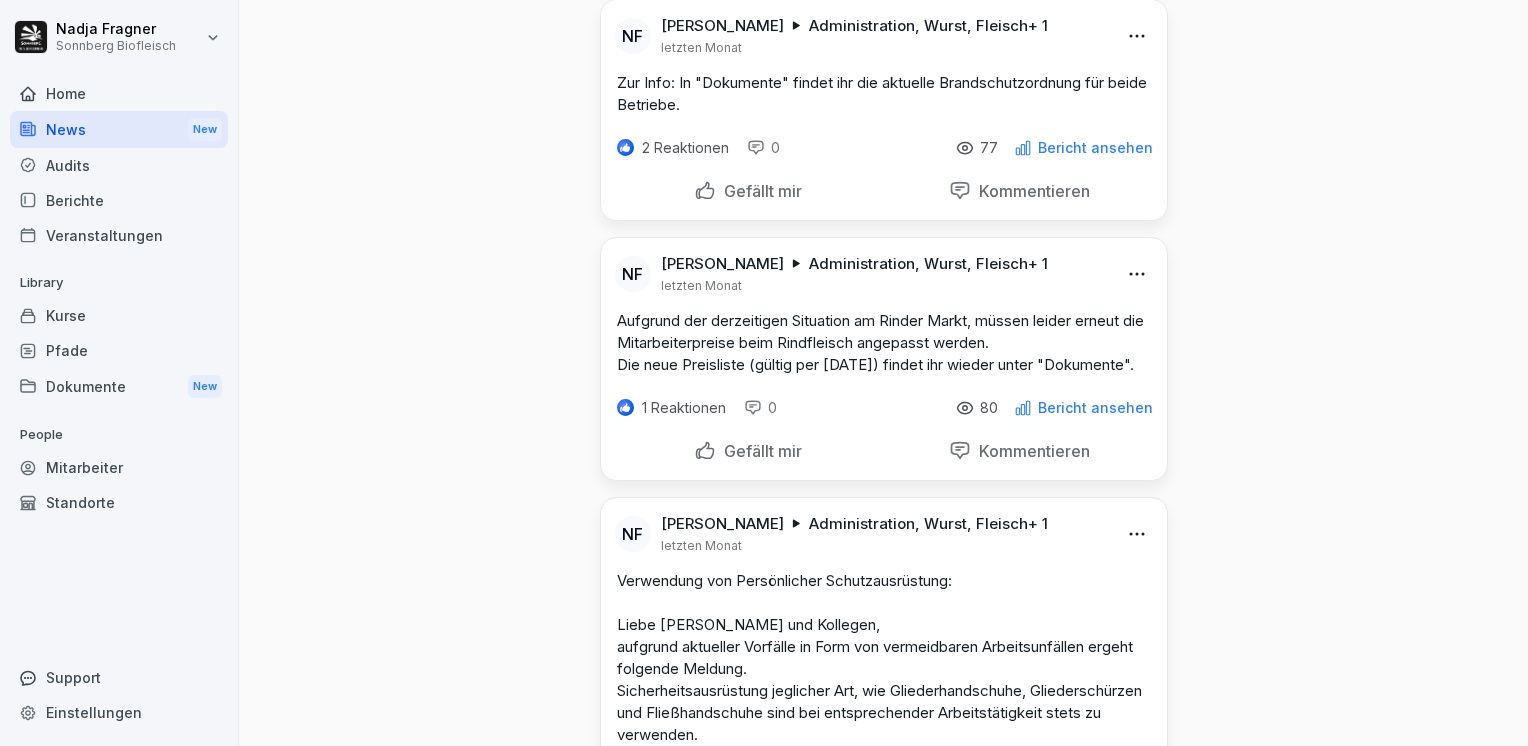 click on "Dokumente New" at bounding box center [119, 386] 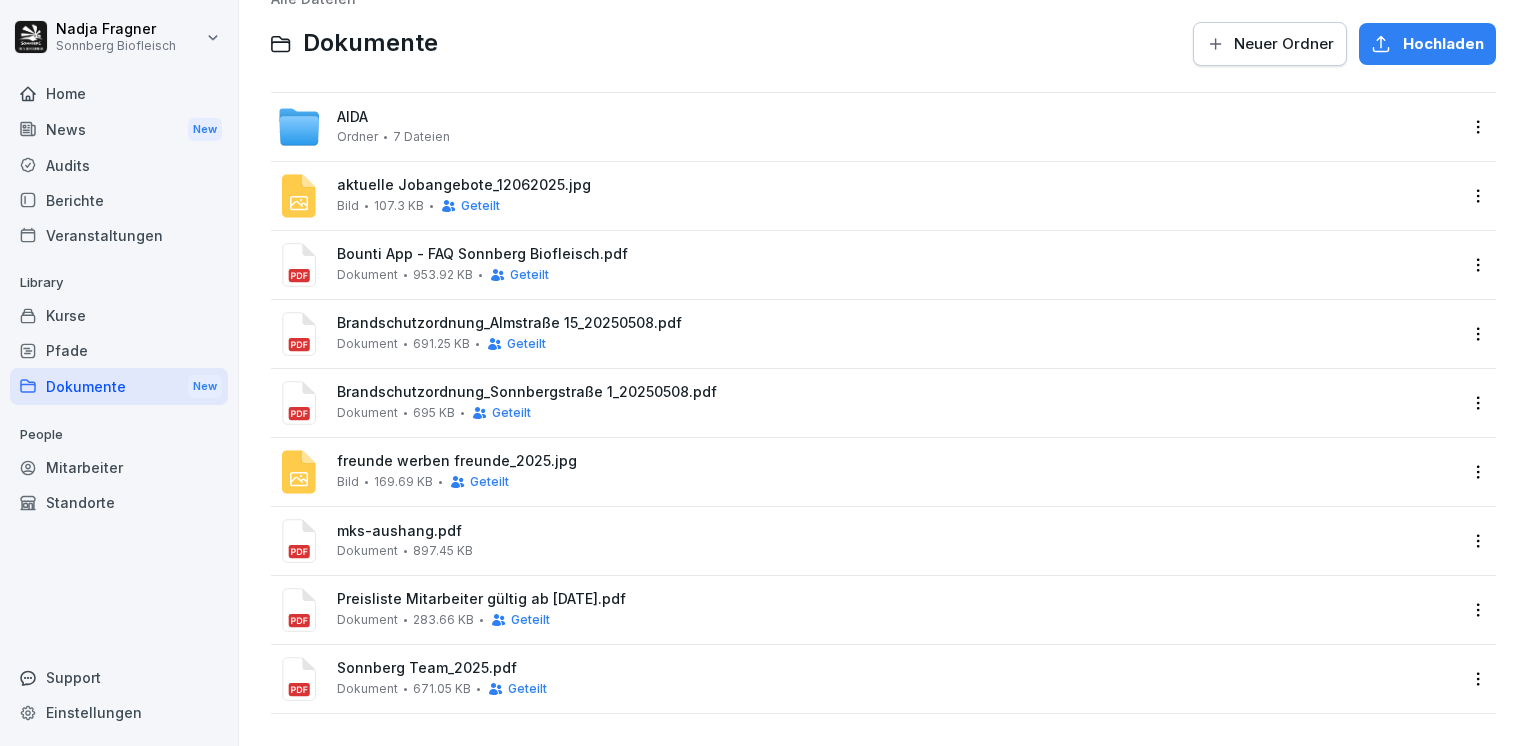 scroll, scrollTop: 0, scrollLeft: 0, axis: both 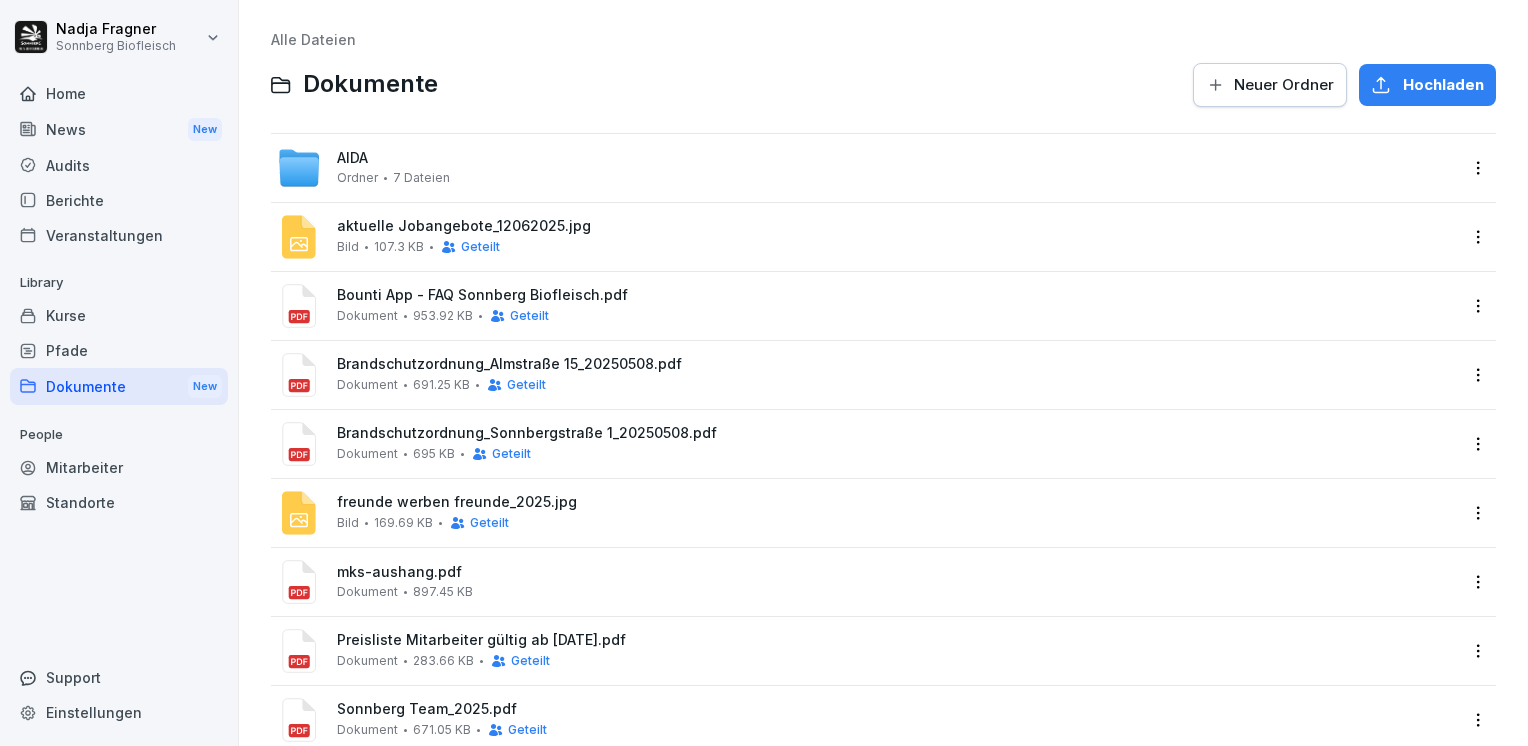 click on "Hochladen" at bounding box center [1443, 85] 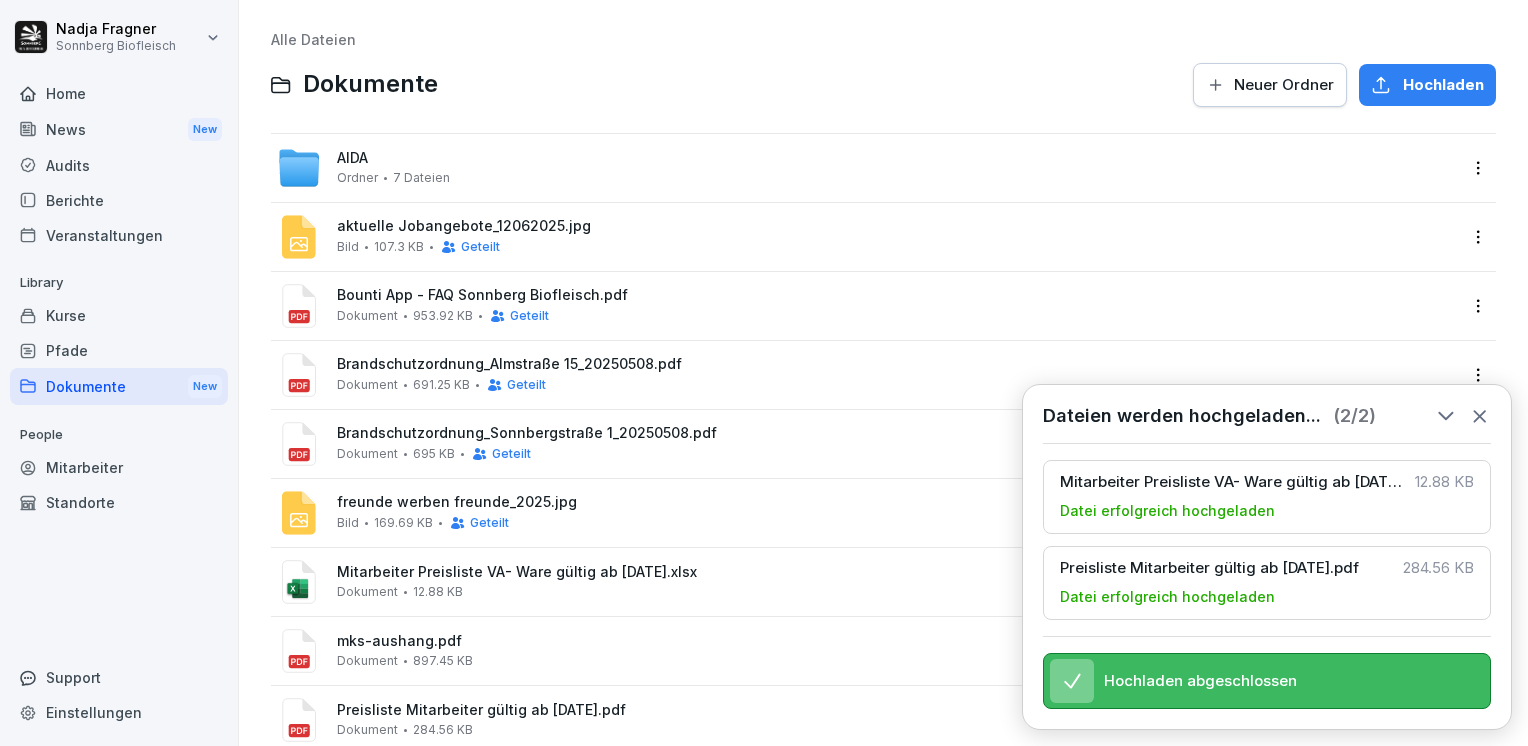 scroll, scrollTop: 192, scrollLeft: 0, axis: vertical 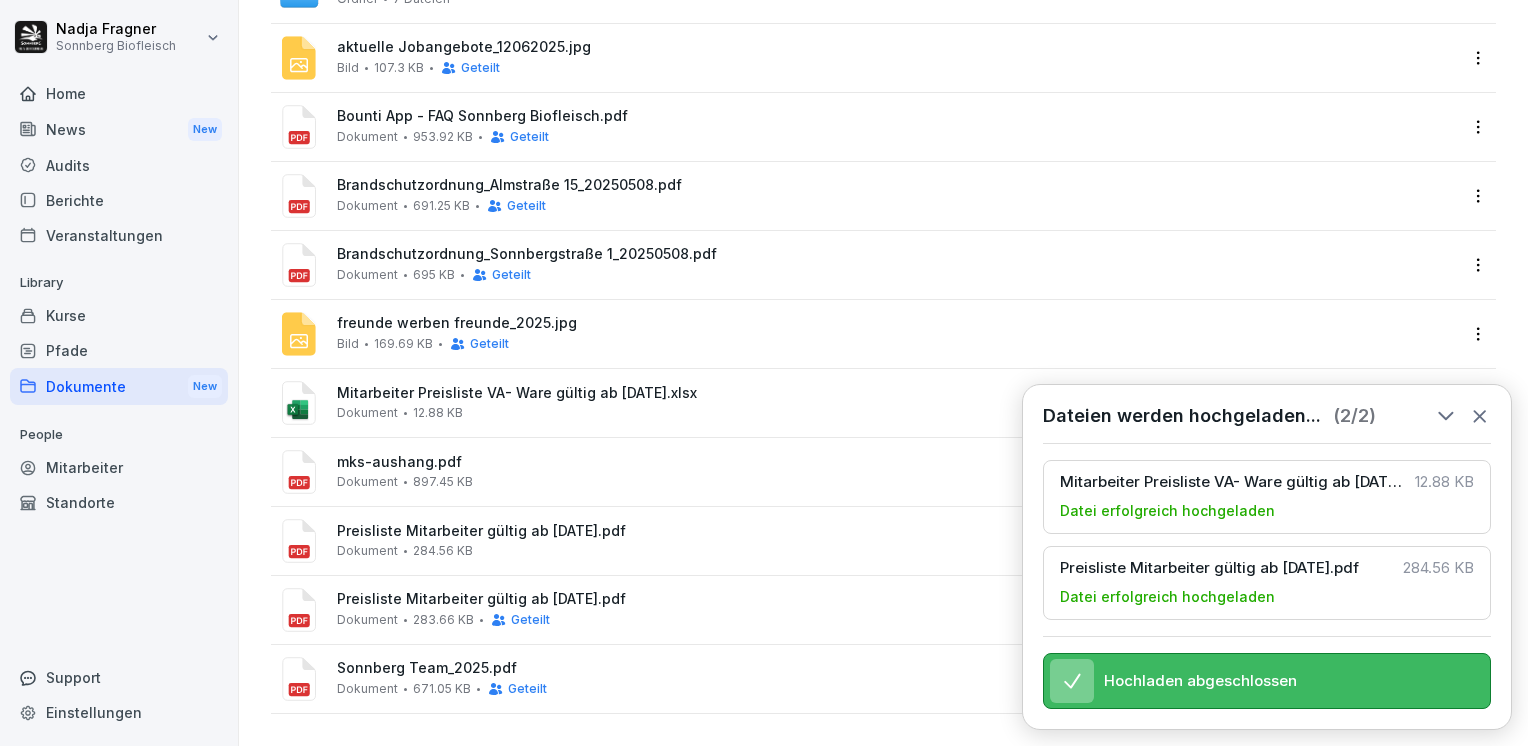 click 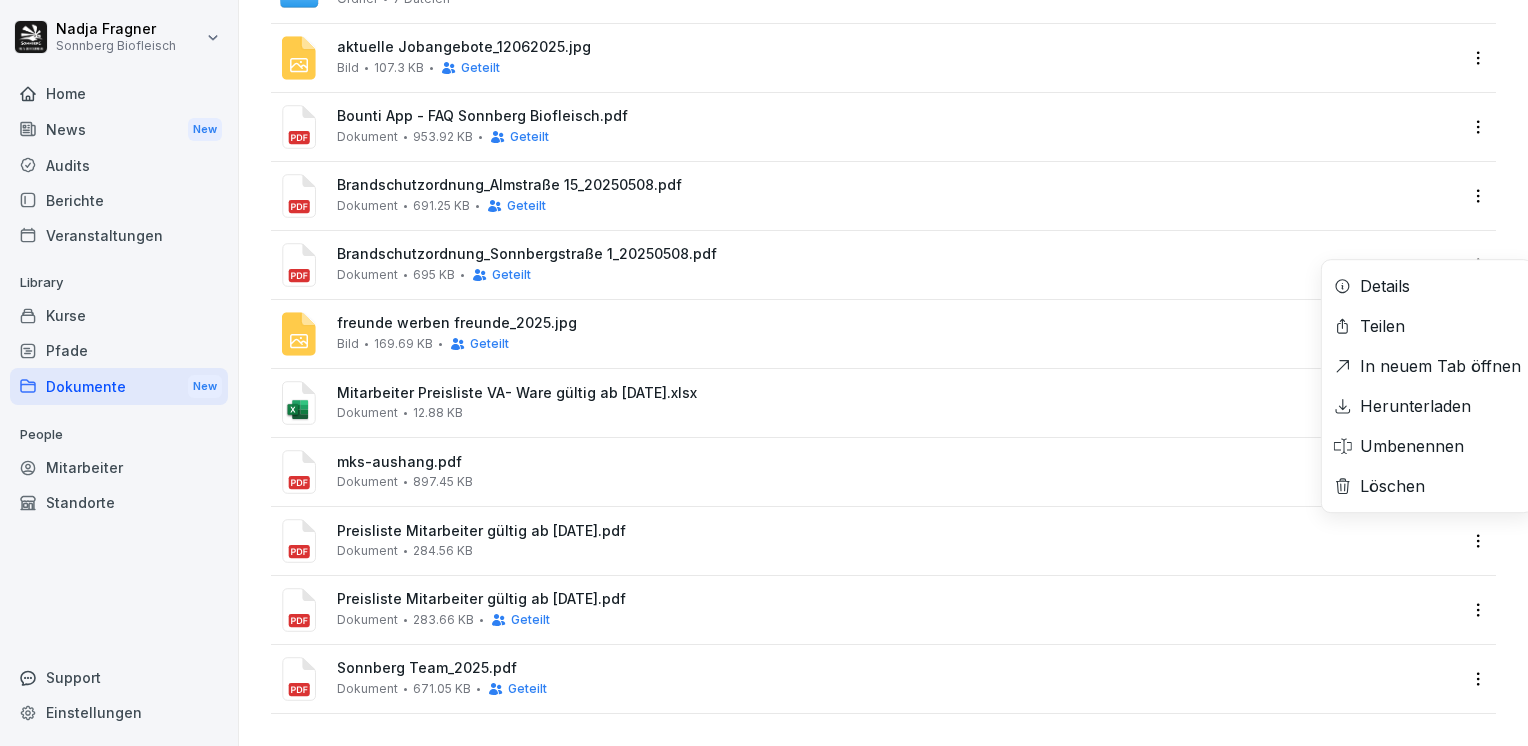 click on "[PERSON_NAME] Sonnberg Biofleisch Home News New Audits Berichte Veranstaltungen Library Kurse Pfade Dokumente New People Mitarbeiter Standorte Support Einstellungen Alle Dateien Dokumente Neuer Ordner Hochladen [PERSON_NAME] 7 Dateien aktuelle Jobangebote_12062025.jpg Bild 107.3 KB Geteilt Bounti App - FAQ Sonnberg Biofleisch.pdf Dokument 953.92 KB Geteilt Brandschutzordnung_Almstraße 15_20250508.pdf Dokument 691.25 KB Geteilt Brandschutzordnung_Sonnbergstraße 1_20250508.pdf Dokument 695 KB Geteilt freunde werben freunde_2025.jpg Bild 169.69 KB Geteilt Mitarbeiter Preisliste VA- Ware gültig ab [DATE].xlsx Dokument 12.88 KB mks-aushang.pdf Dokument 897.45 KB Preisliste Mitarbeiter gültig ab [DATE].pdf Dokument 284.56 KB Details Teilen In neuem Tab öffnen Herunterladen Umbenennen Löschen Preisliste Mitarbeiter gültig ab [DATE].pdf Dokument 283.66 KB Geteilt Sonnberg Team_2025.pdf Dokument 671.05 KB Geteilt" at bounding box center (764, 373) 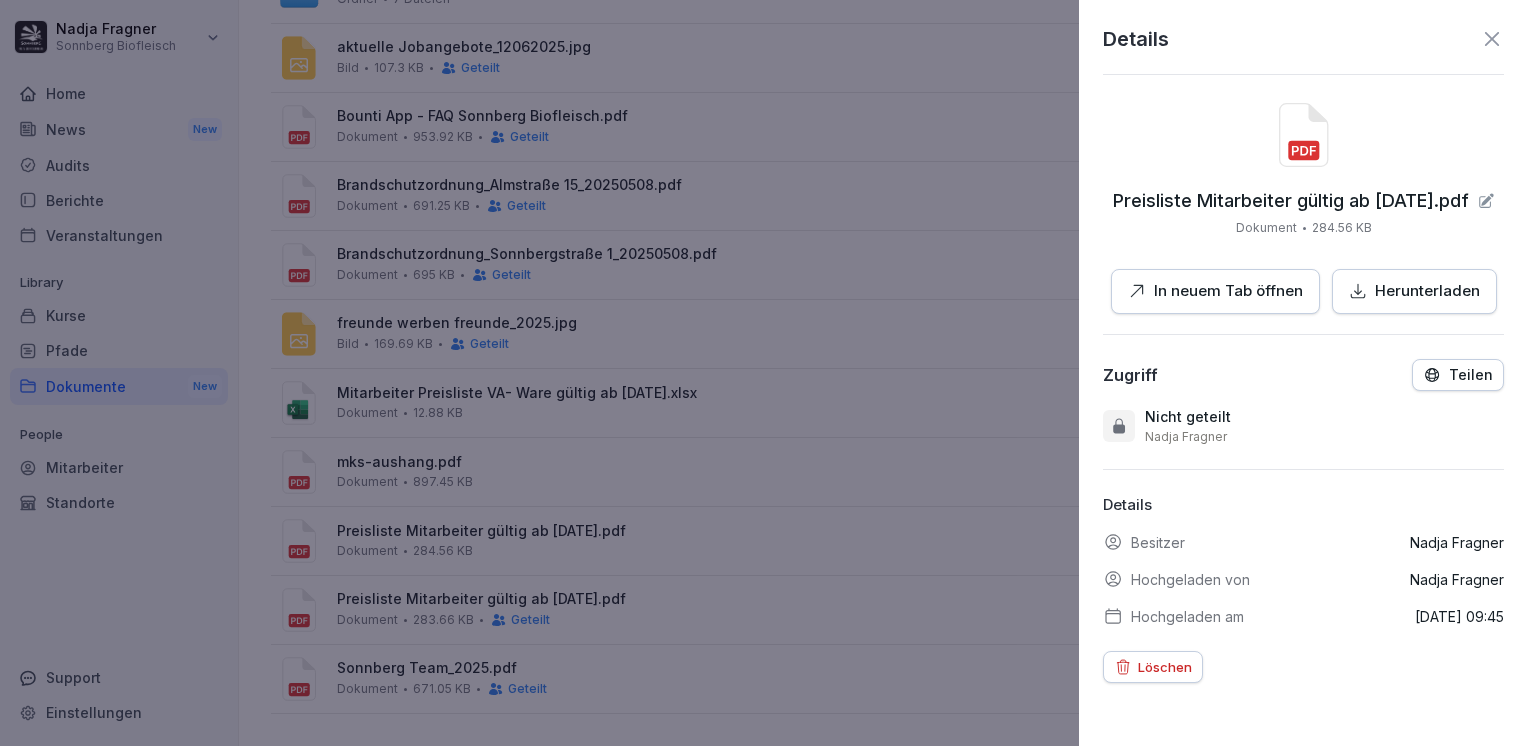 click on "Teilen" at bounding box center [1471, 375] 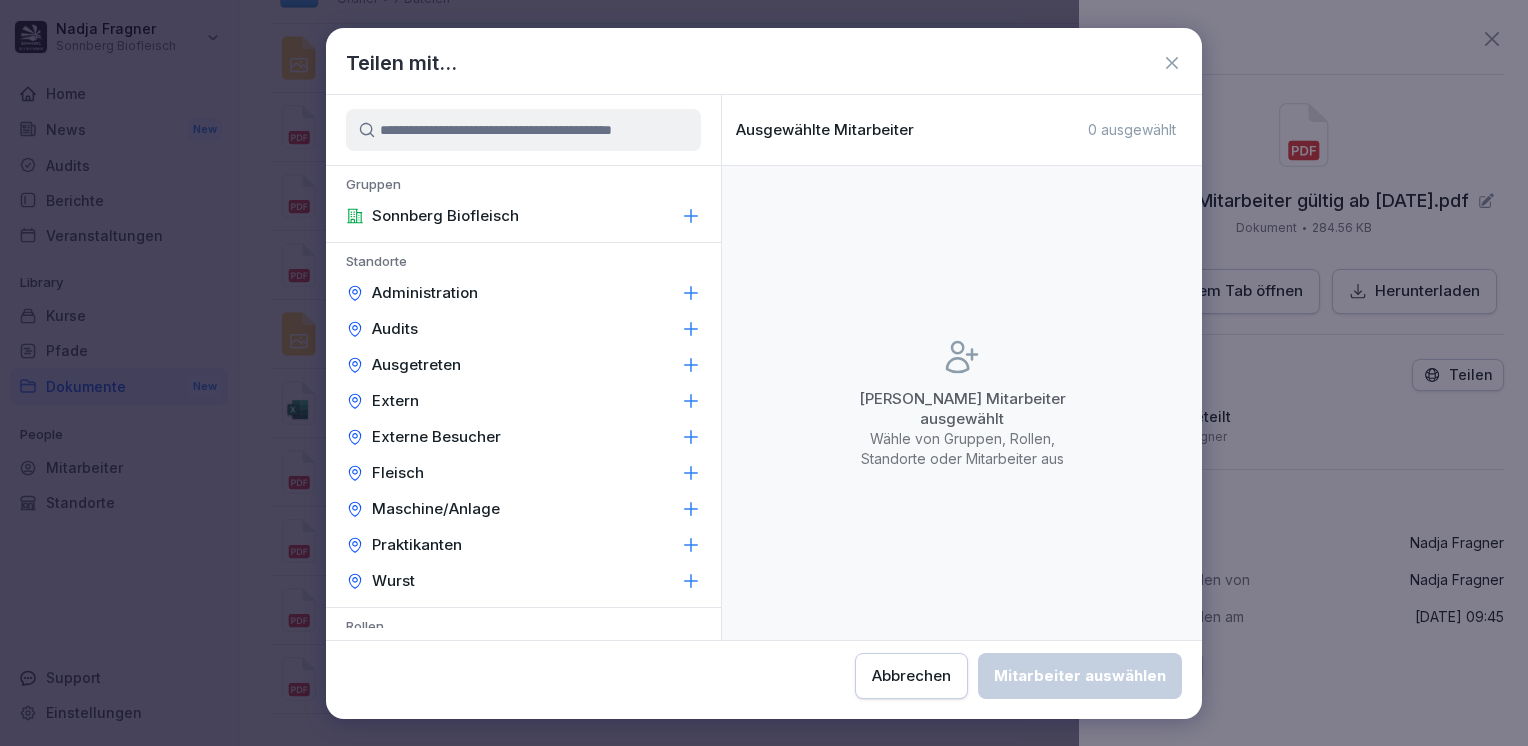 click on "Administration" at bounding box center [425, 293] 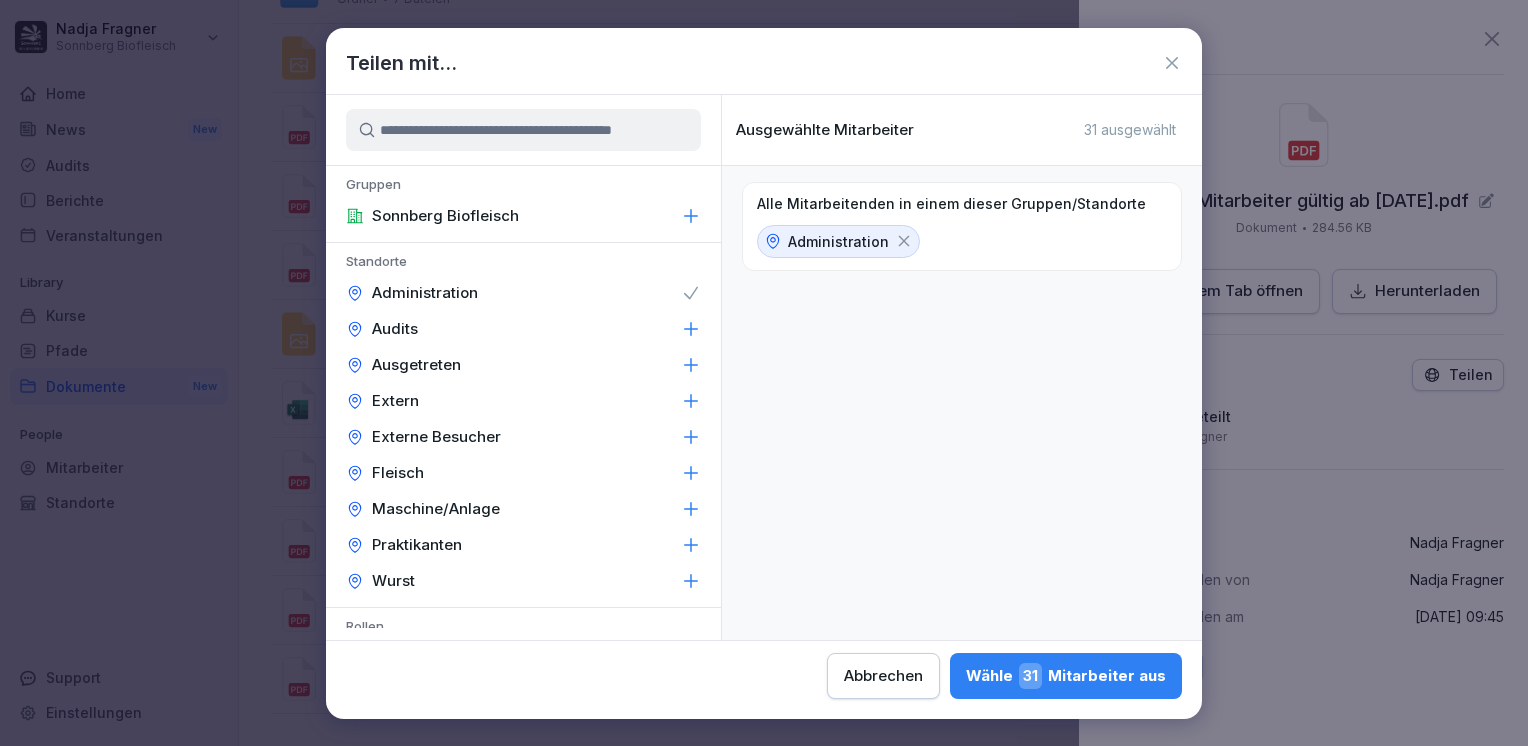 click on "Wurst" at bounding box center (523, 581) 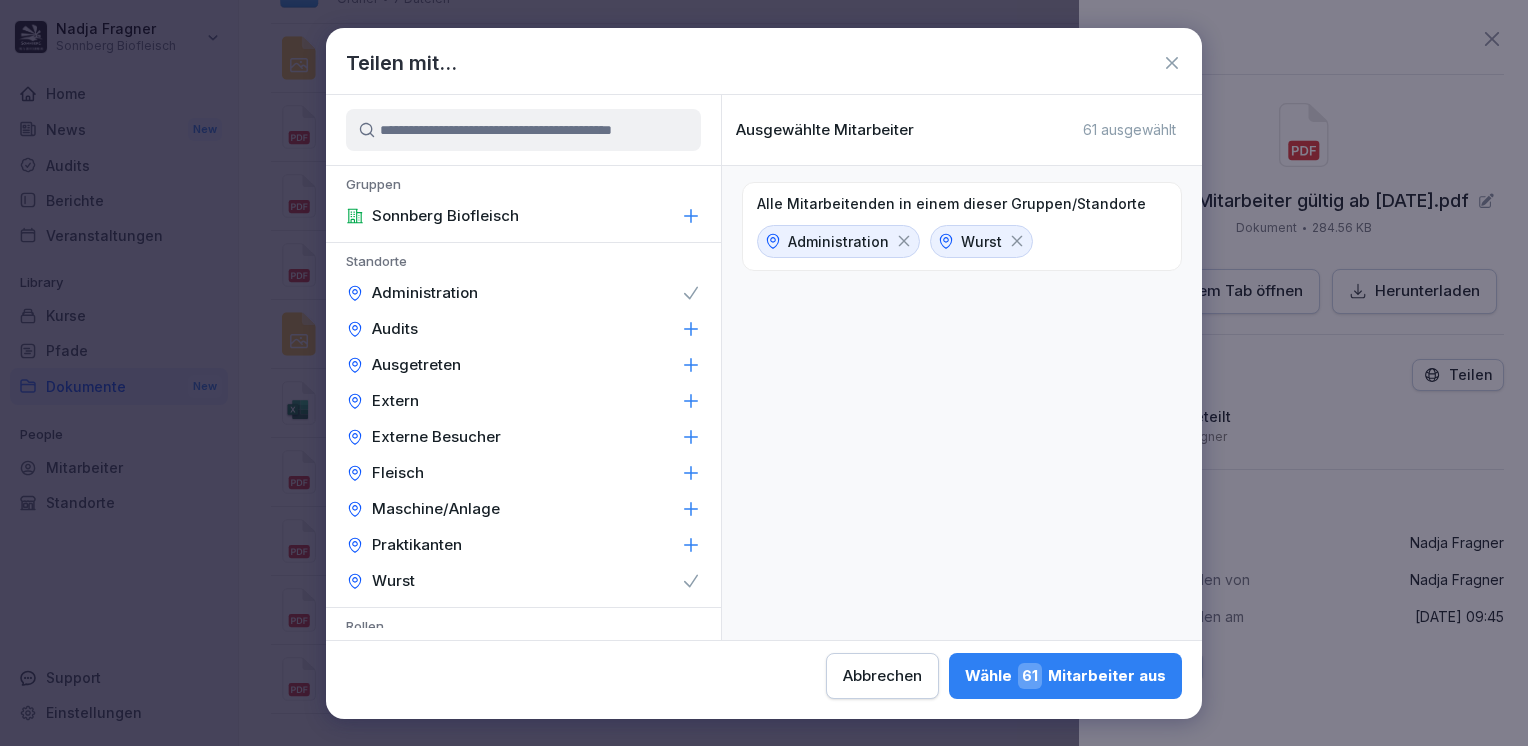 click on "Fleisch" at bounding box center (523, 473) 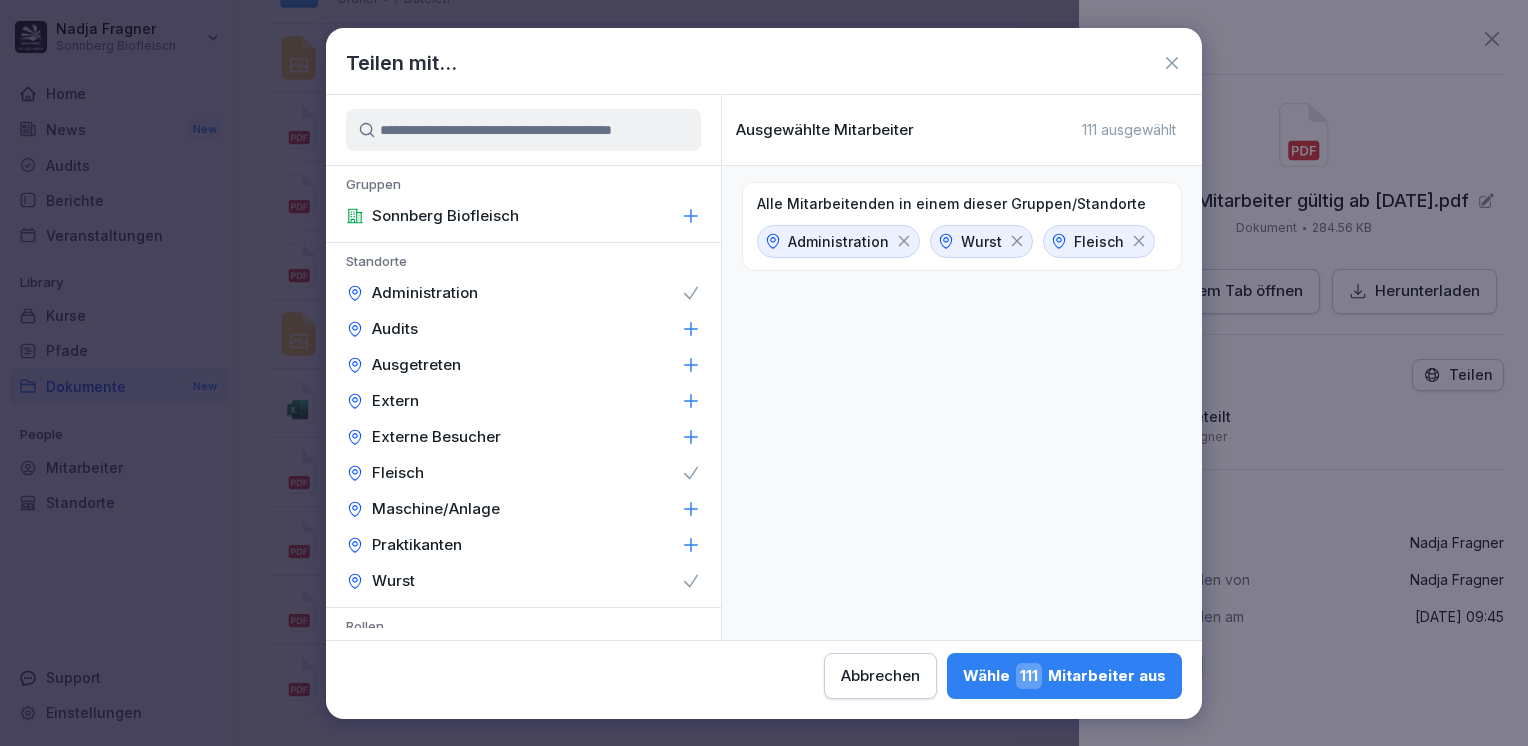 click on "Wähle  111  Mitarbeiter aus" at bounding box center (1064, 676) 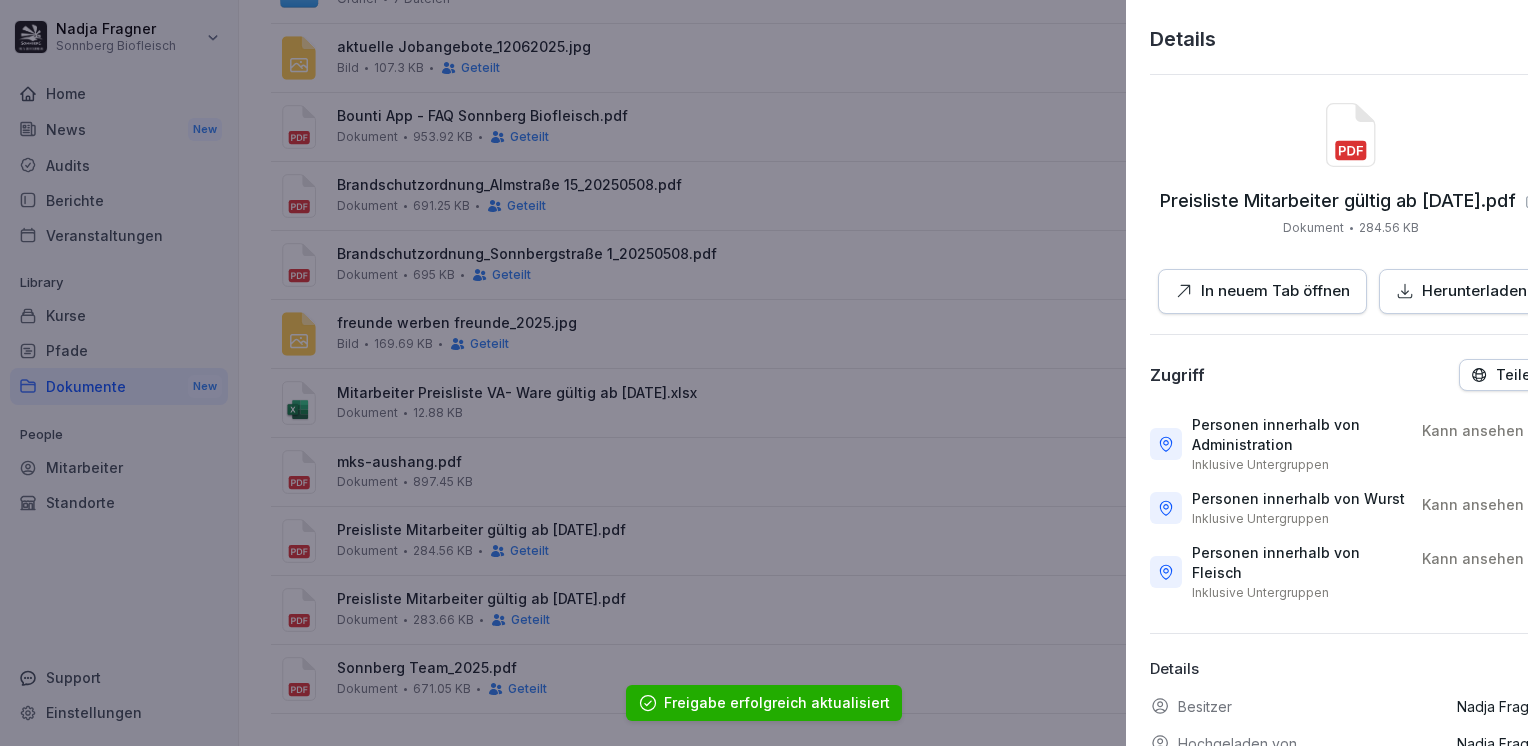 click at bounding box center (764, 373) 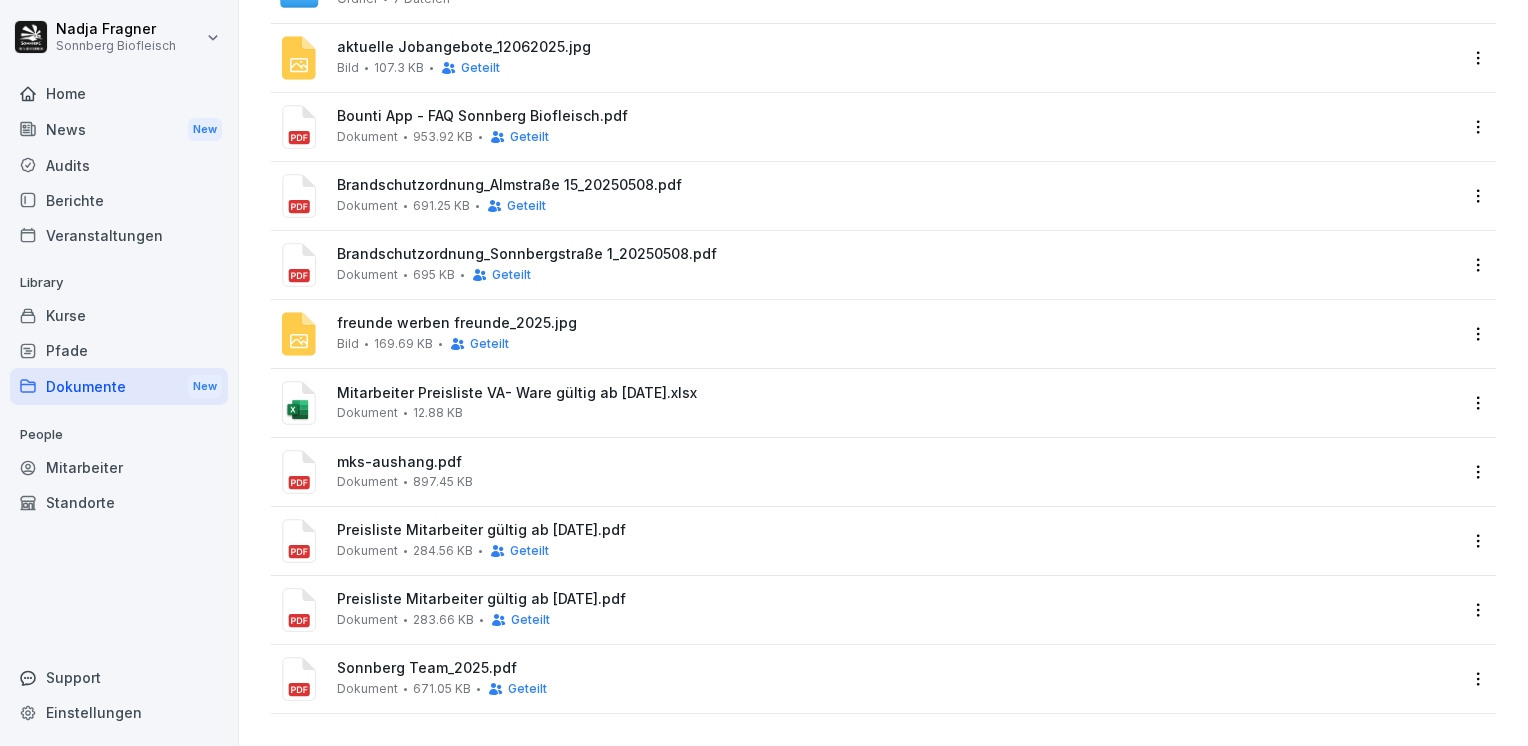 click on "Mitarbeiter Preisliste VA- Ware gültig ab [DATE].xlsx" at bounding box center [897, 393] 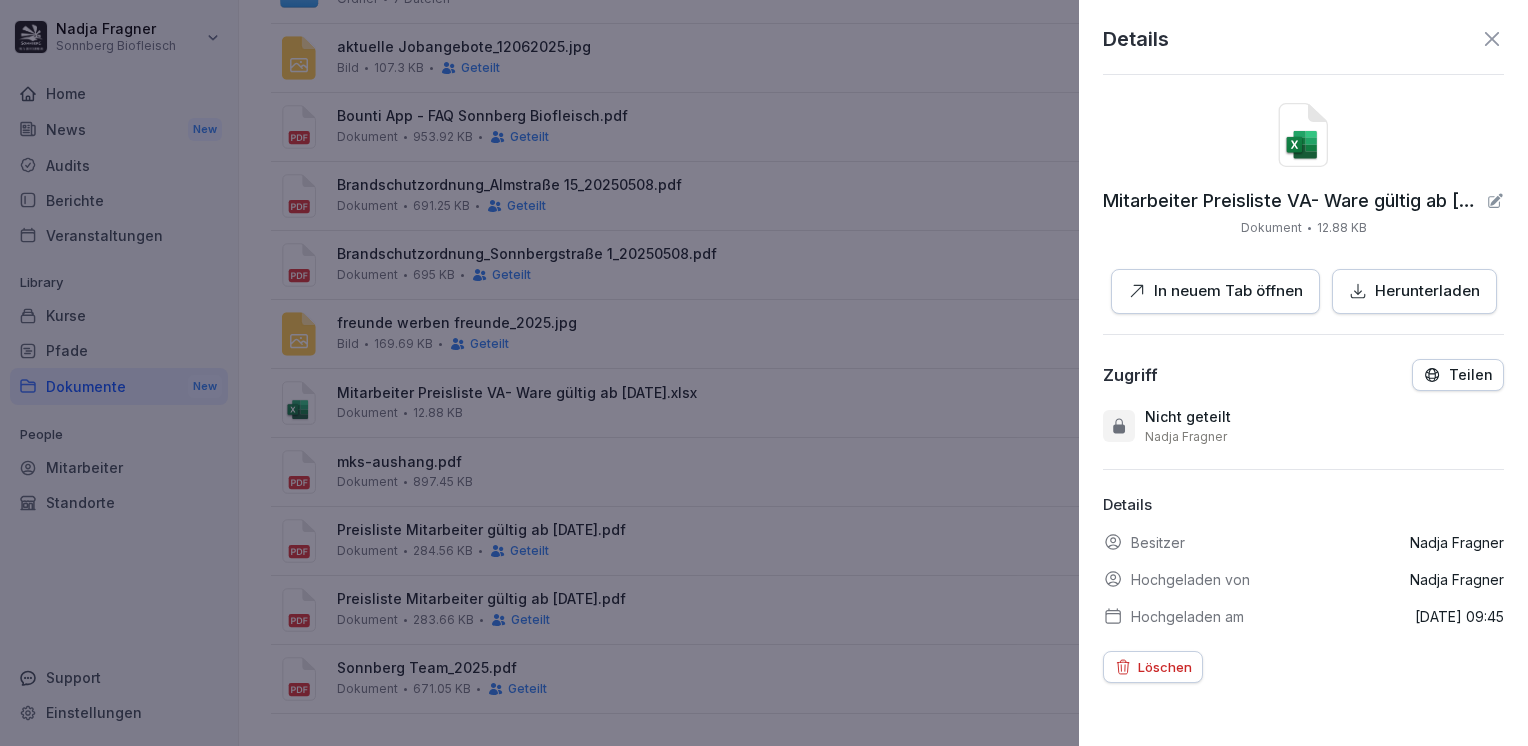 click 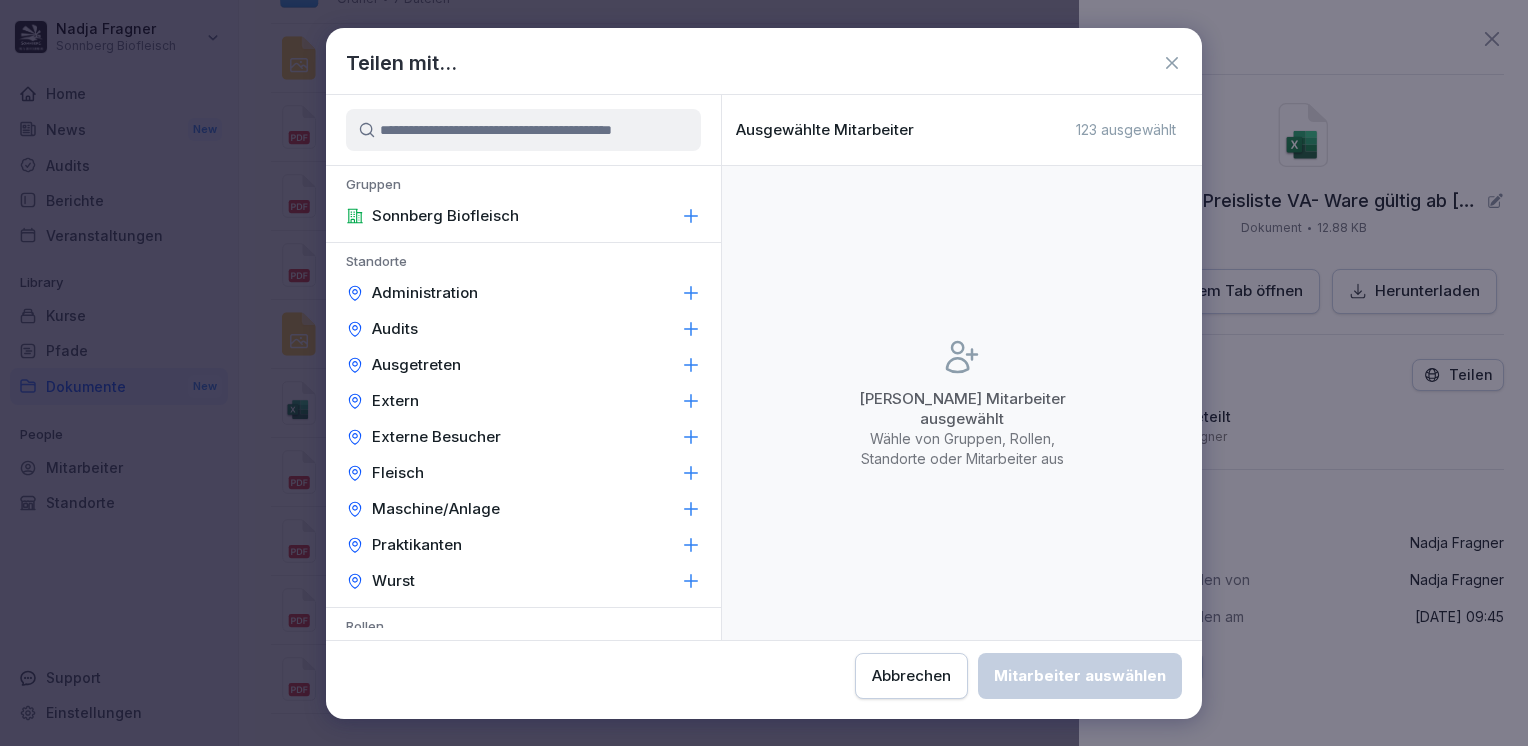 click on "Administration" at bounding box center (523, 293) 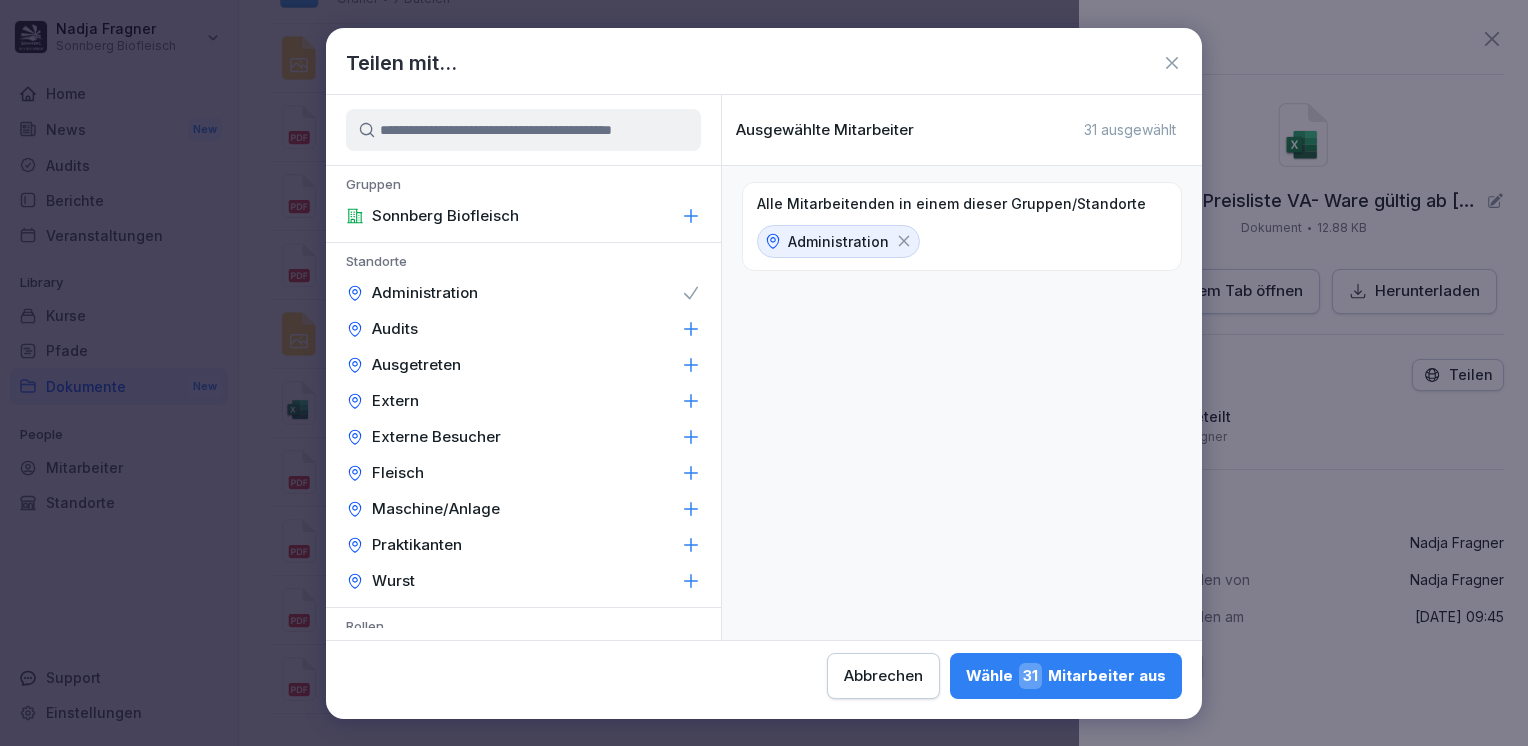 click on "Fleisch" at bounding box center [523, 473] 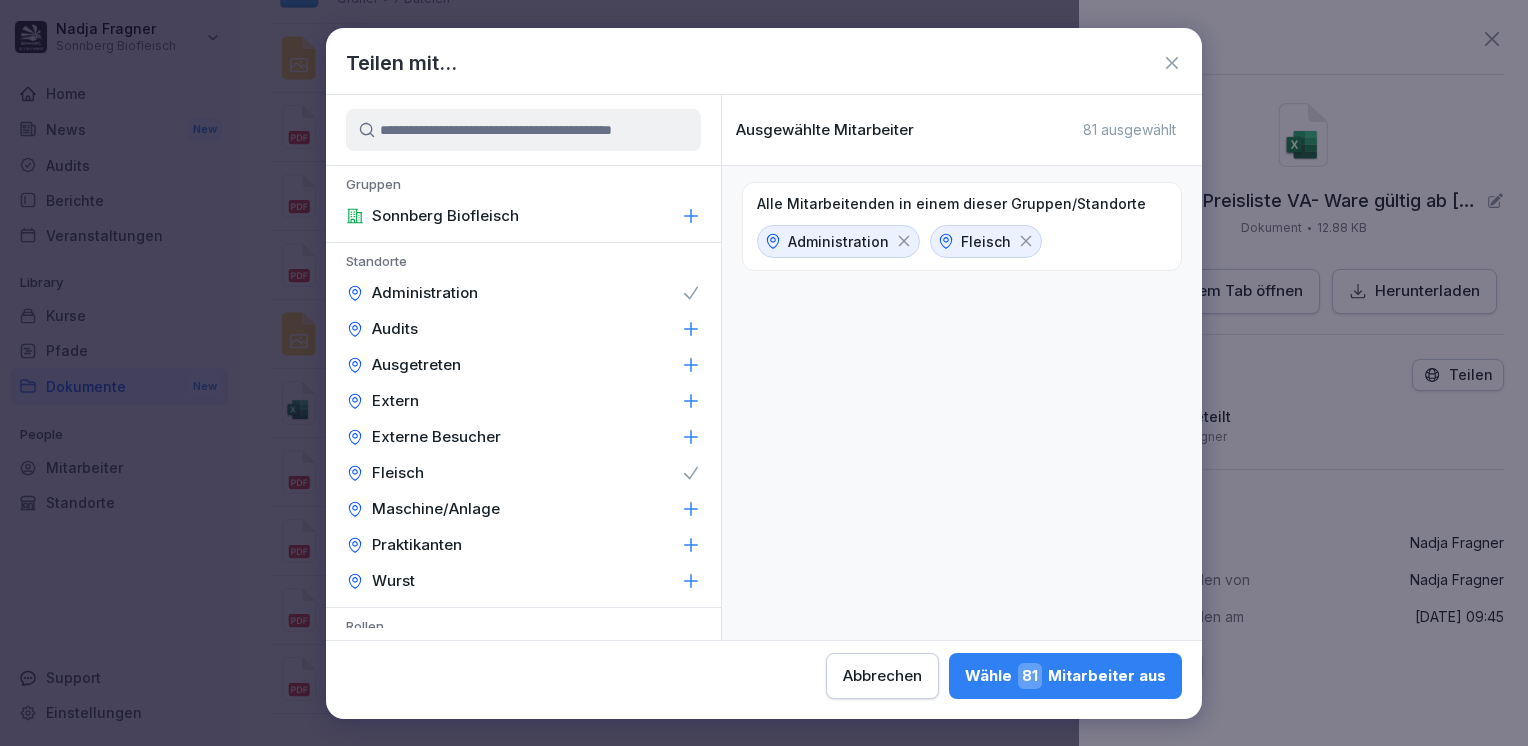 click on "Wurst" at bounding box center [523, 581] 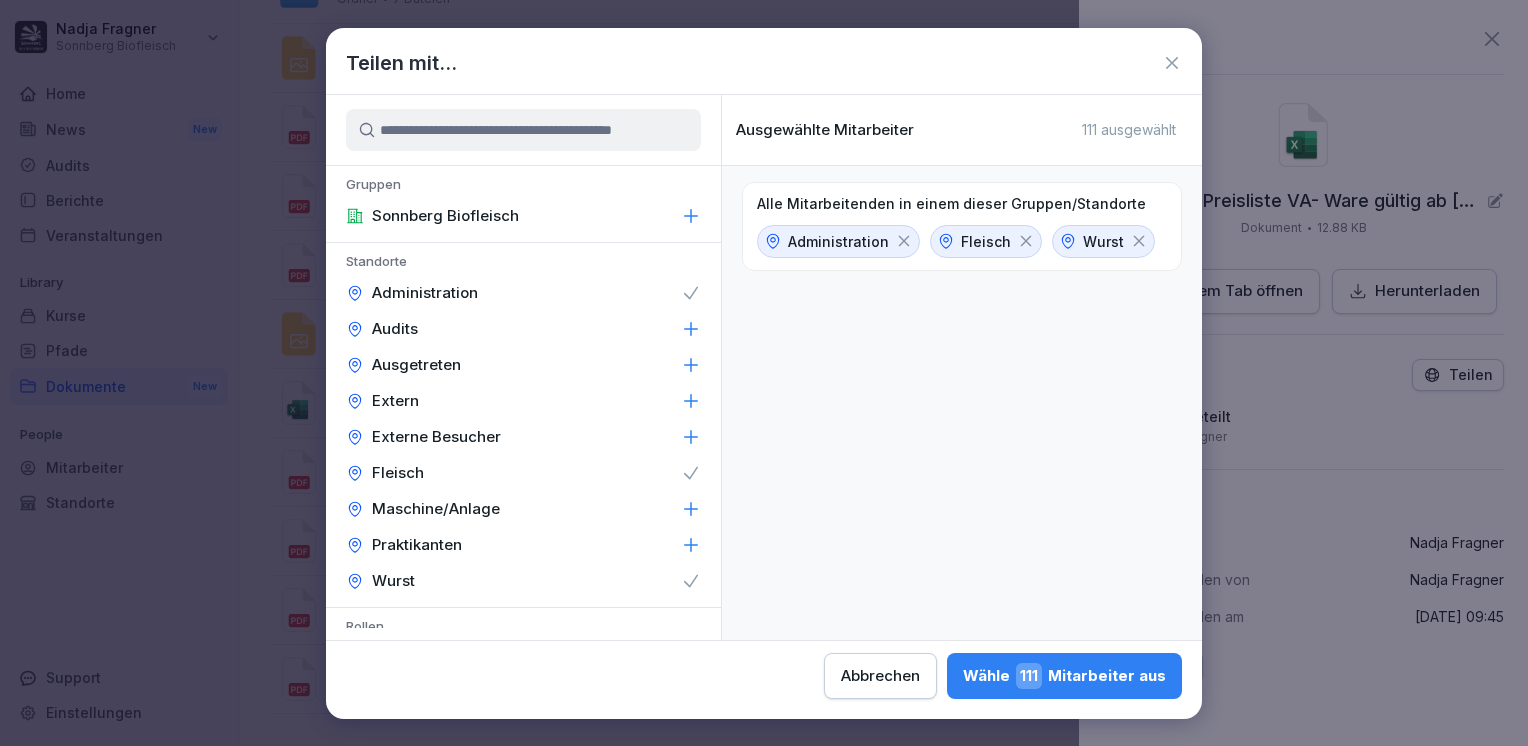 click on "Wähle  111  Mitarbeiter aus" at bounding box center (1064, 676) 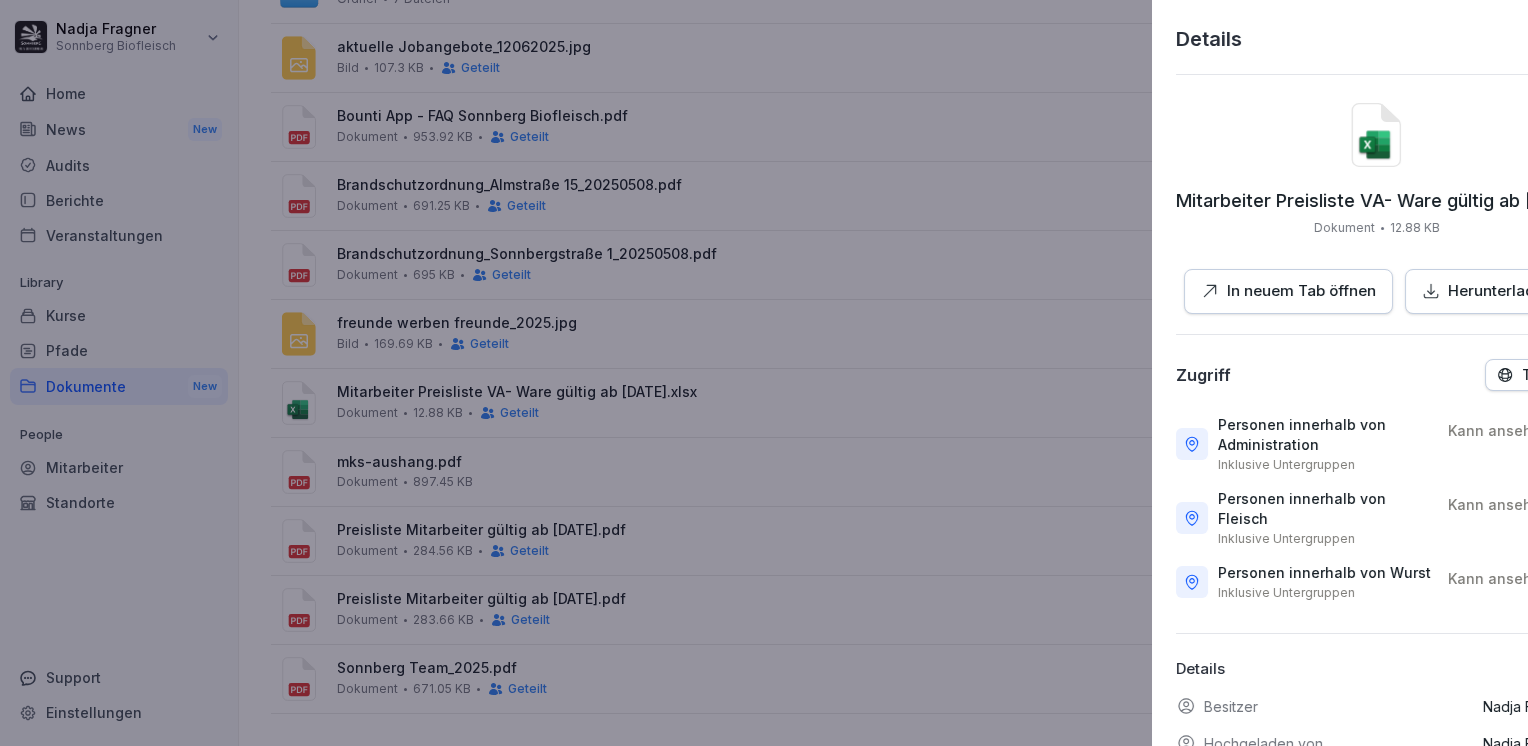 click at bounding box center (764, 373) 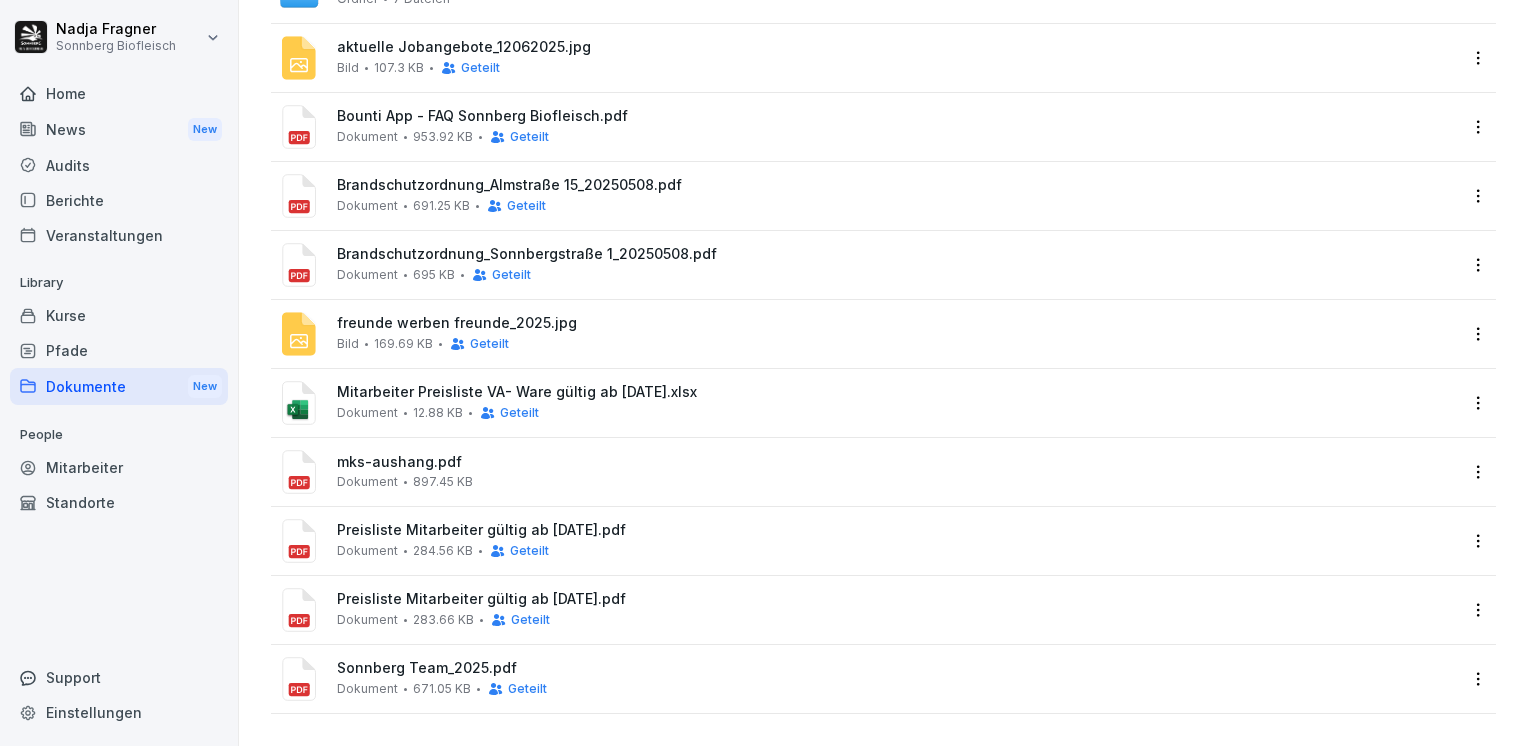 click on "Preisliste Mitarbeiter gültig ab [DATE].pdf Dokument 283.66 KB Geteilt" at bounding box center [897, 609] 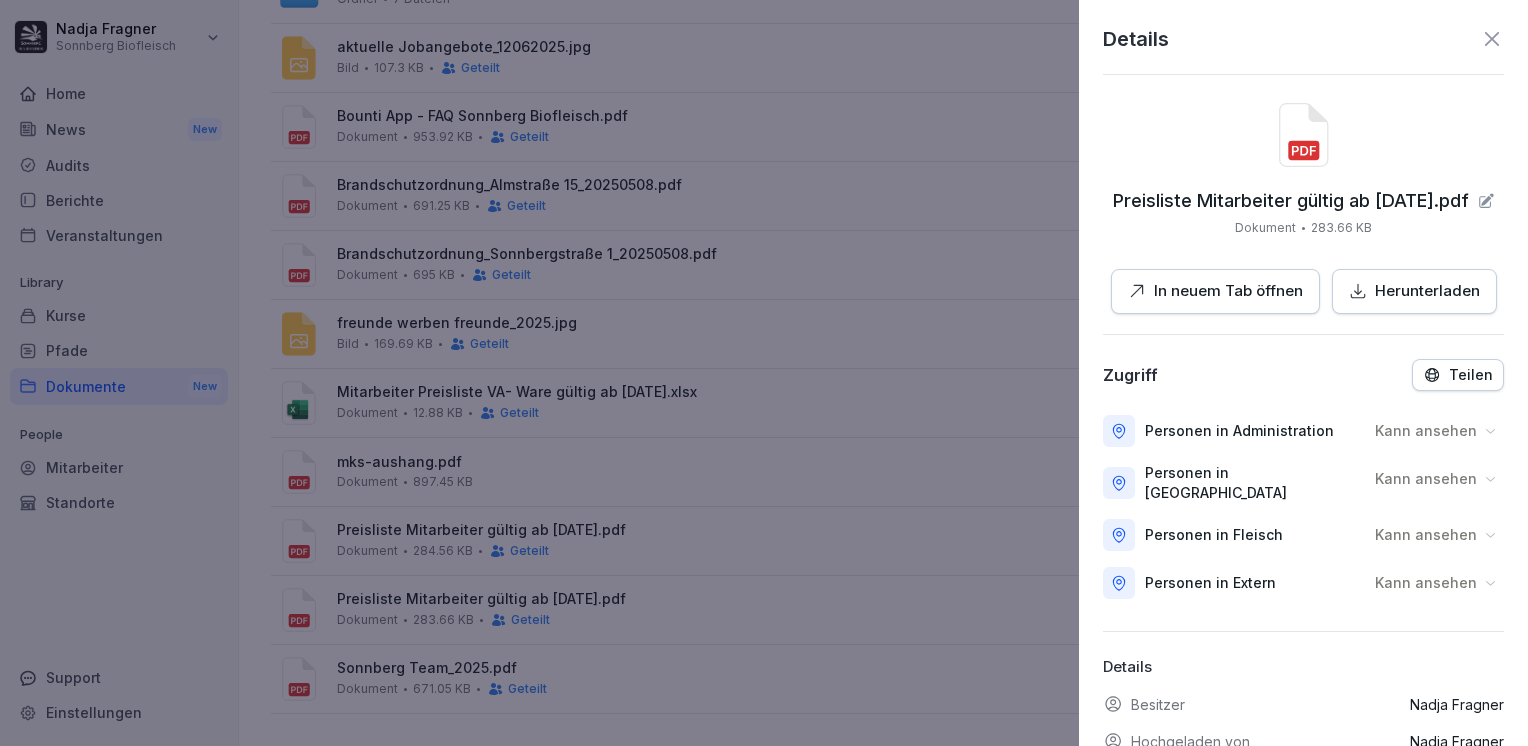 click on "Kann ansehen" at bounding box center (1426, 431) 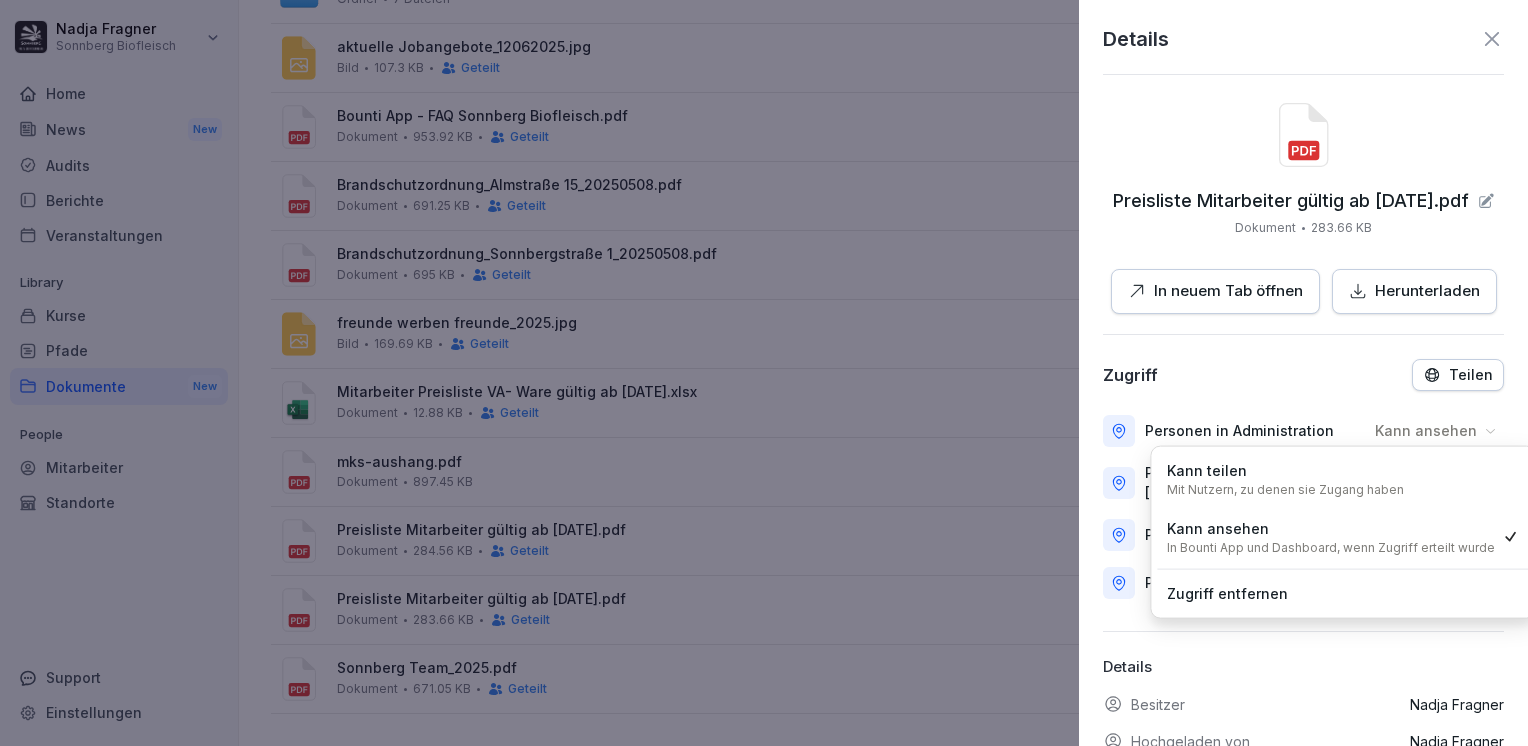 click on "Kann ansehen" at bounding box center [1426, 431] 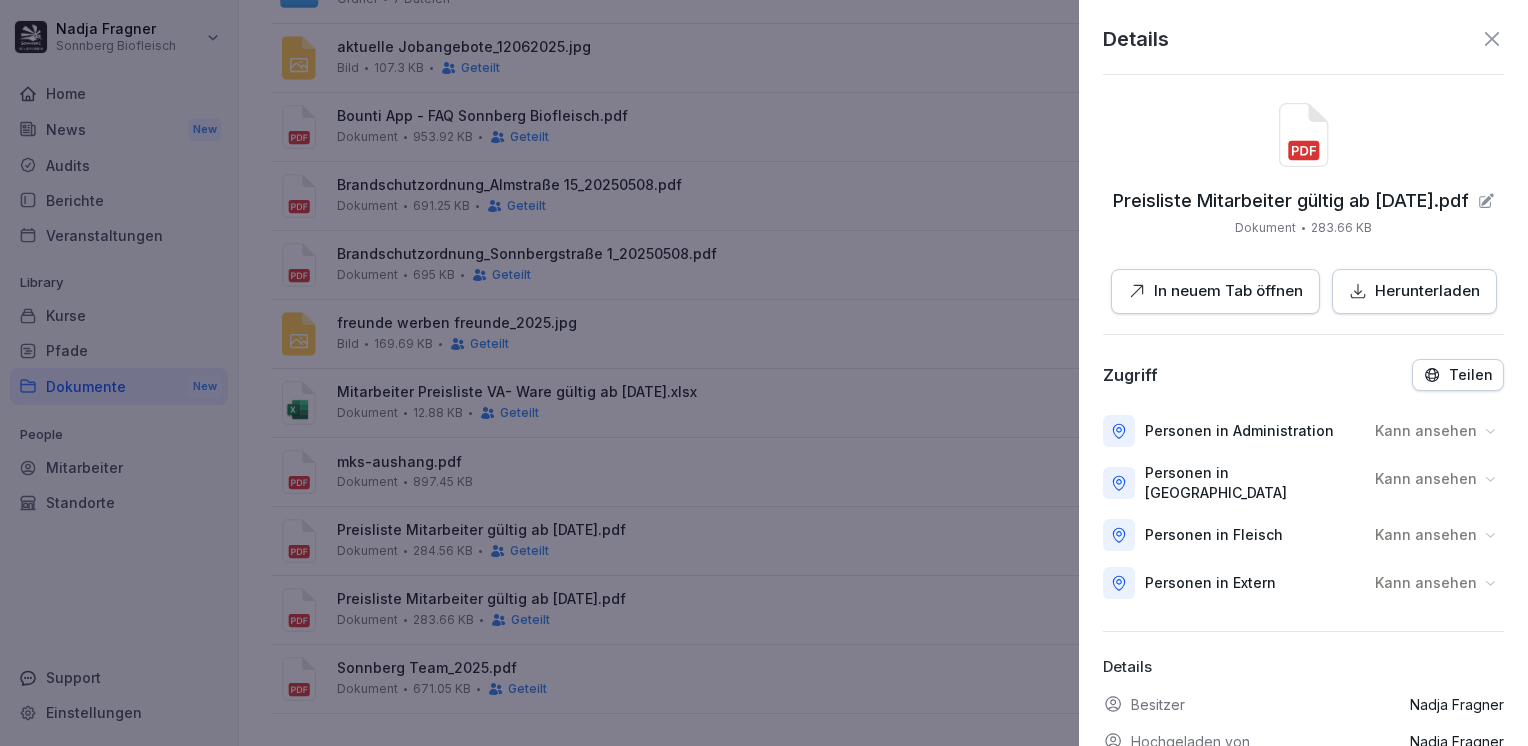 click 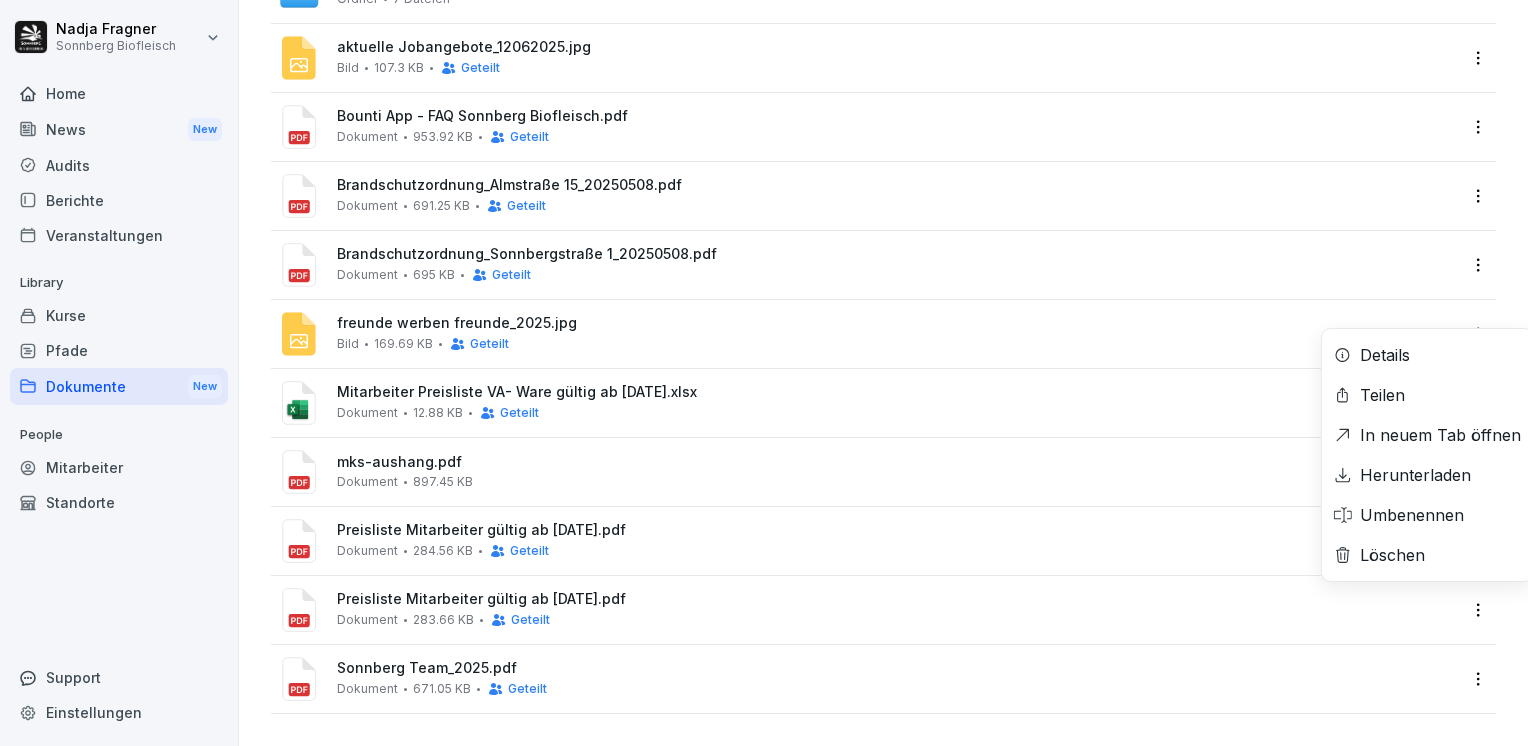 click on "[PERSON_NAME] Sonnberg Biofleisch Home News New Audits Berichte Veranstaltungen Library Kurse Pfade Dokumente New People Mitarbeiter Standorte Support Einstellungen Alle Dateien Dokumente Neuer Ordner Hochladen [PERSON_NAME] 7 Dateien aktuelle Jobangebote_12062025.jpg Bild 107.3 KB Geteilt Bounti App - FAQ Sonnberg Biofleisch.pdf Dokument 953.92 KB Geteilt Brandschutzordnung_Almstraße 15_20250508.pdf Dokument 691.25 KB Geteilt Brandschutzordnung_Sonnbergstraße 1_20250508.pdf Dokument 695 KB Geteilt freunde werben freunde_2025.jpg Bild 169.69 KB Geteilt Mitarbeiter Preisliste VA- Ware gültig ab [DATE].xlsx Dokument 12.88 KB Geteilt mks-aushang.pdf Dokument 897.45 KB Preisliste Mitarbeiter gültig ab [DATE].pdf Dokument 284.56 KB Geteilt Preisliste Mitarbeiter gültig ab [DATE].pdf Dokument 283.66 KB Geteilt Details Teilen In neuem Tab öffnen Herunterladen Umbenennen Löschen Sonnberg Team_2025.pdf Dokument 671.05 KB Geteilt" at bounding box center (764, 373) 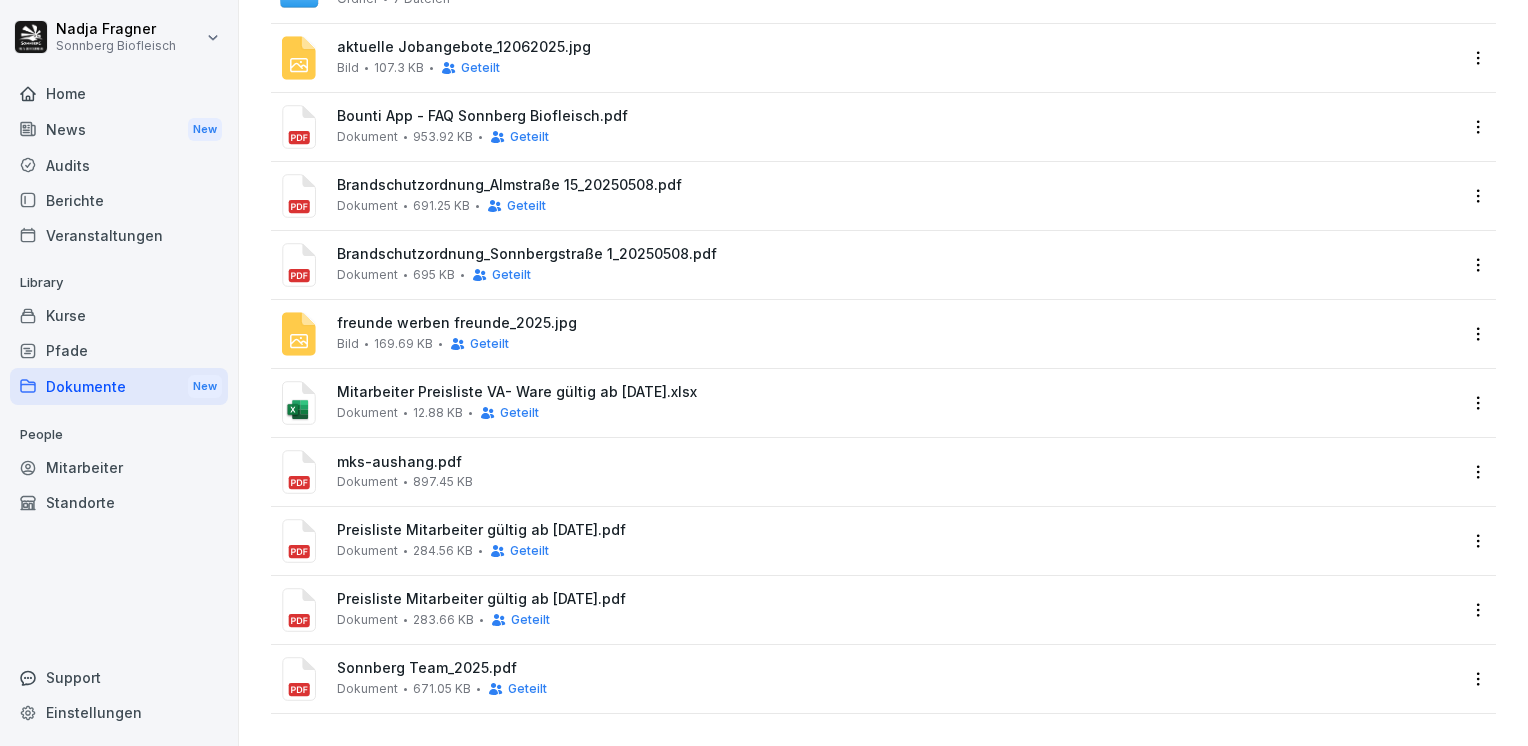 click on "[PERSON_NAME] Sonnberg Biofleisch Home News New Audits Berichte Veranstaltungen Library Kurse Pfade Dokumente New People Mitarbeiter Standorte Support Einstellungen Alle Dateien Dokumente Neuer Ordner Hochladen [PERSON_NAME] 7 Dateien aktuelle Jobangebote_12062025.jpg Bild 107.3 KB Geteilt Bounti App - FAQ Sonnberg Biofleisch.pdf Dokument 953.92 KB Geteilt Brandschutzordnung_Almstraße 15_20250508.pdf Dokument 691.25 KB Geteilt Brandschutzordnung_Sonnbergstraße 1_20250508.pdf Dokument 695 KB Geteilt freunde werben freunde_2025.jpg Bild 169.69 KB Geteilt Mitarbeiter Preisliste VA- Ware gültig ab [DATE].xlsx Dokument 12.88 KB Geteilt mks-aushang.pdf Dokument 897.45 KB Preisliste Mitarbeiter gültig ab [DATE].pdf Dokument 284.56 KB Geteilt Preisliste Mitarbeiter gültig ab [DATE].pdf Dokument 283.66 KB Geteilt Sonnberg Team_2025.pdf Dokument 671.05 KB Geteilt" at bounding box center (764, 373) 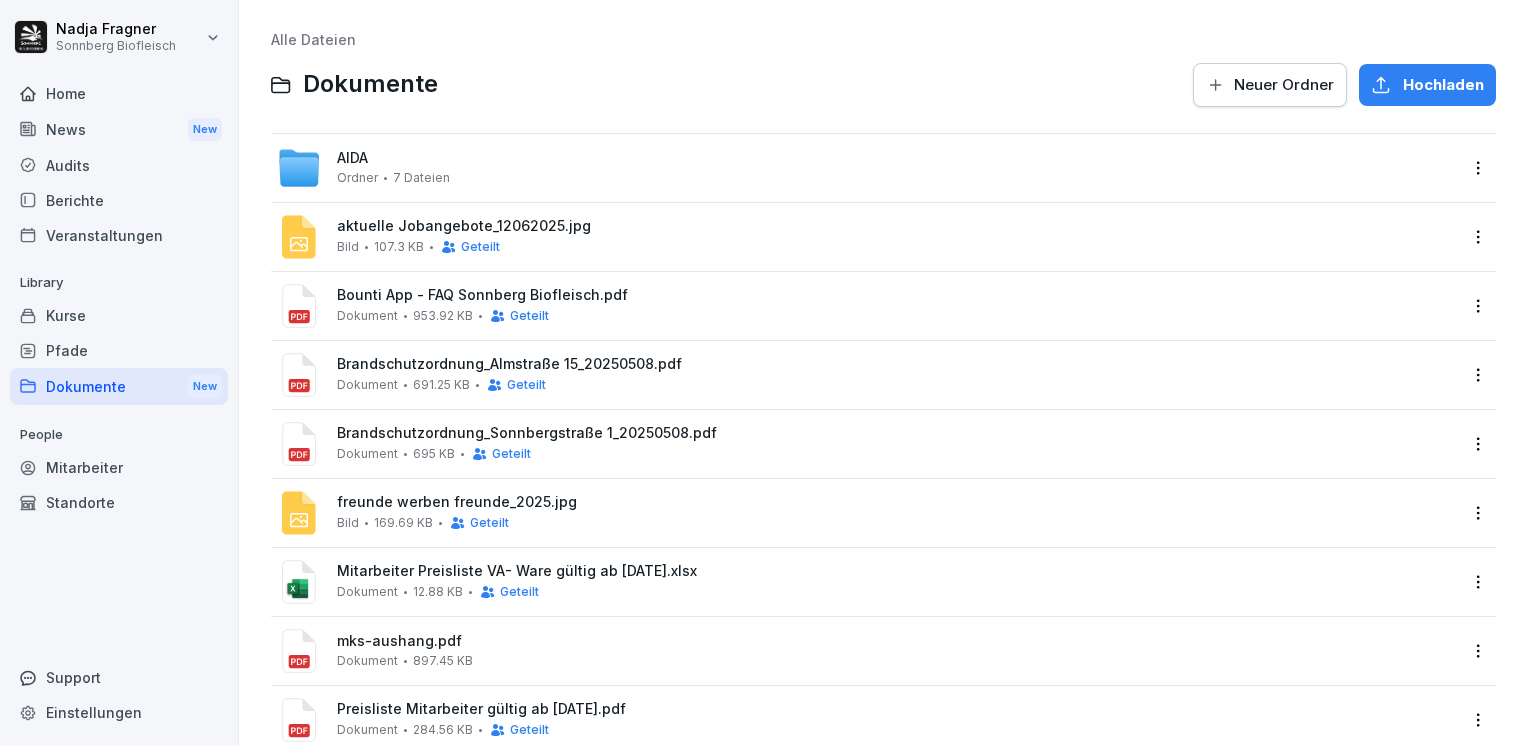 click on "[PERSON_NAME] 7 Dateien" at bounding box center [867, 168] 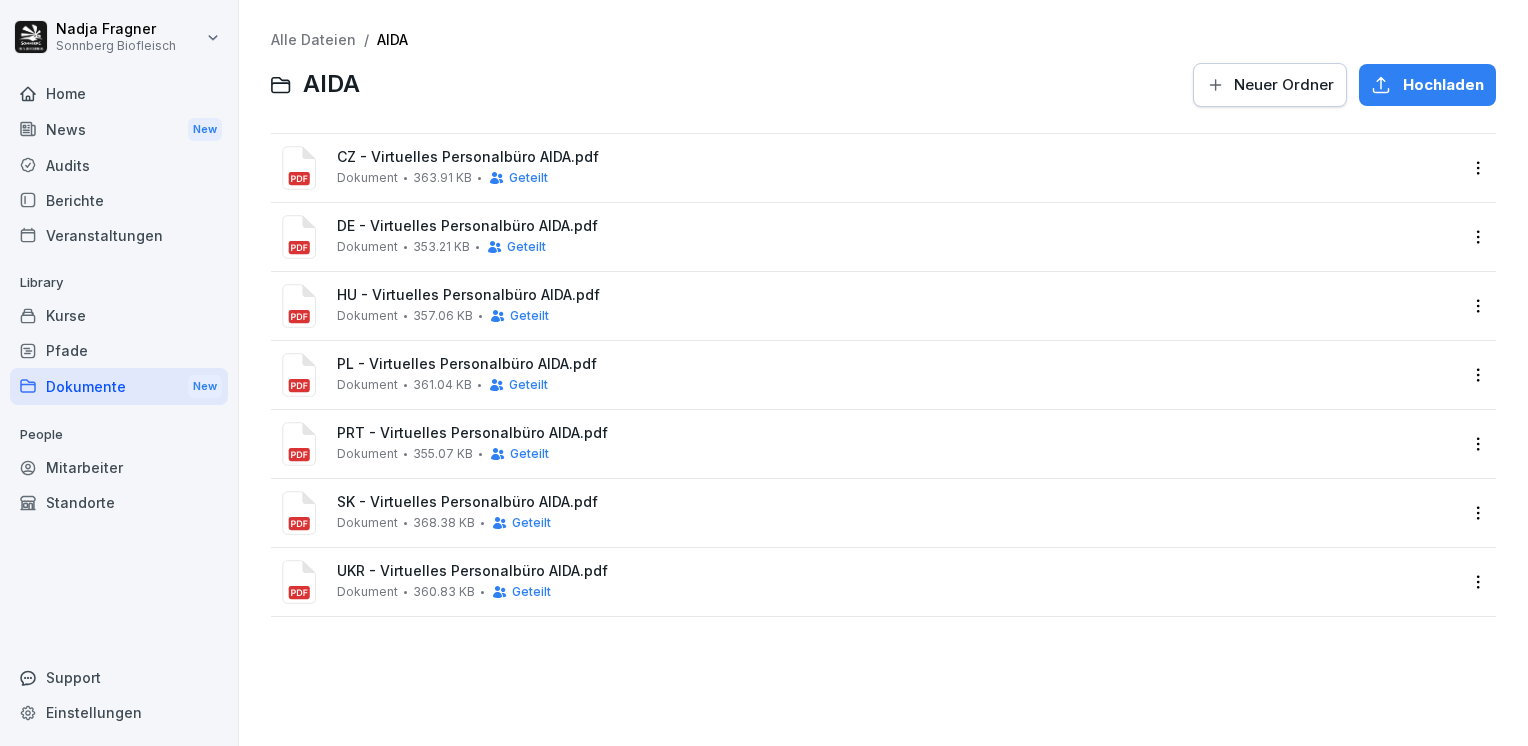 click on "Kurse" at bounding box center [119, 315] 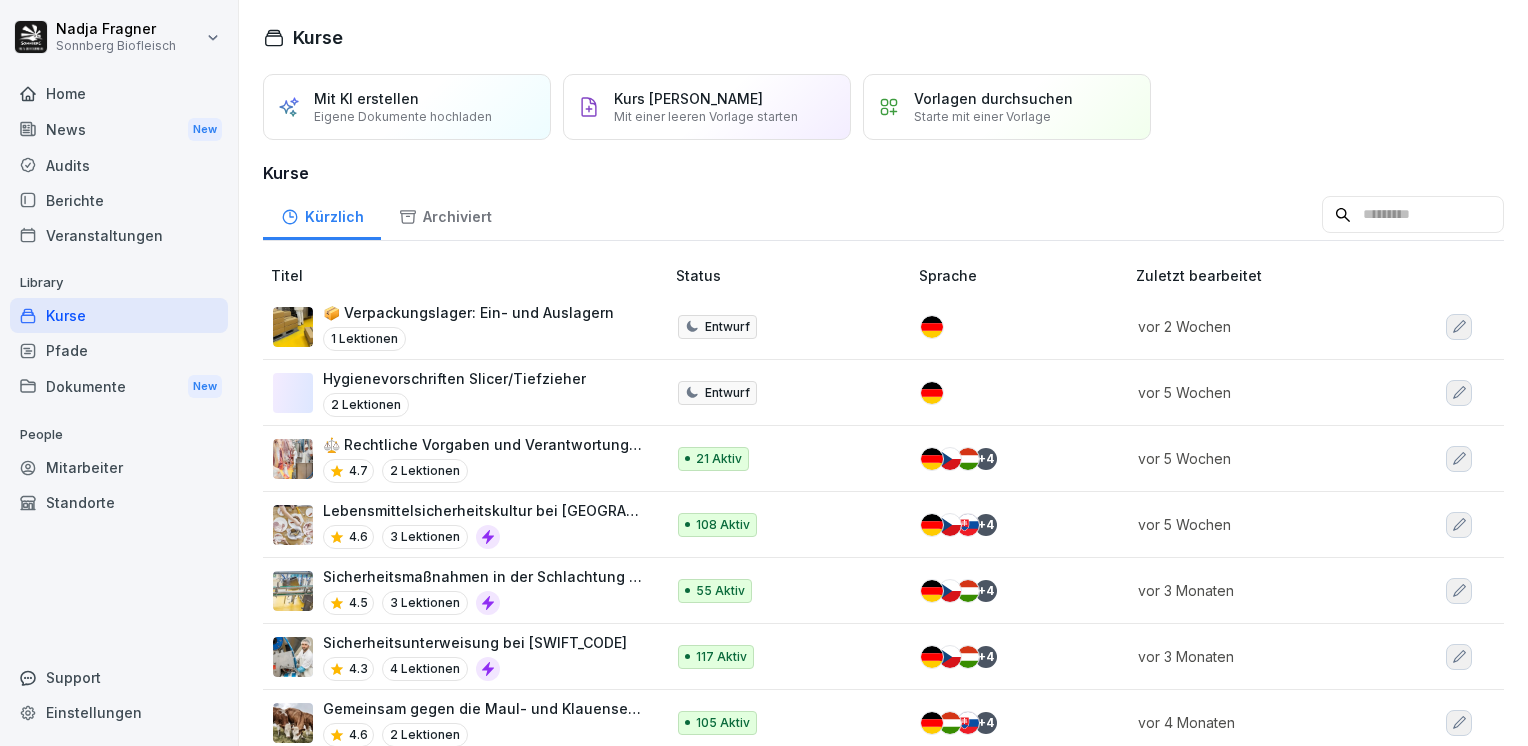 click on "News New" at bounding box center (119, 129) 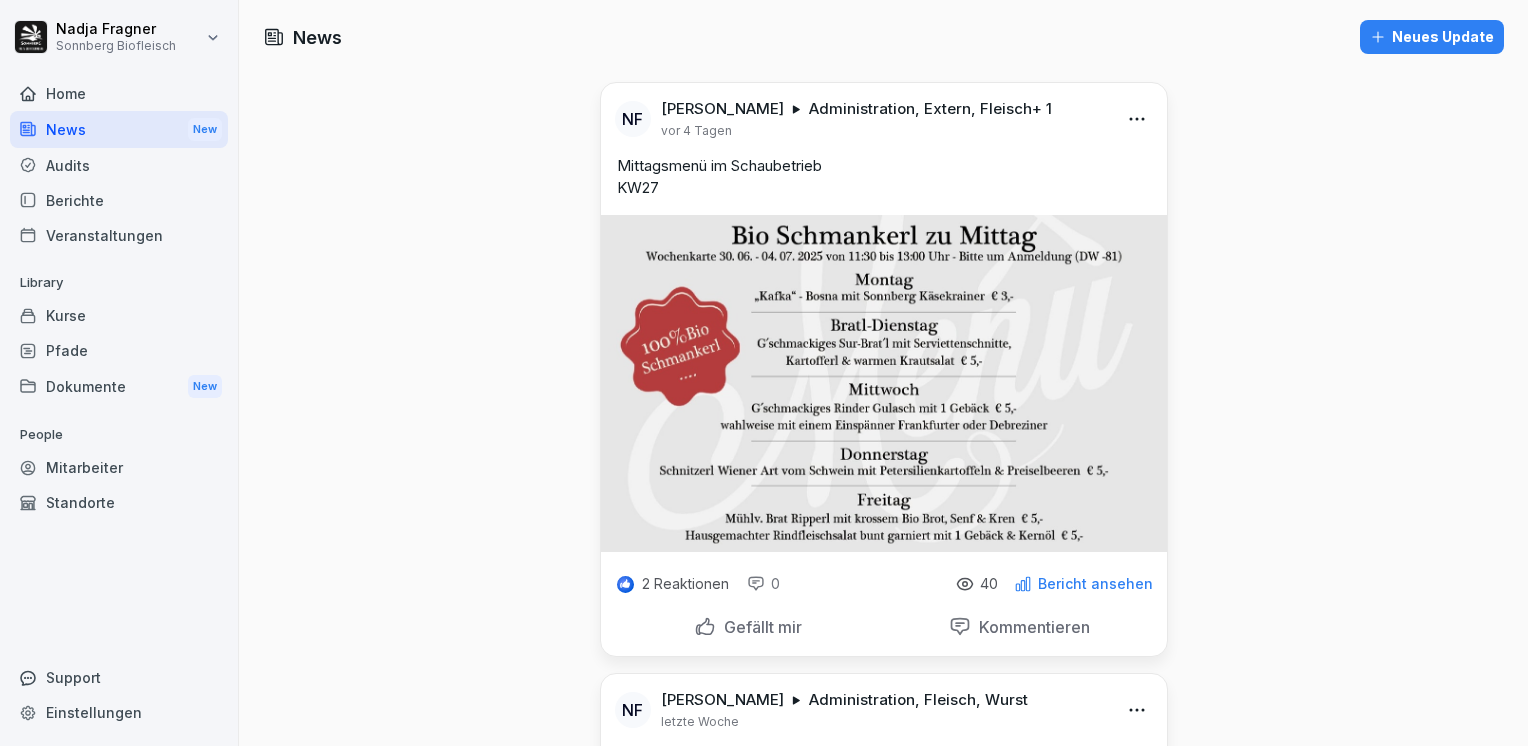 click on "Neues Update" at bounding box center [1432, 37] 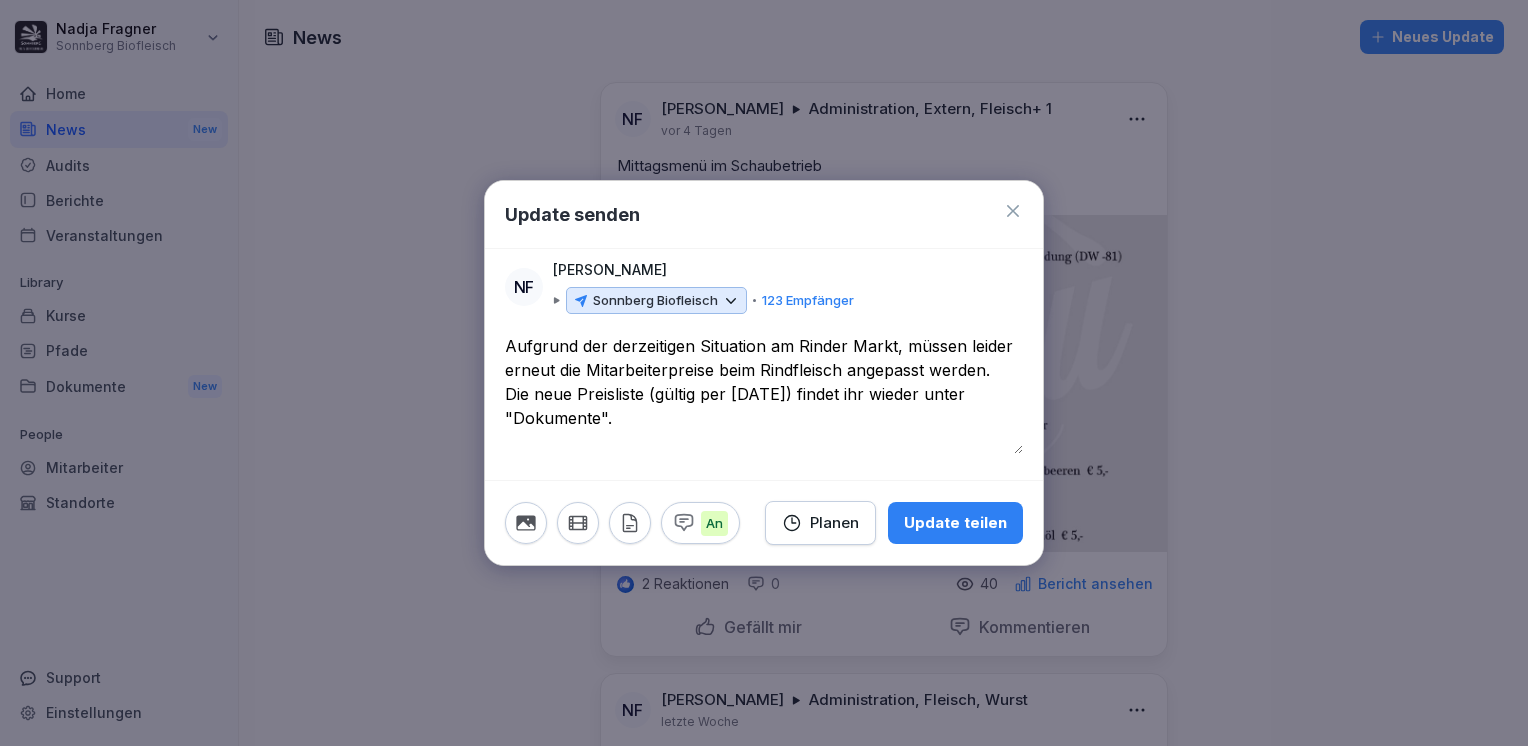 click on "**********" at bounding box center [764, 394] 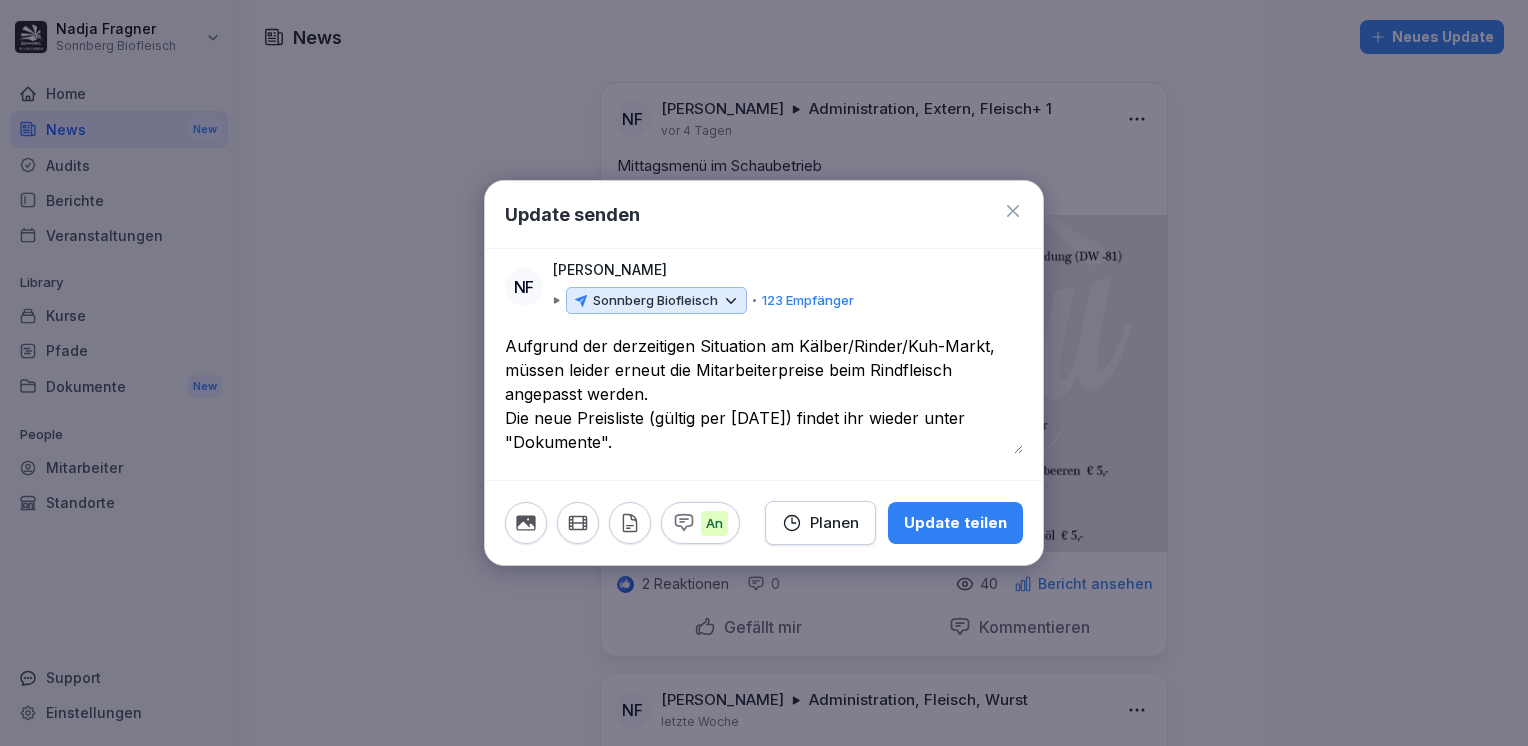 drag, startPoint x: 998, startPoint y: 353, endPoint x: 1016, endPoint y: 352, distance: 18.027756 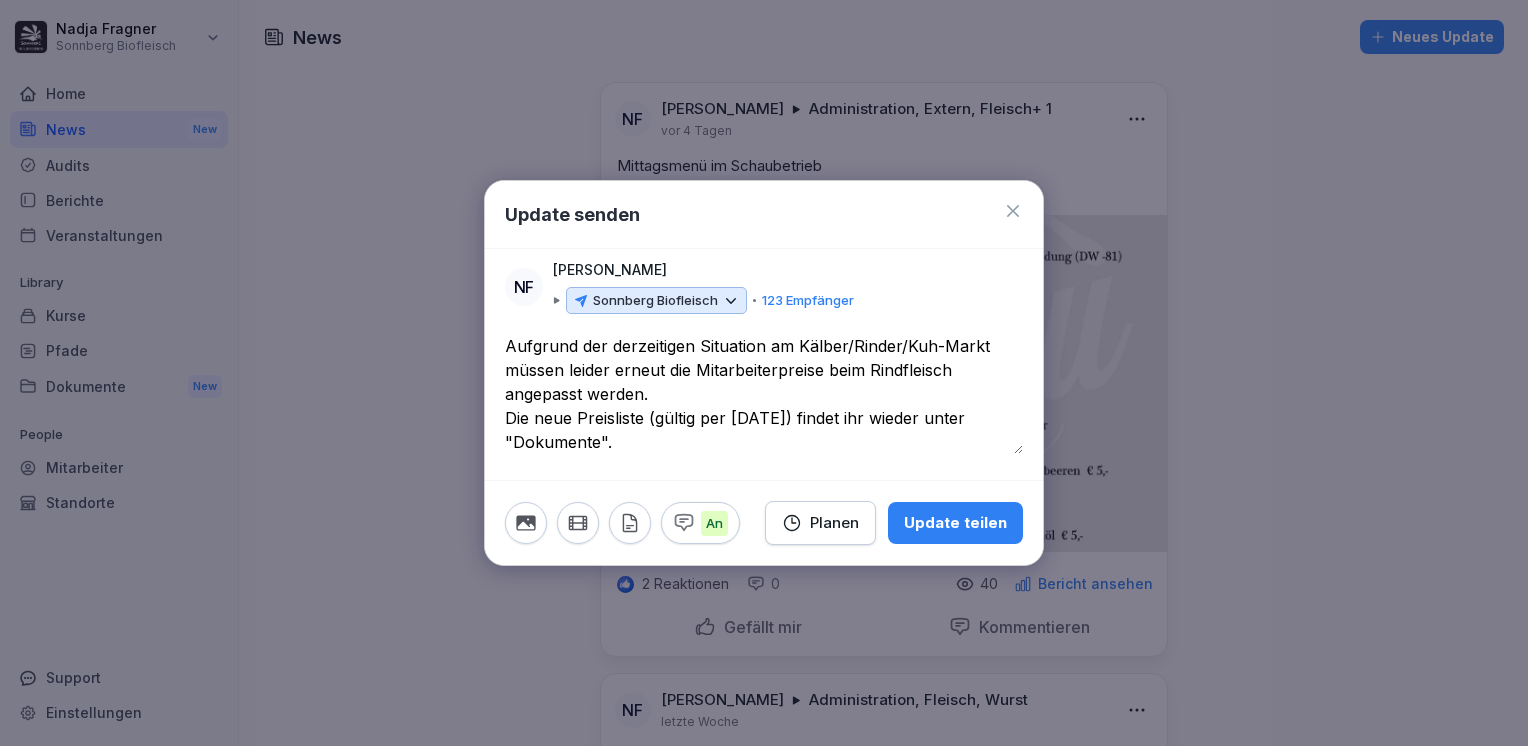 click on "**********" at bounding box center [764, 394] 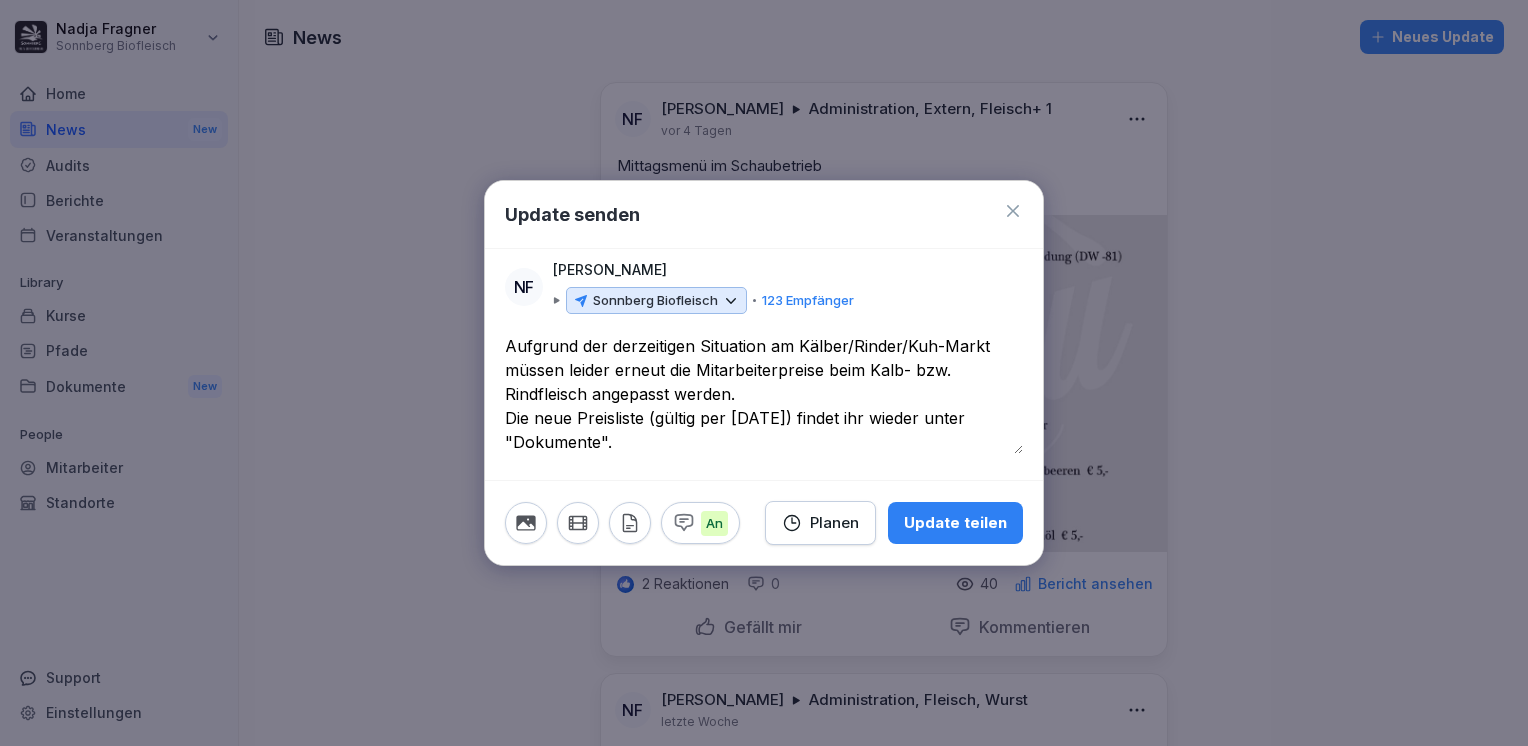 click on "**********" at bounding box center (764, 394) 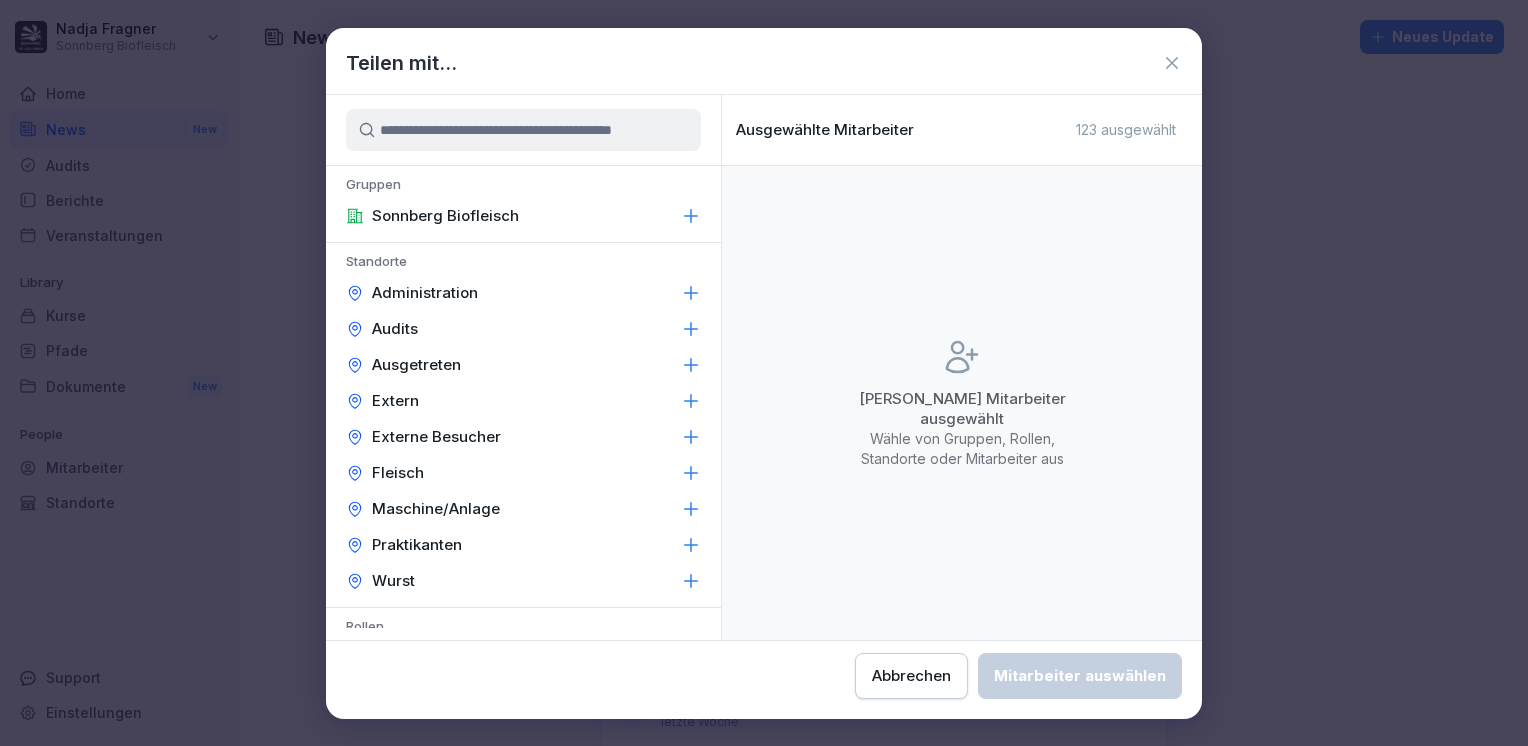 click on "Administration" at bounding box center (425, 293) 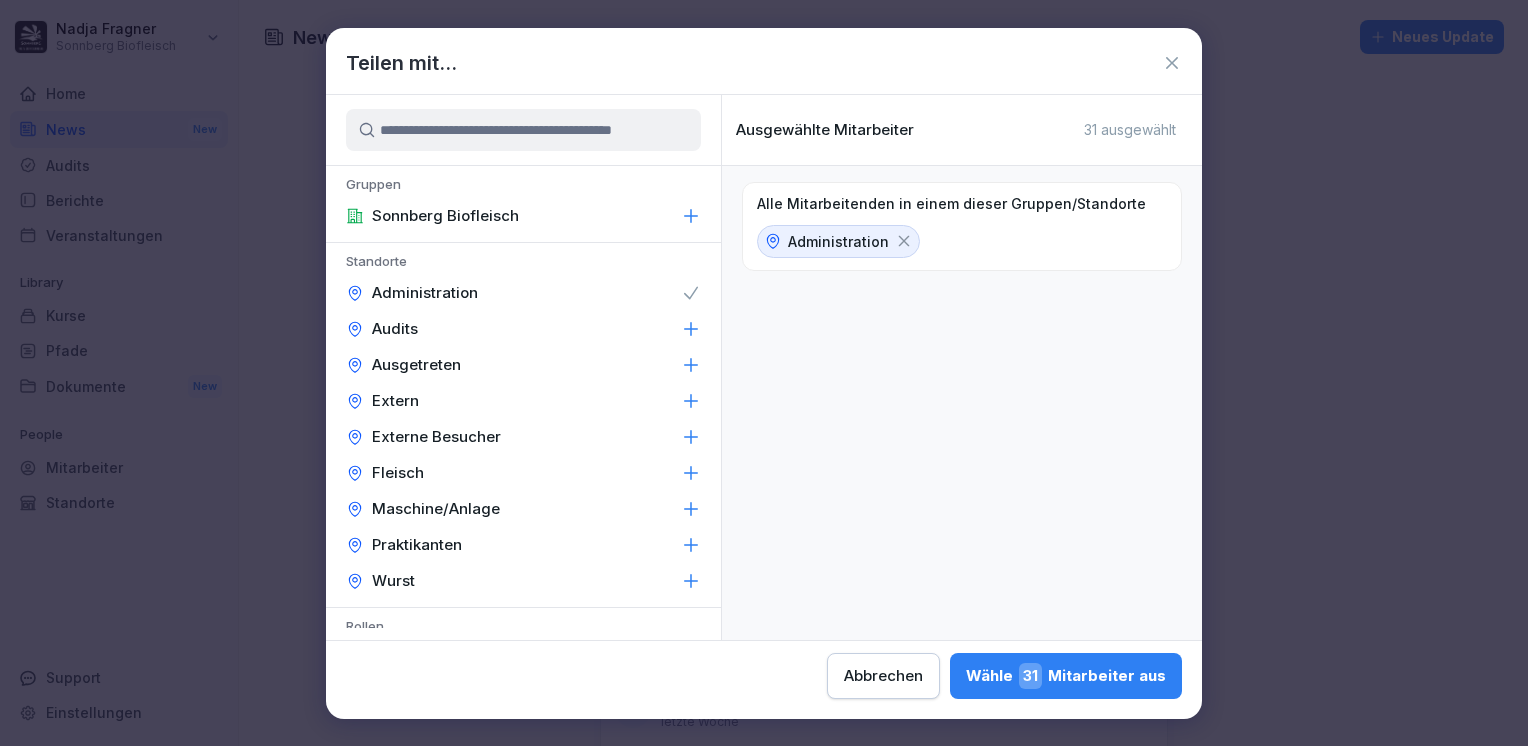 click on "Fleisch" at bounding box center (523, 473) 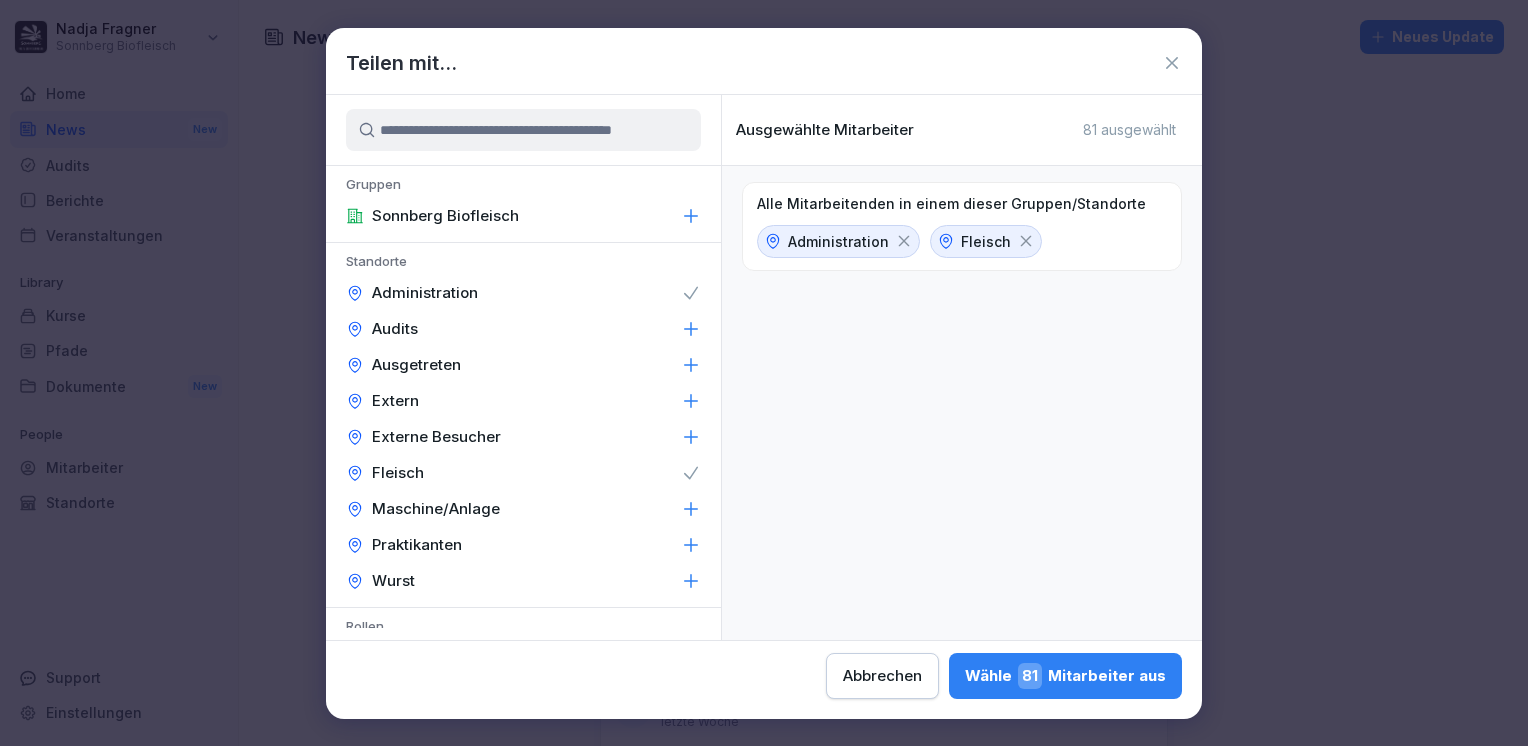 click on "Wurst" at bounding box center (523, 581) 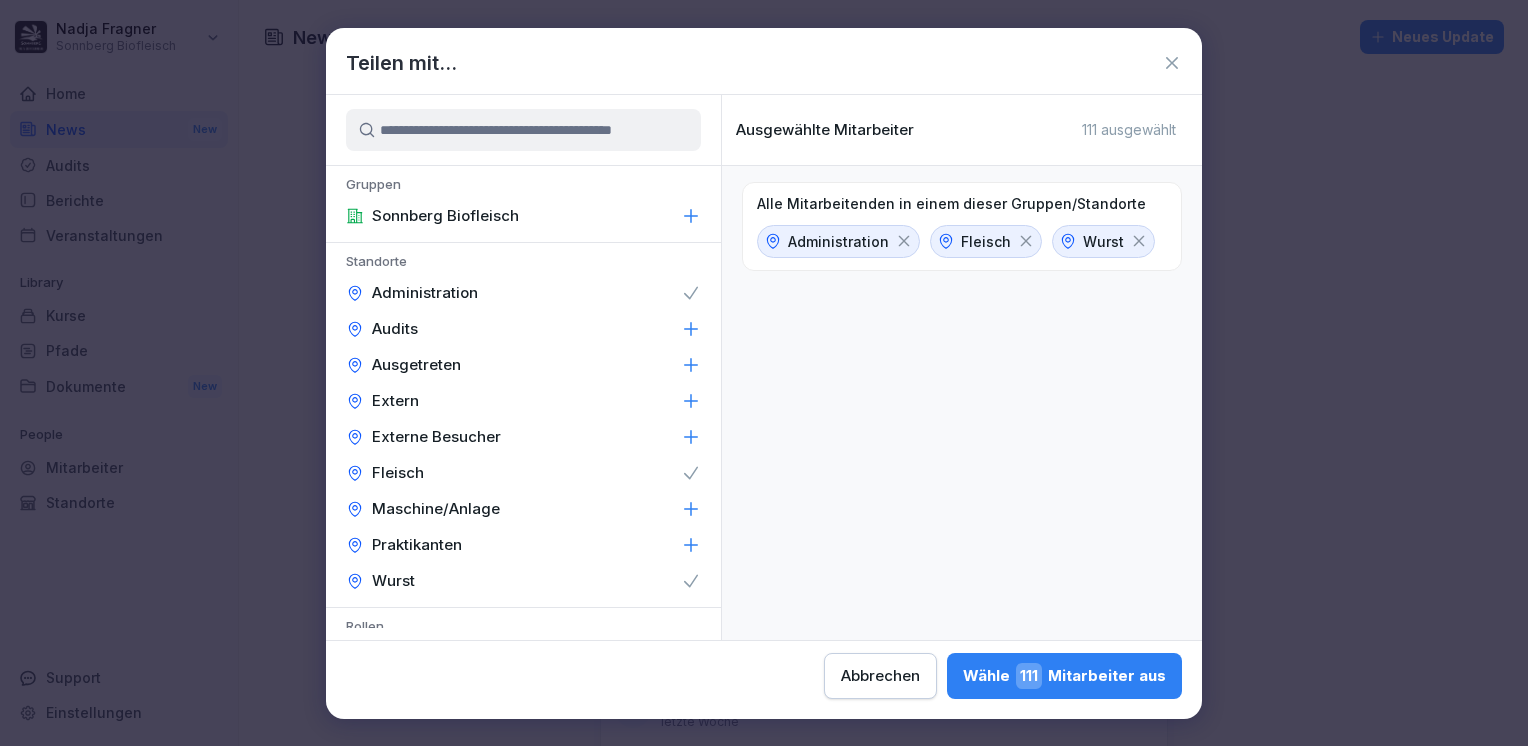 click on "Wähle  111  Mitarbeiter aus" at bounding box center (1064, 676) 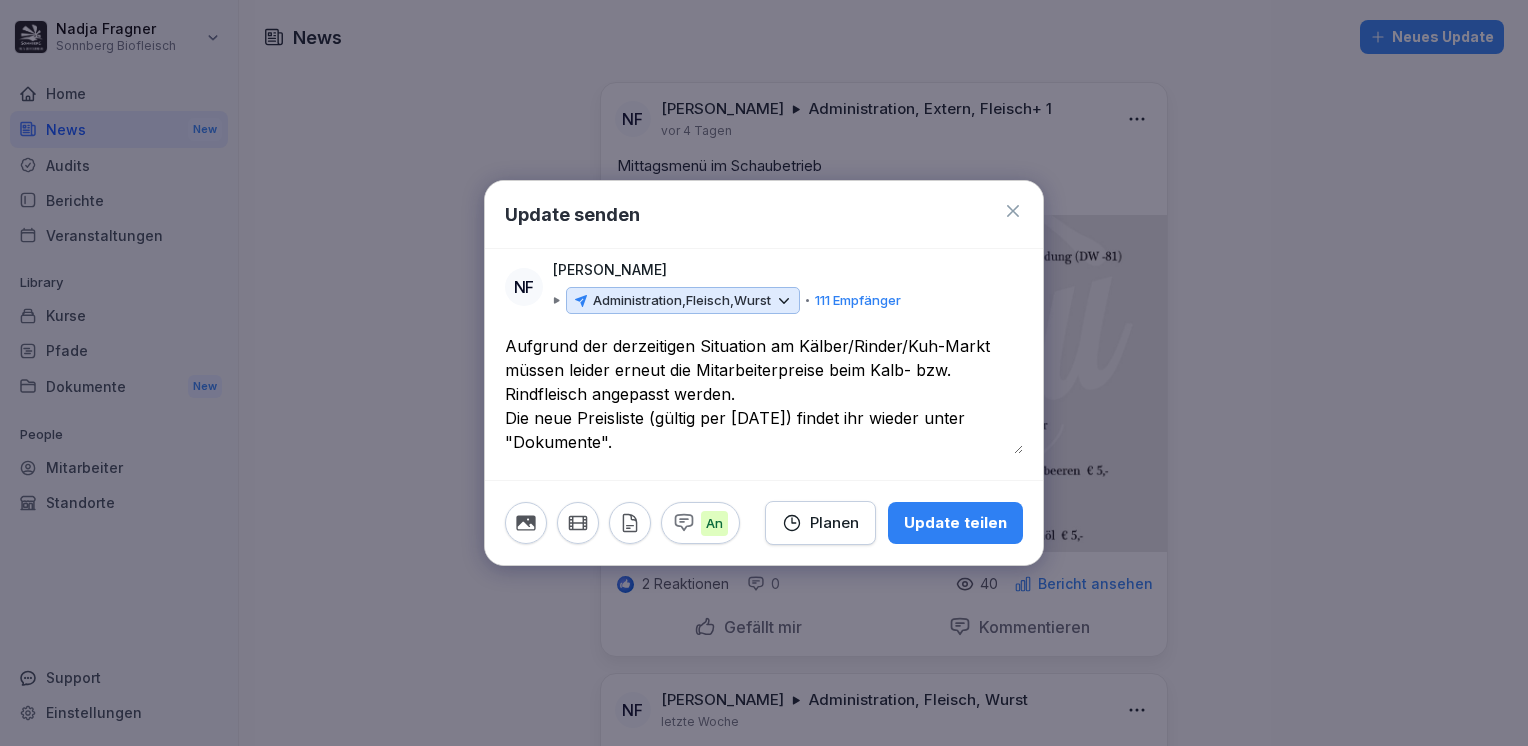 click on "**********" at bounding box center (764, 394) 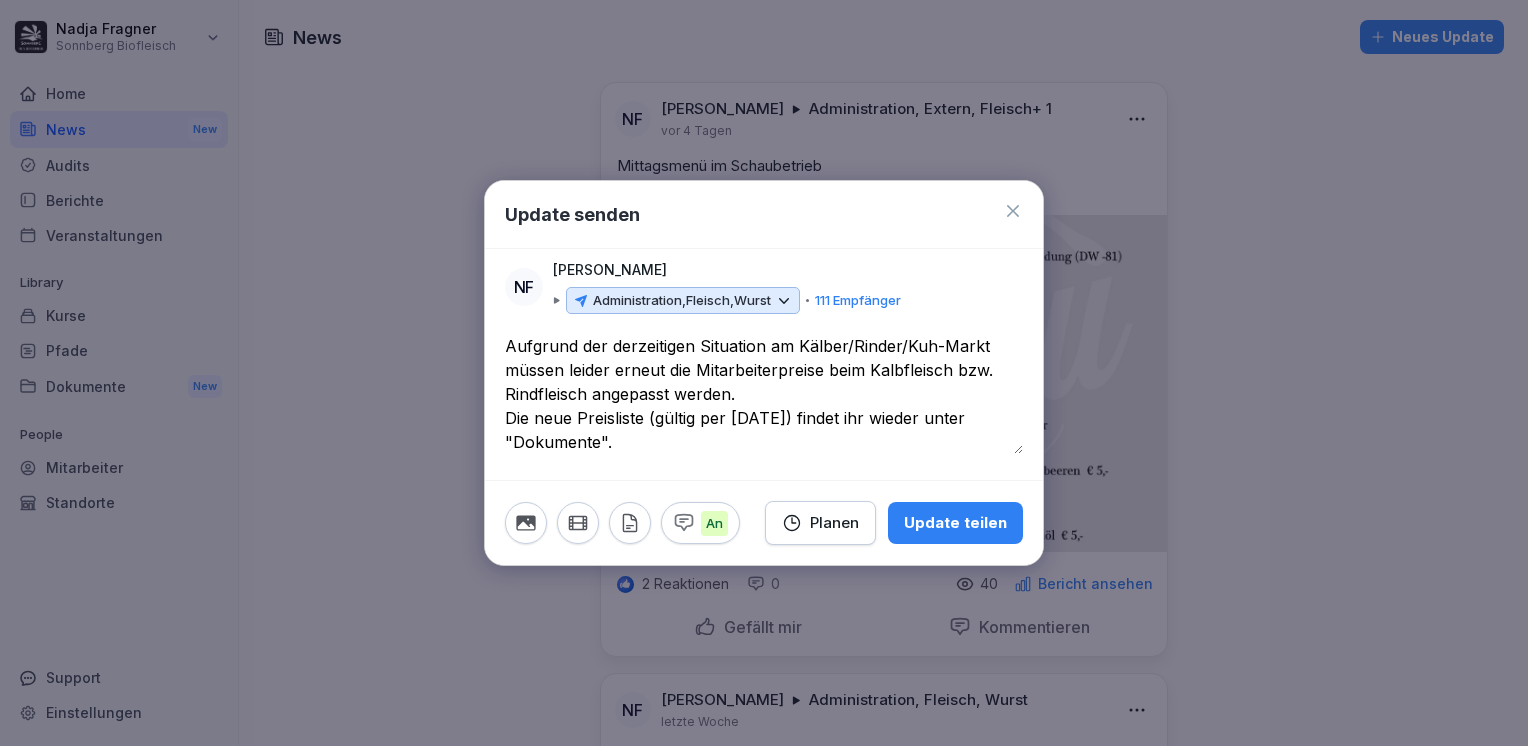 click on "**********" at bounding box center (764, 394) 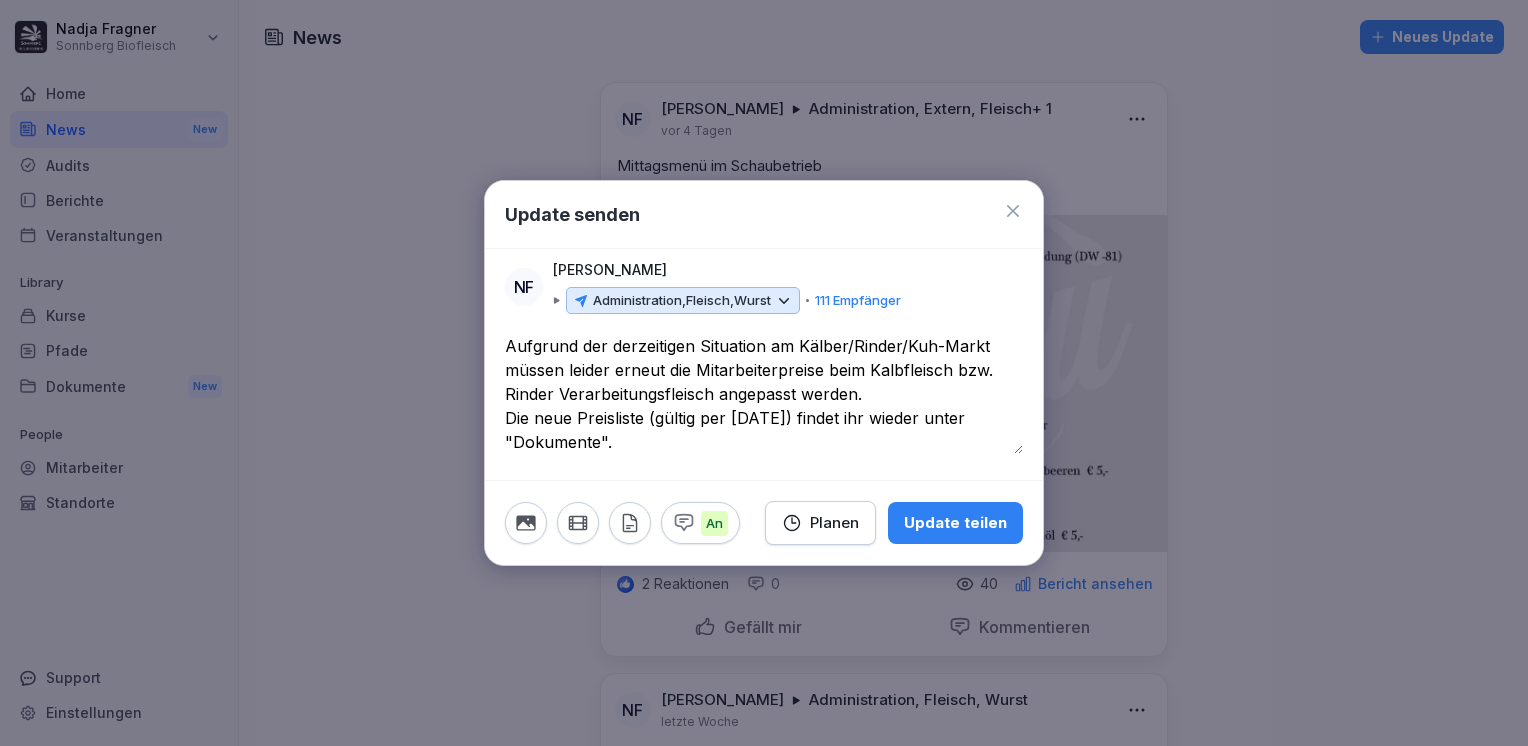 click on "**********" at bounding box center [764, 394] 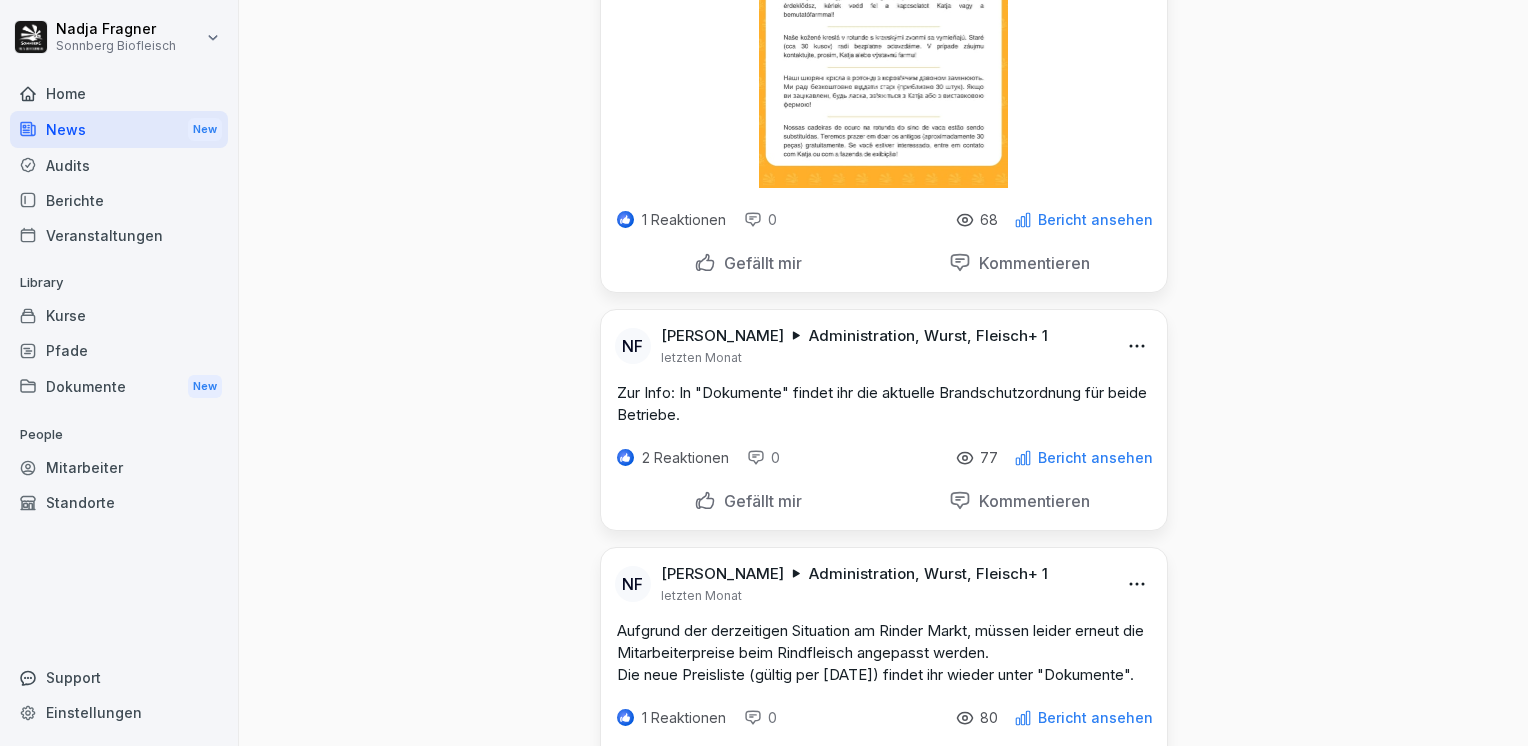 scroll, scrollTop: 2800, scrollLeft: 0, axis: vertical 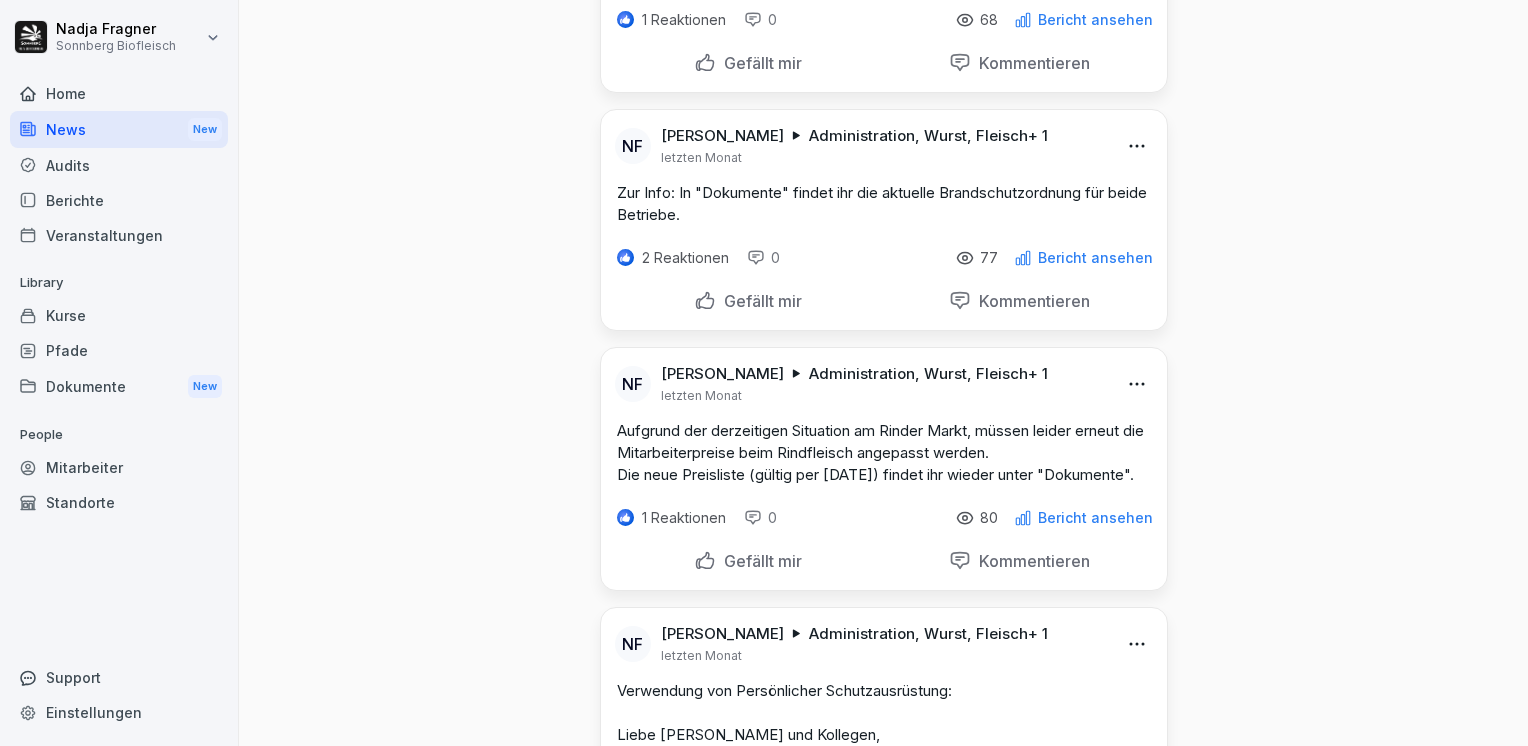 click on "[PERSON_NAME] Biofleisch Home News New Audits Berichte Veranstaltungen Library Kurse Pfade Dokumente New People Mitarbeiter Standorte Support Einstellungen News Neues Update NF [PERSON_NAME] Administration, Fleisch, [PERSON_NAME] jetzt Aufgrund der derzeitigen Situation am Kälber/Rinder/Kuh-Markt müssen leider erneut die Mitarbeiterpreise beim Kalbfleisch bzw. Rinder Verarbeitungsfleisch angepasst werden.
Die neue Preisliste (gültig per [DATE]) findet ihr wieder unter "Dokumente". Übersetzung anzeigen 0 Reaktionen 0 0 Bericht ansehen Gefällt mir Kommentieren NF [PERSON_NAME] Administration, Extern, Fleisch  +   1 [DATE] Mittagsmenü im Schaubetrieb
KW27 2 Reaktionen 0 40 Bericht ansehen Gefällt mir Kommentieren NF [PERSON_NAME] Administration, Fleisch, Wurst letzte Woche 3 Reaktionen 0 55 Bericht ansehen Gefällt mir Kommentieren NF [PERSON_NAME] Administration, Fleisch, Wurst [DATE] 3 Reaktionen 0 64 Bericht ansehen Gefällt mir Kommentieren NF [PERSON_NAME]  +   1 [DATE] 0" at bounding box center (764, 373) 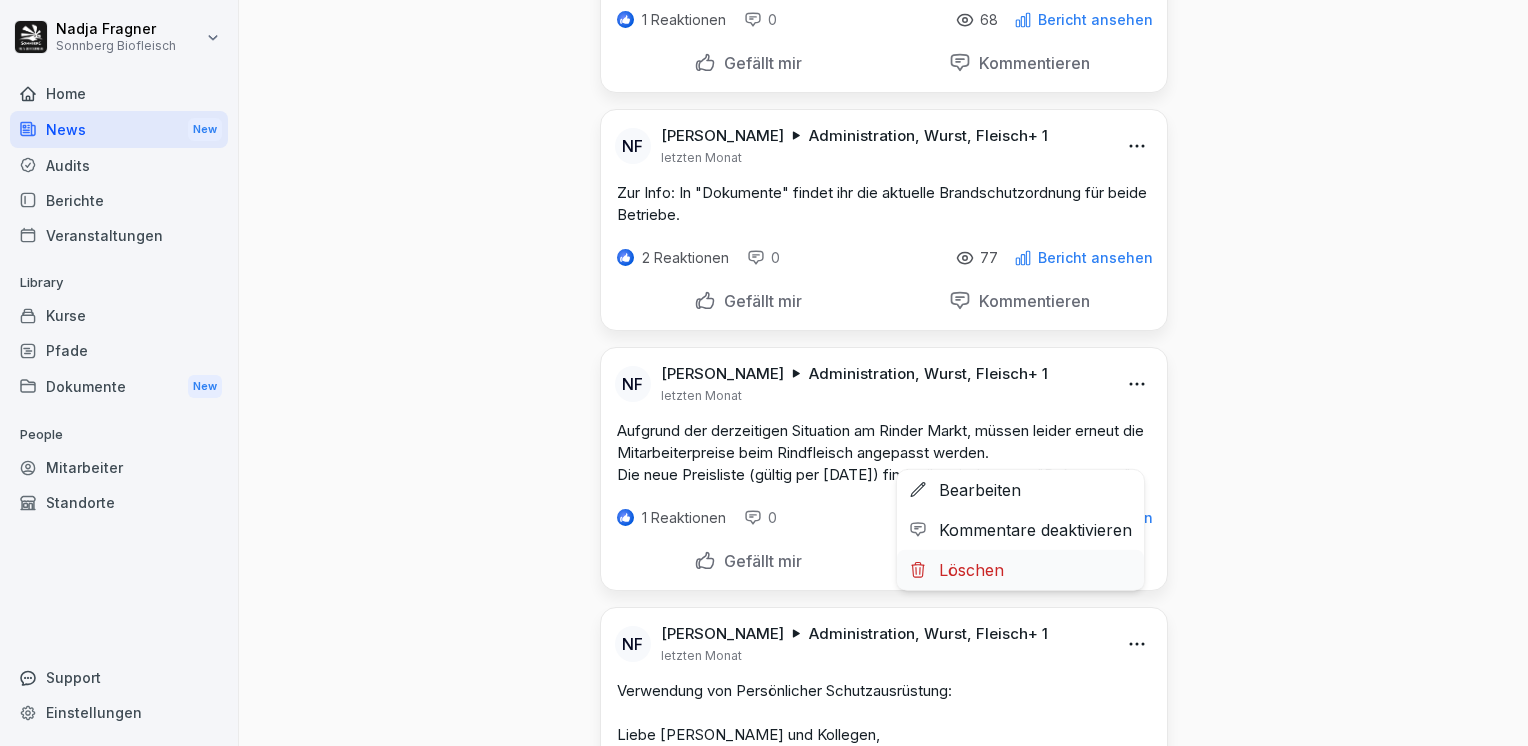 click on "Löschen" at bounding box center [1020, 570] 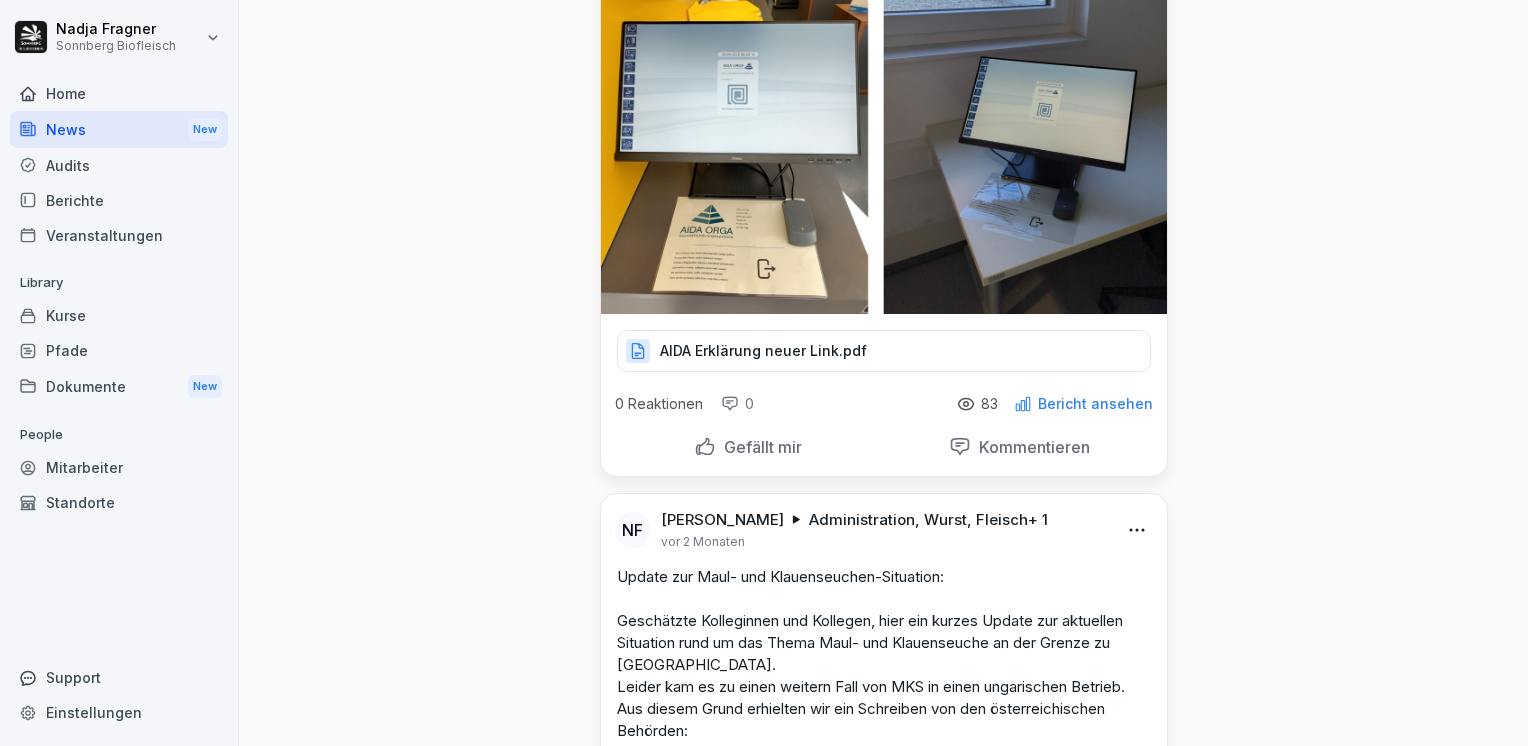 scroll, scrollTop: 4412, scrollLeft: 0, axis: vertical 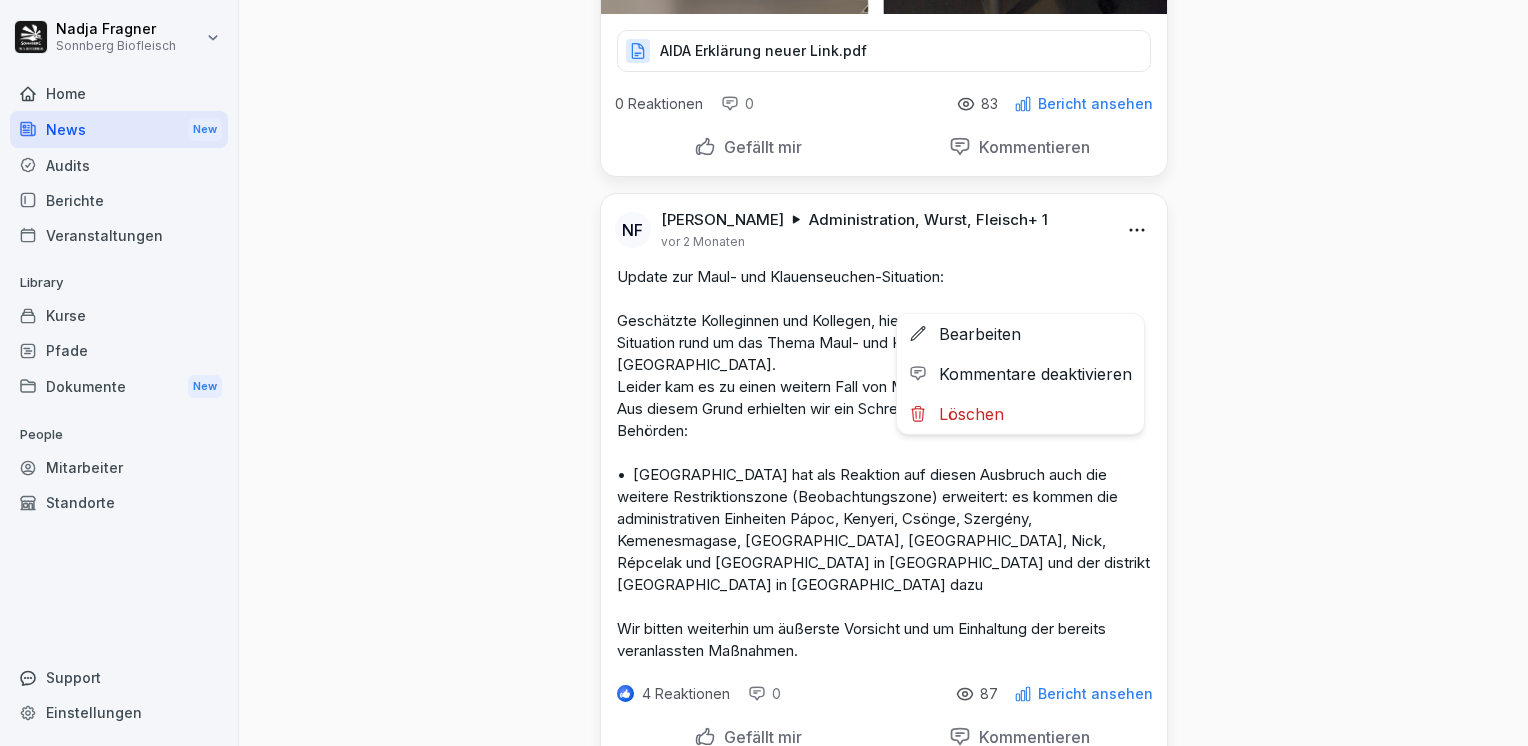 click on "[PERSON_NAME] Biofleisch Home News New Audits Berichte Veranstaltungen Library Kurse Pfade Dokumente New People Mitarbeiter Standorte Support Einstellungen News Neues Update NF [PERSON_NAME] Administration, Fleisch, Wurst vor 17 Sekunden Aufgrund der derzeitigen Situation am Kälber/Rinder/Kuh-Markt müssen leider erneut die Mitarbeiterpreise beim Kalbfleisch bzw. Rinder Verarbeitungsfleisch angepasst werden.
Die neue Preisliste (gültig per [DATE]) findet ihr wieder unter "Dokumente". 0 Reaktionen 0 1 Bericht ansehen Gefällt mir Kommentieren NF [PERSON_NAME] Administration, Extern, Fleisch  +   1 [DATE] Mittagsmenü im Schaubetrieb
KW27 2 Reaktionen 0 40 Bericht ansehen Gefällt mir Kommentieren NF [PERSON_NAME] Administration, Fleisch, Wurst letzte Woche 3 Reaktionen 0 55 Bericht ansehen Gefällt mir Kommentieren NF [PERSON_NAME] Administration, Fleisch, Wurst [DATE] 3 Reaktionen 0 64 Bericht ansehen Gefällt mir Kommentieren NF [PERSON_NAME] Administration, [PERSON_NAME], Fleisch  +" at bounding box center (764, 373) 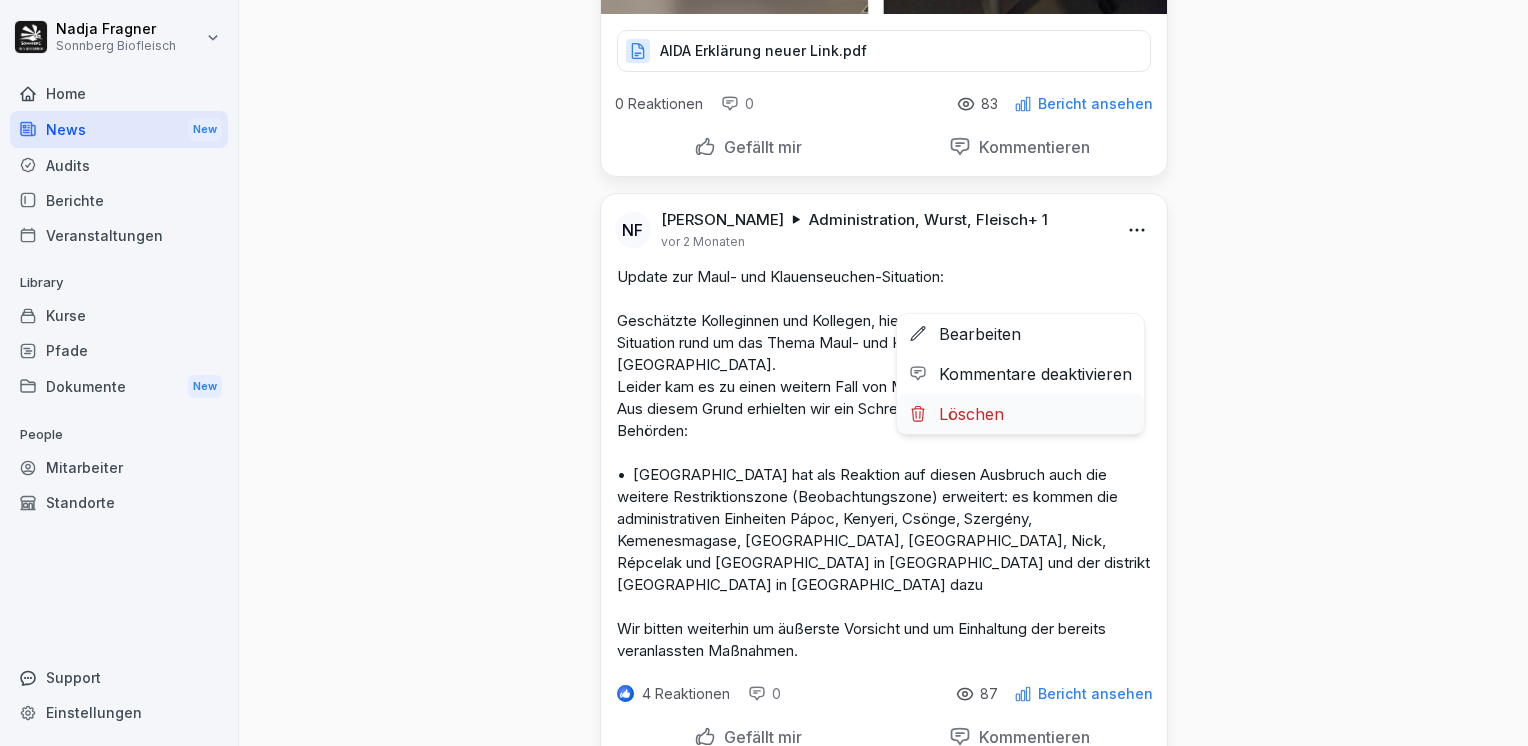 click on "Löschen" at bounding box center [1020, 414] 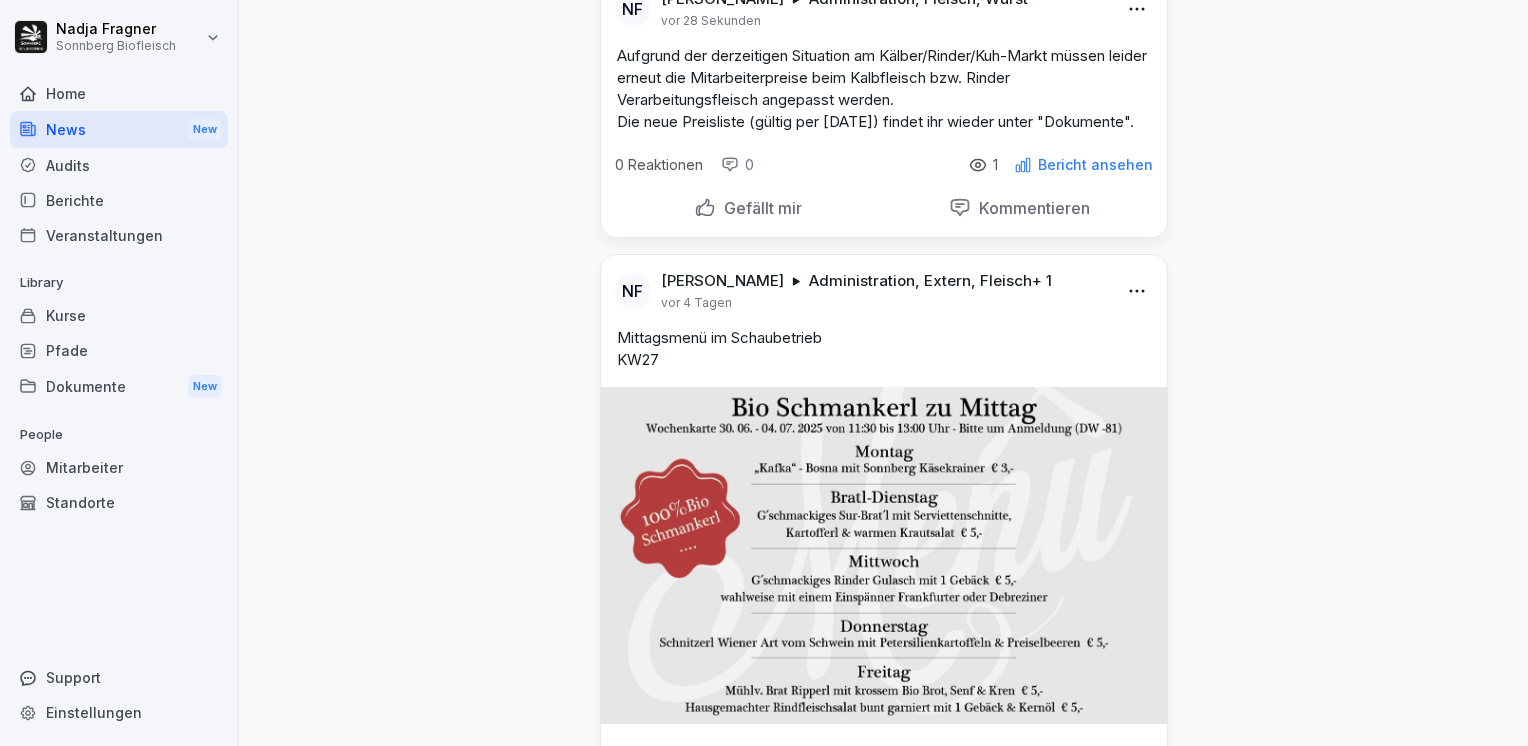 scroll, scrollTop: 0, scrollLeft: 0, axis: both 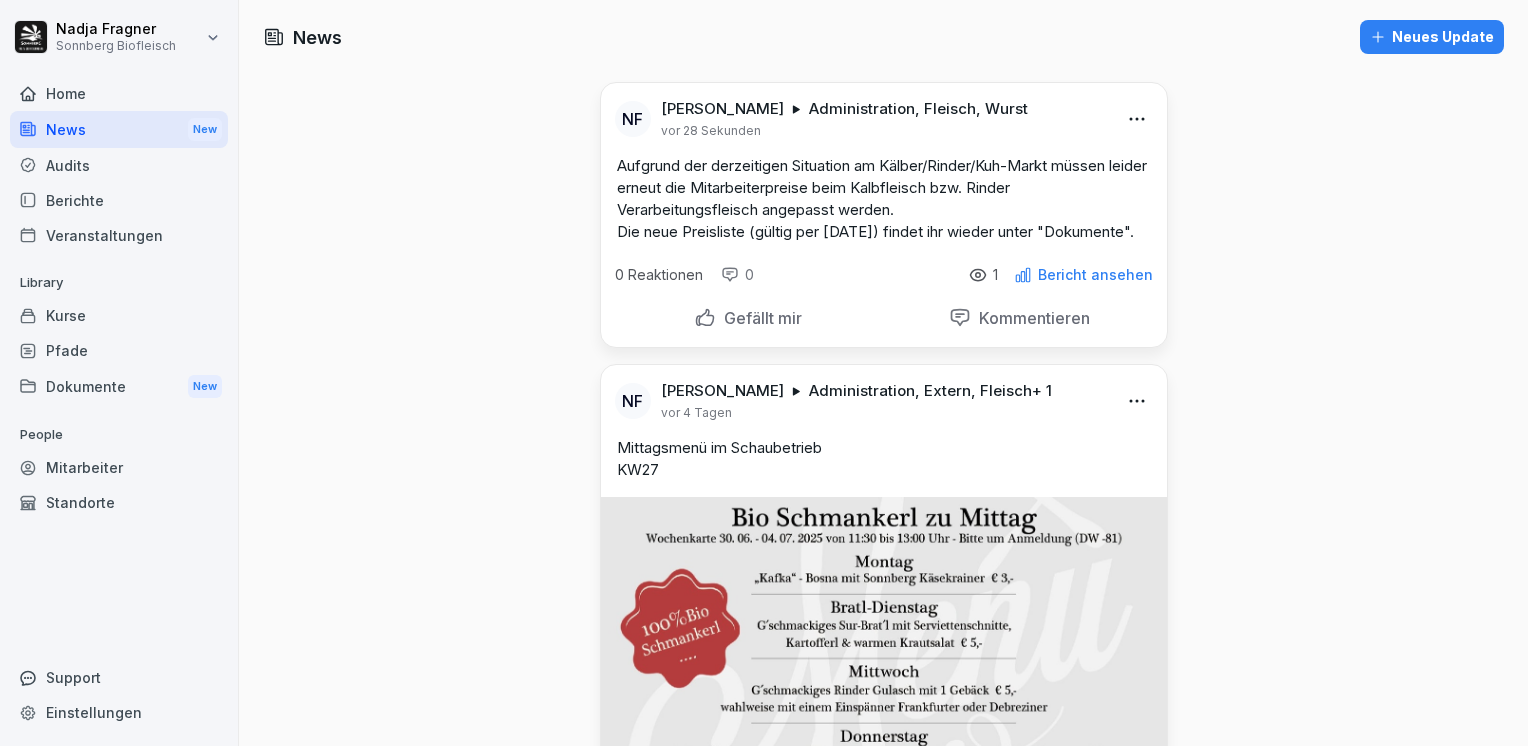 click on "Bericht ansehen" at bounding box center (1095, 275) 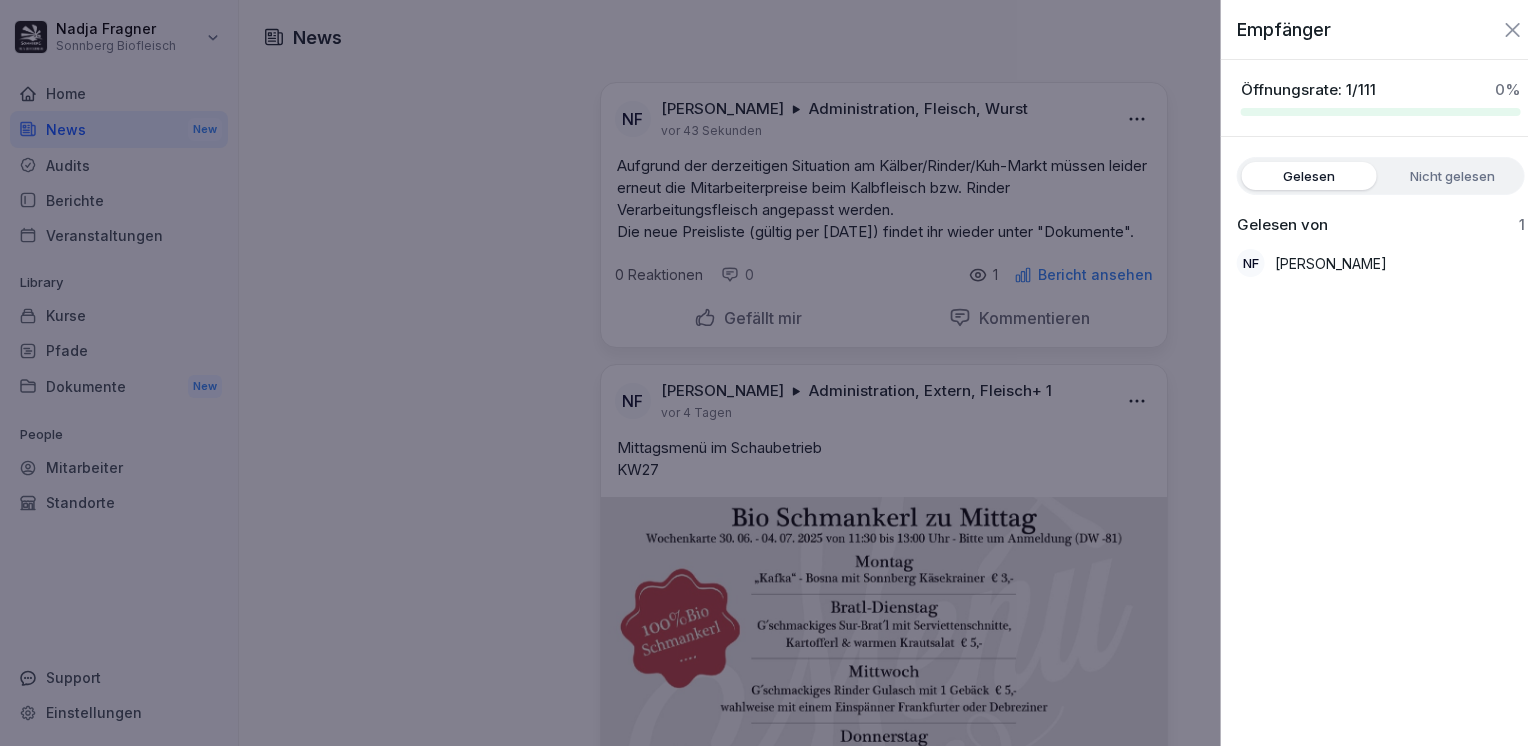 click at bounding box center (764, 373) 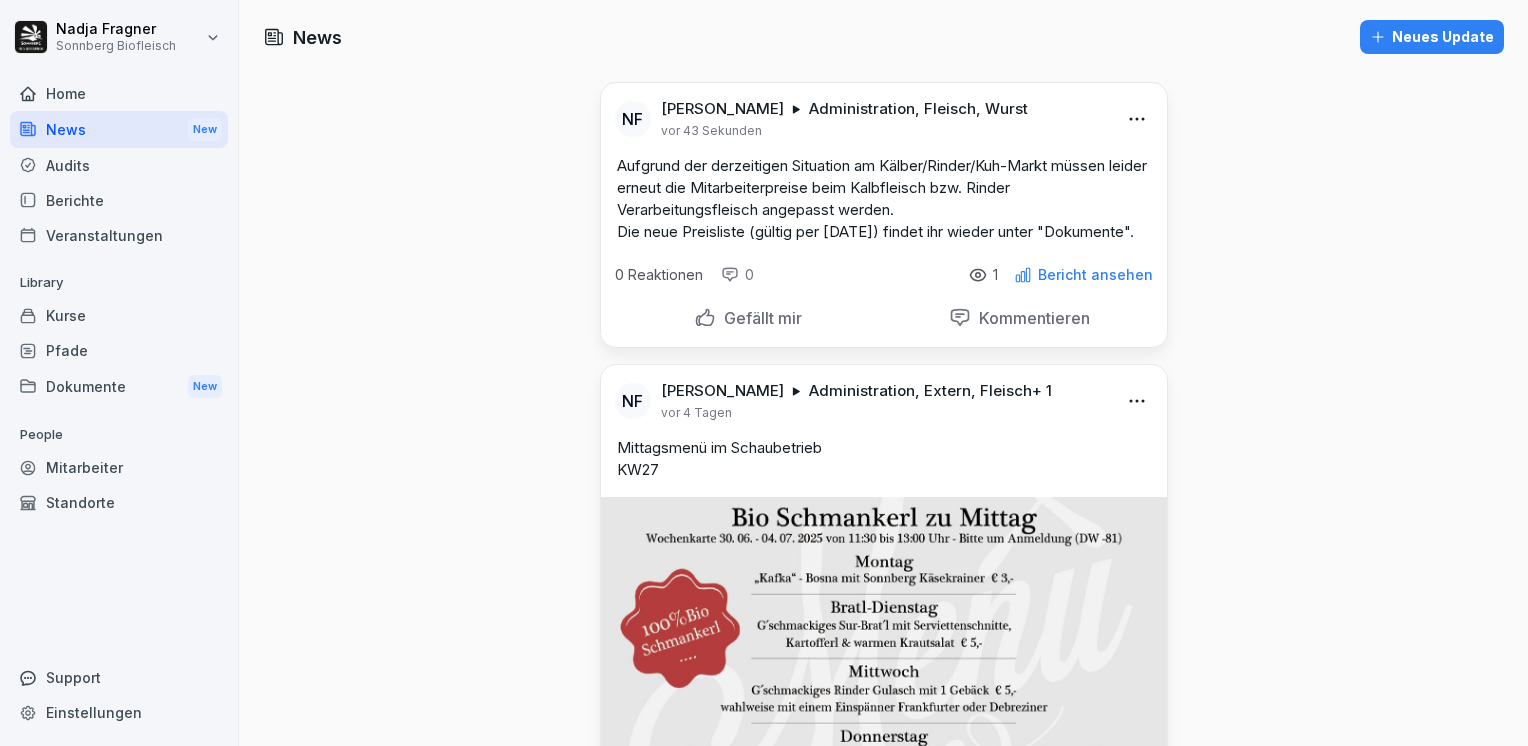 click on "Home" at bounding box center [119, 93] 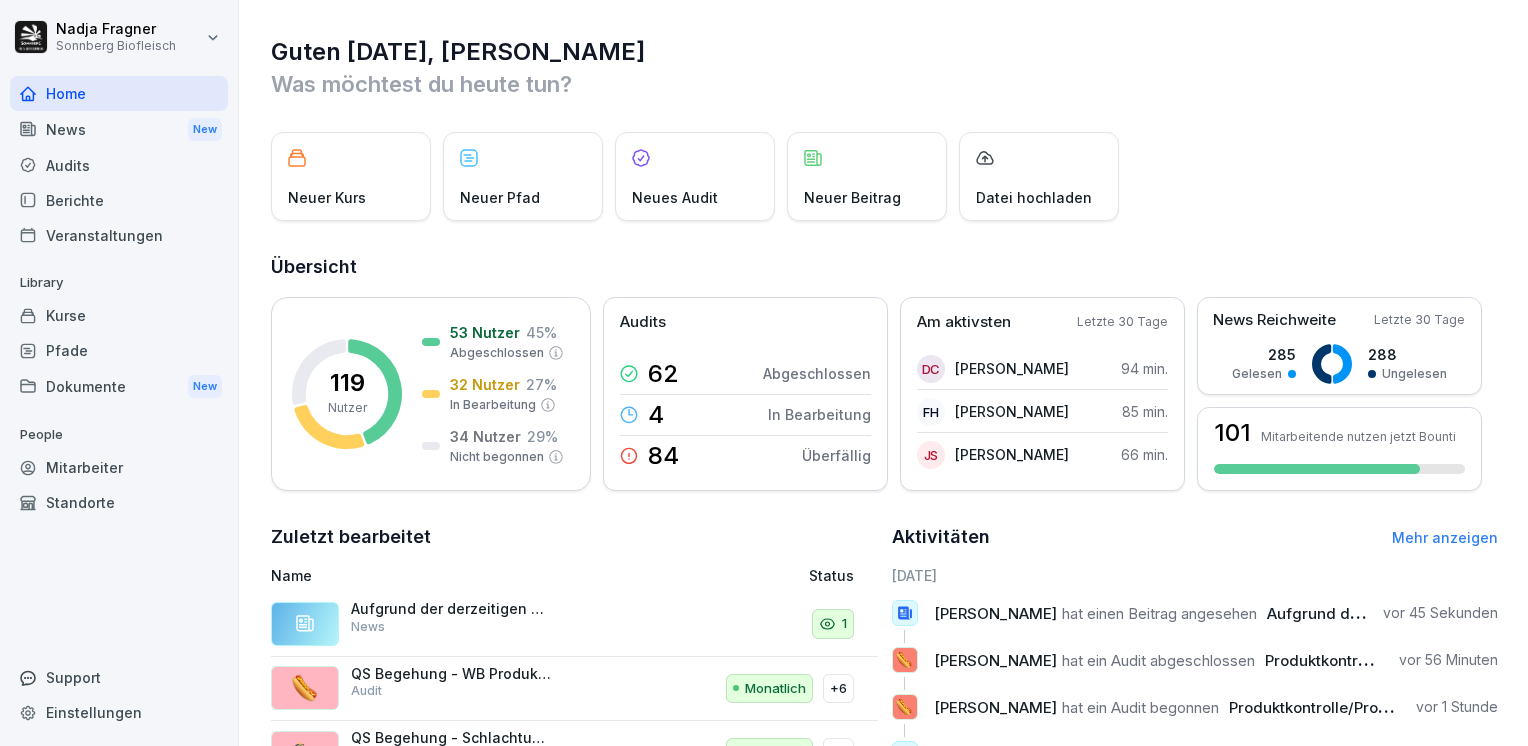 scroll, scrollTop: 282, scrollLeft: 0, axis: vertical 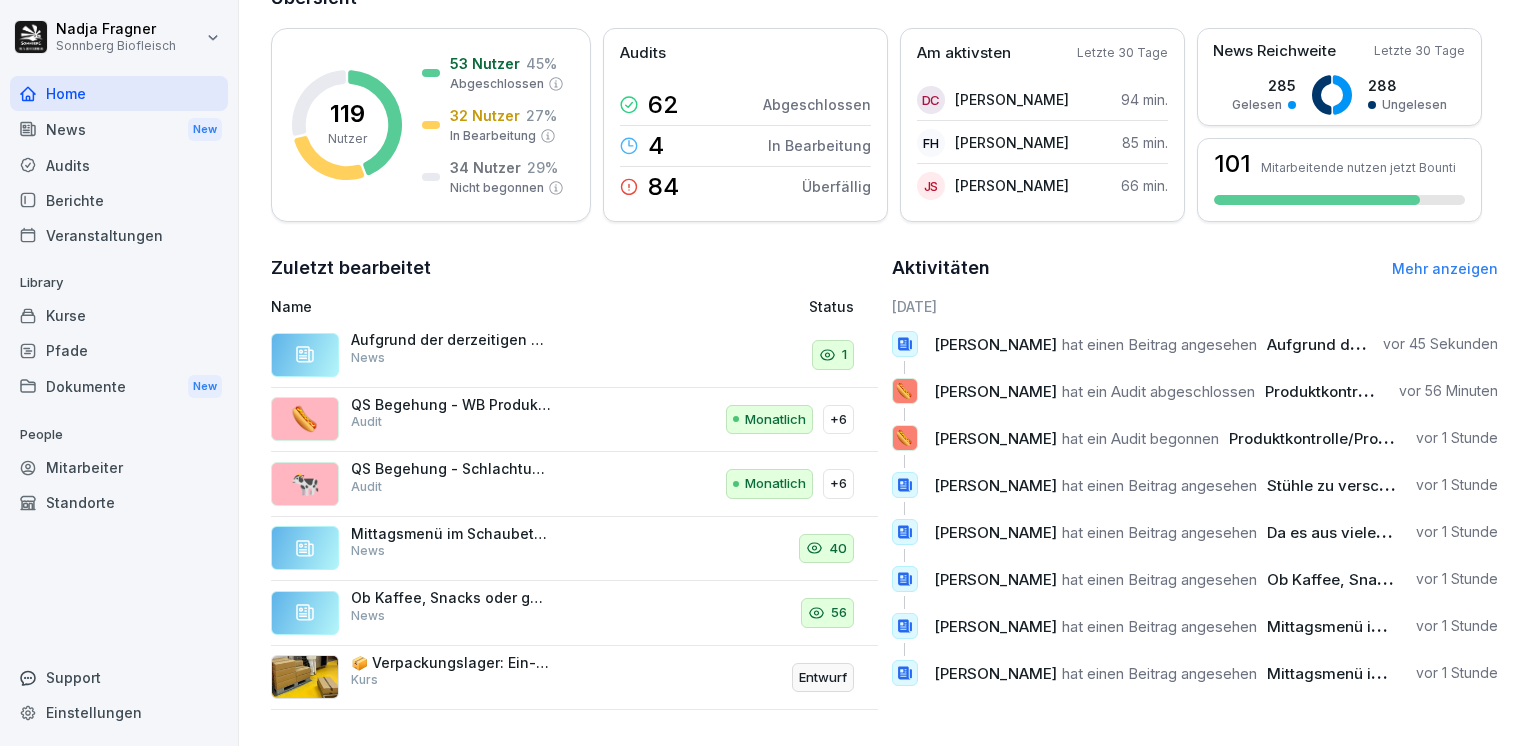 click on "Mehr anzeigen" at bounding box center [1445, 268] 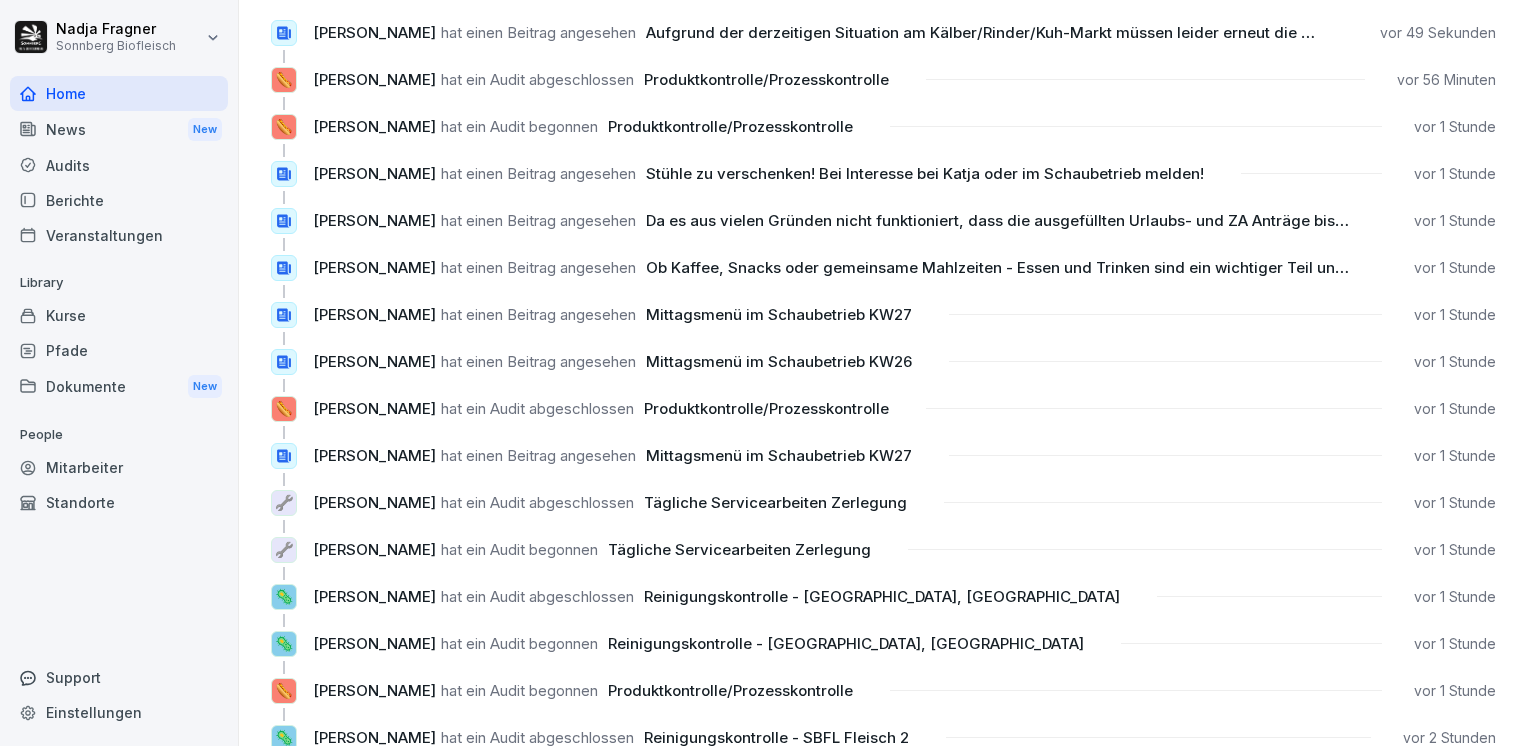 scroll, scrollTop: 0, scrollLeft: 0, axis: both 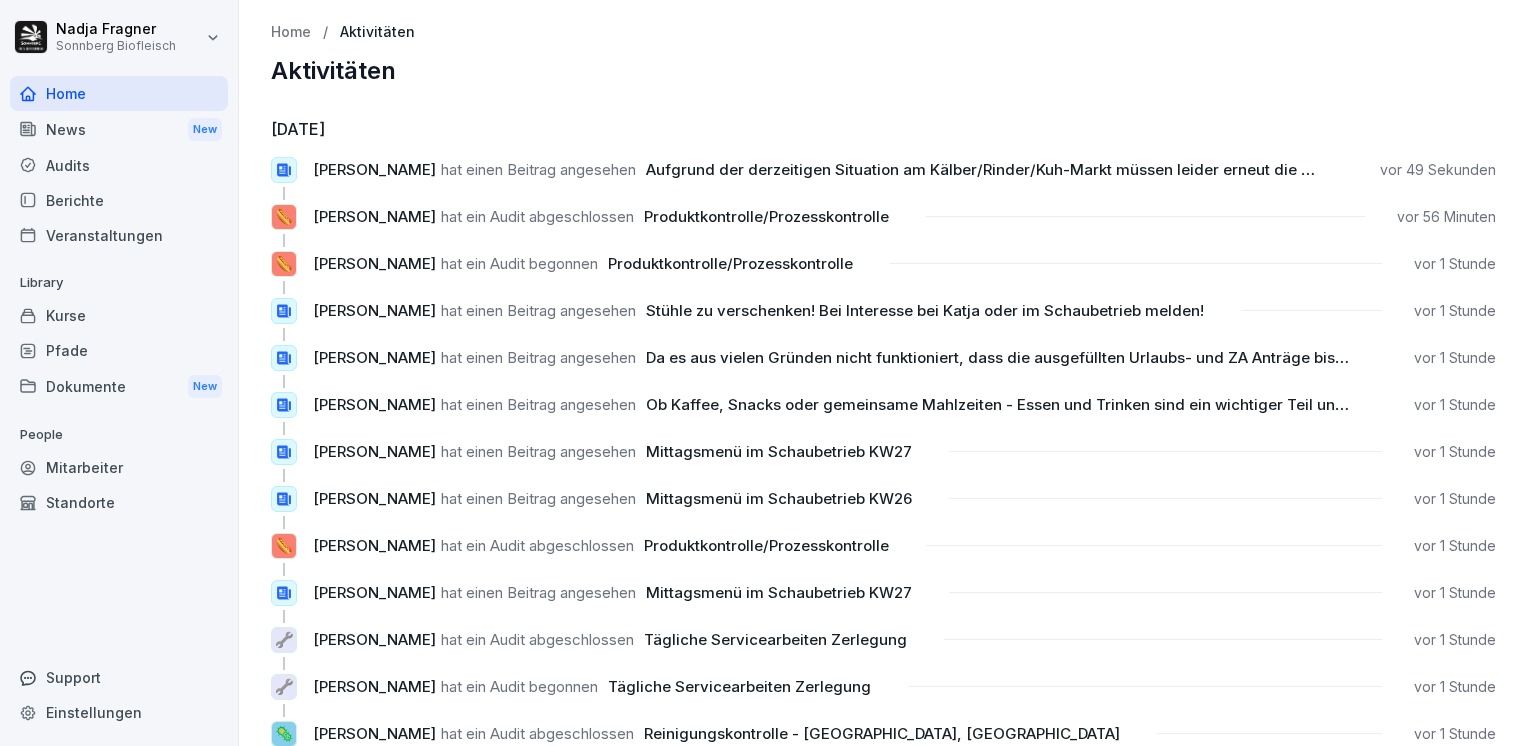 click on "Home" at bounding box center [119, 93] 